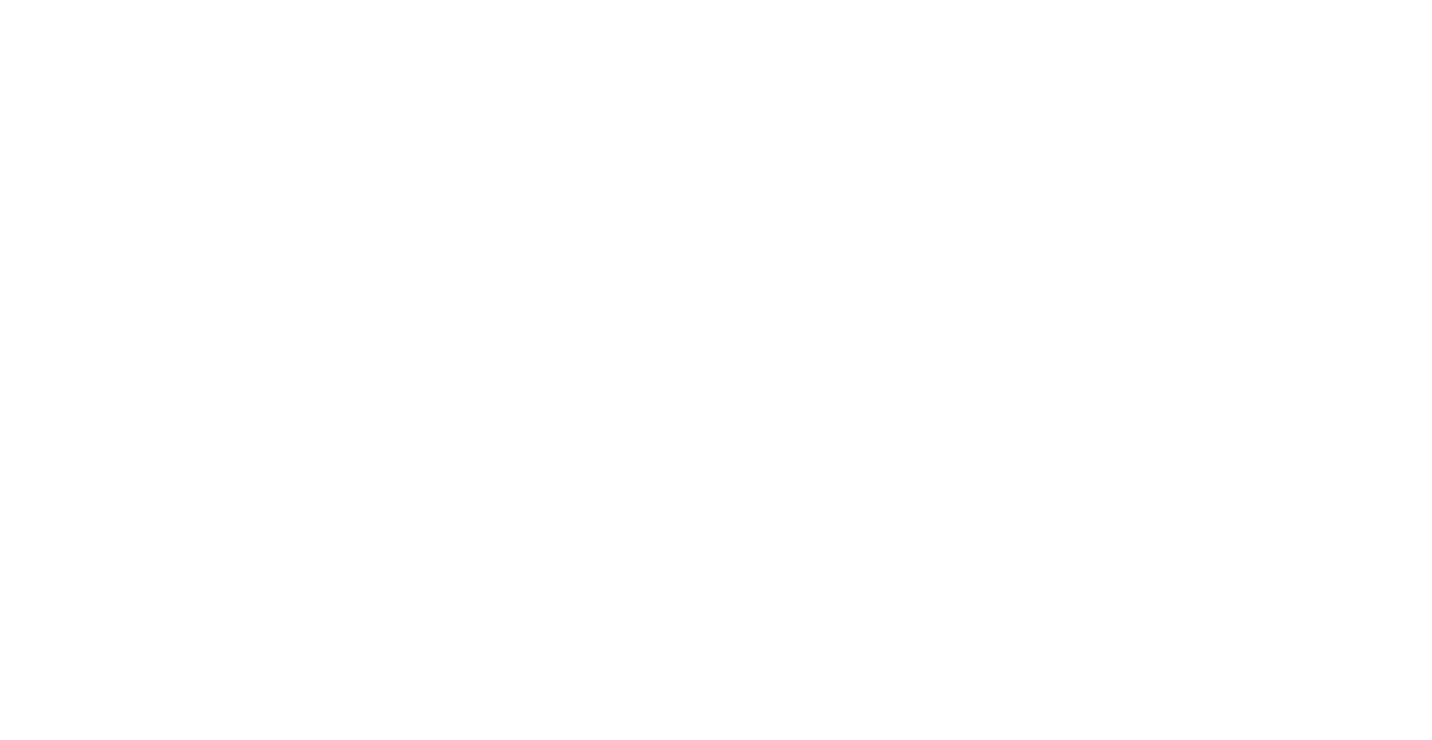scroll, scrollTop: 0, scrollLeft: 0, axis: both 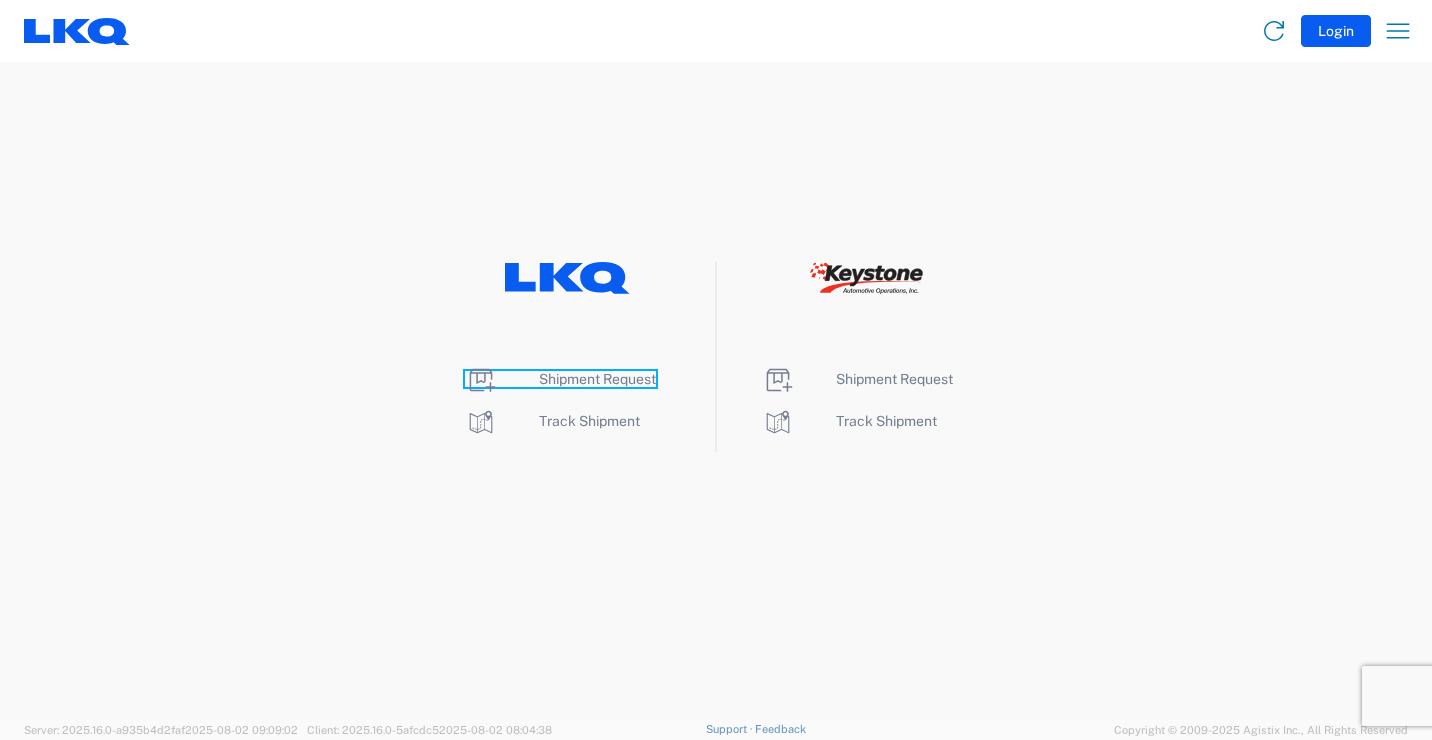 click on "Shipment Request" 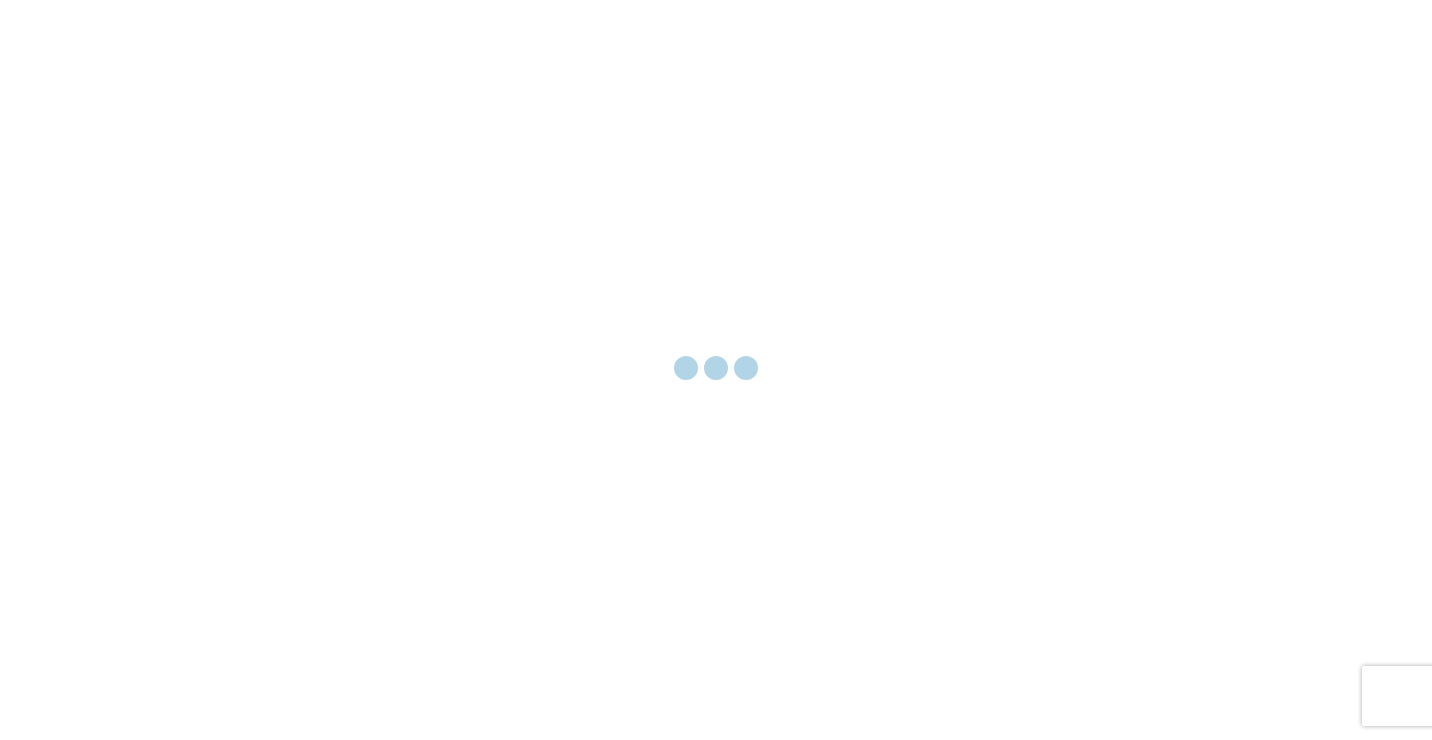 scroll, scrollTop: 0, scrollLeft: 0, axis: both 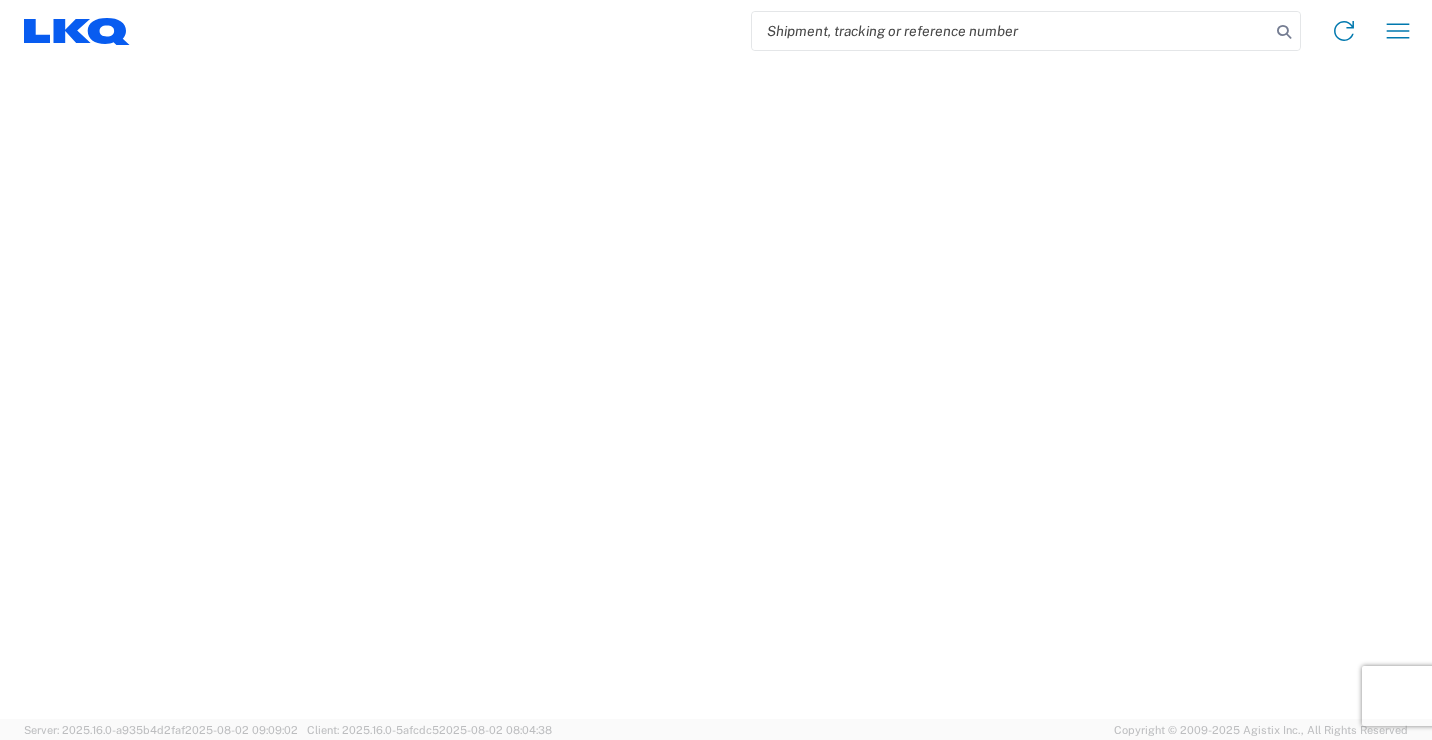 select on "FULL" 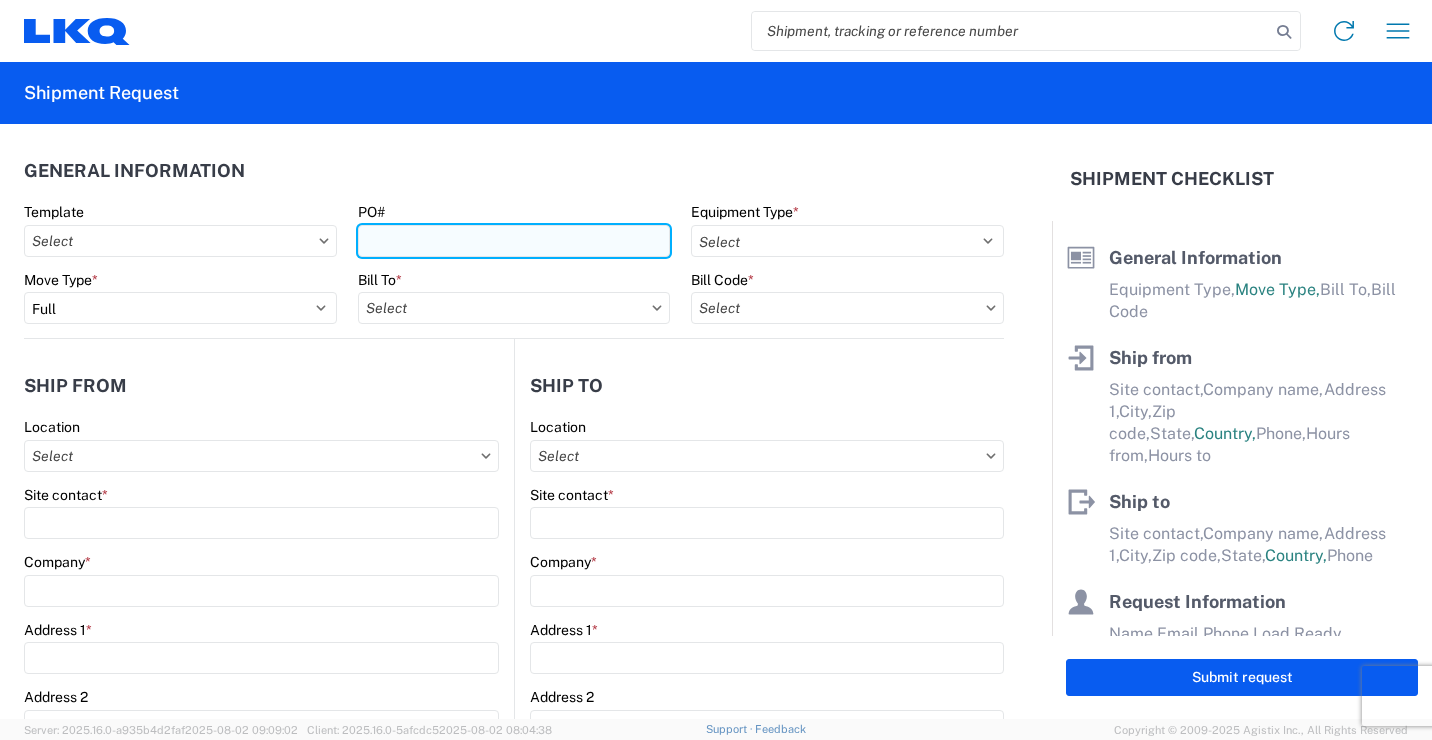 click on "PO#" at bounding box center (514, 241) 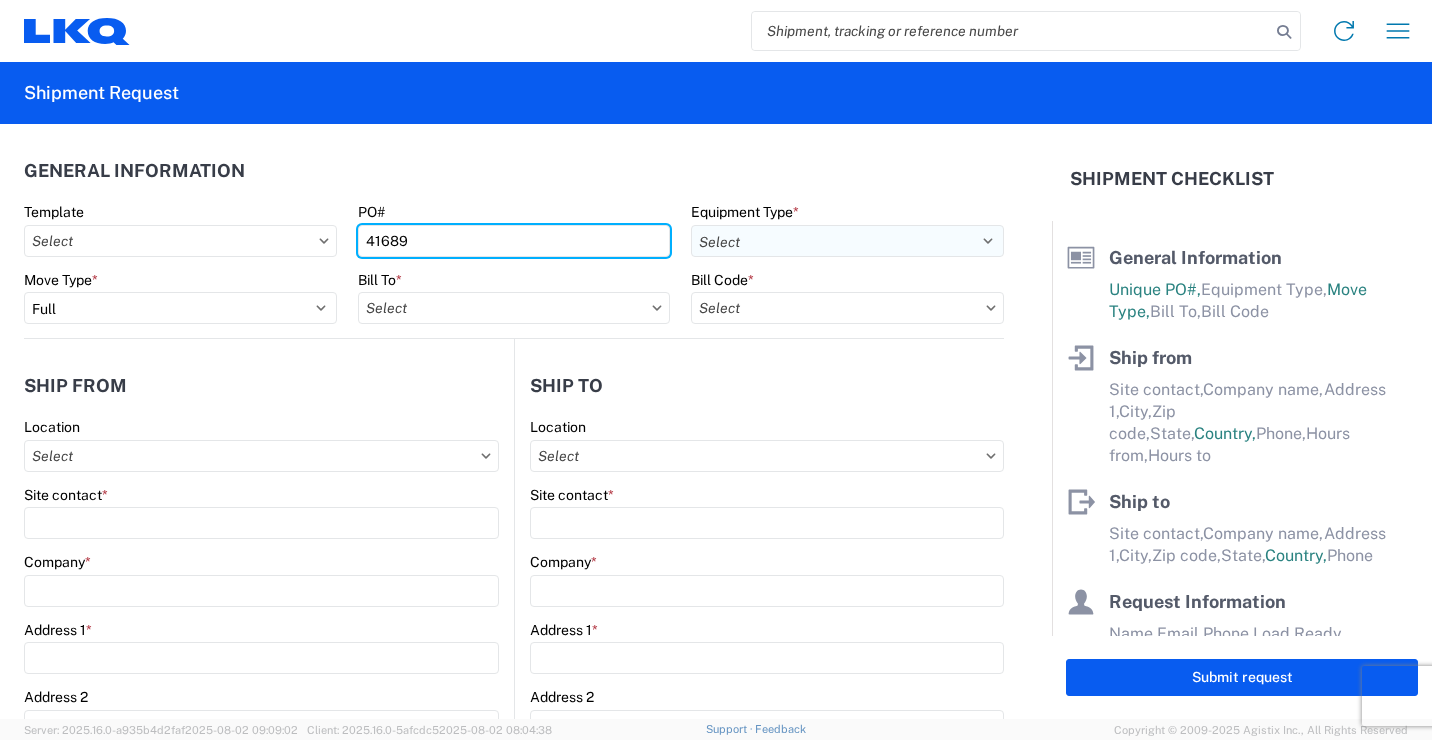 type on "41689" 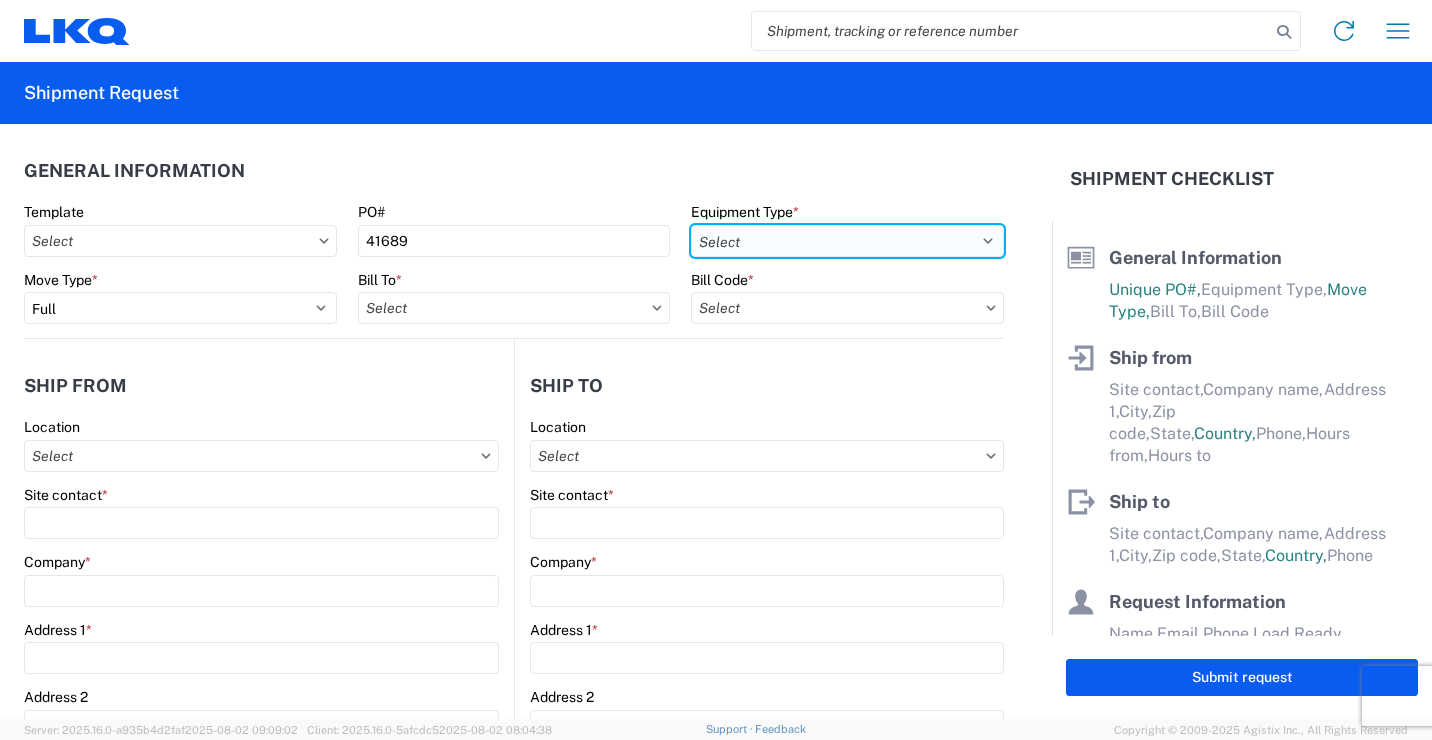 click on "Select 53’ Dry Van Flatbed Dropdeck (van) Lowboy (flatbed) Rail" at bounding box center (847, 241) 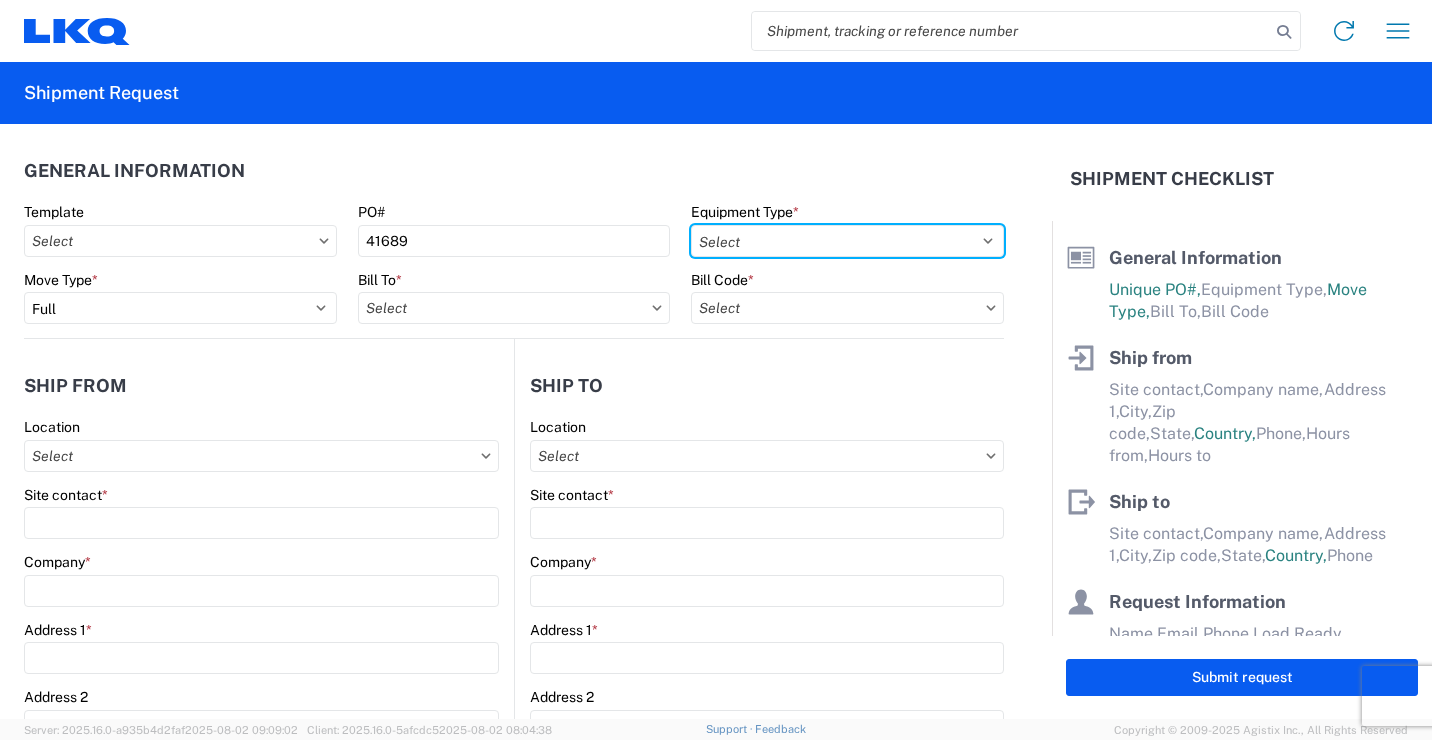 select on "STDV" 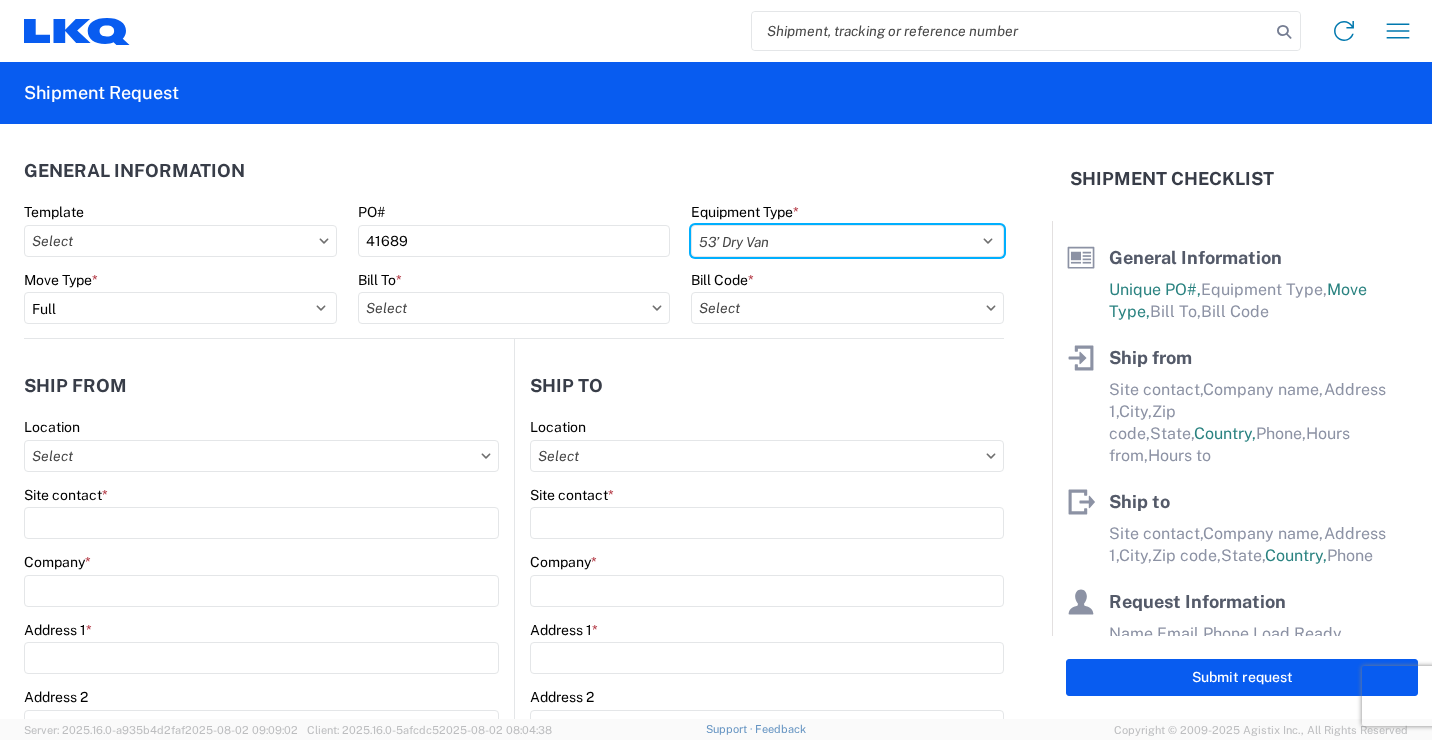 click on "Select 53’ Dry Van Flatbed Dropdeck (van) Lowboy (flatbed) Rail" at bounding box center [847, 241] 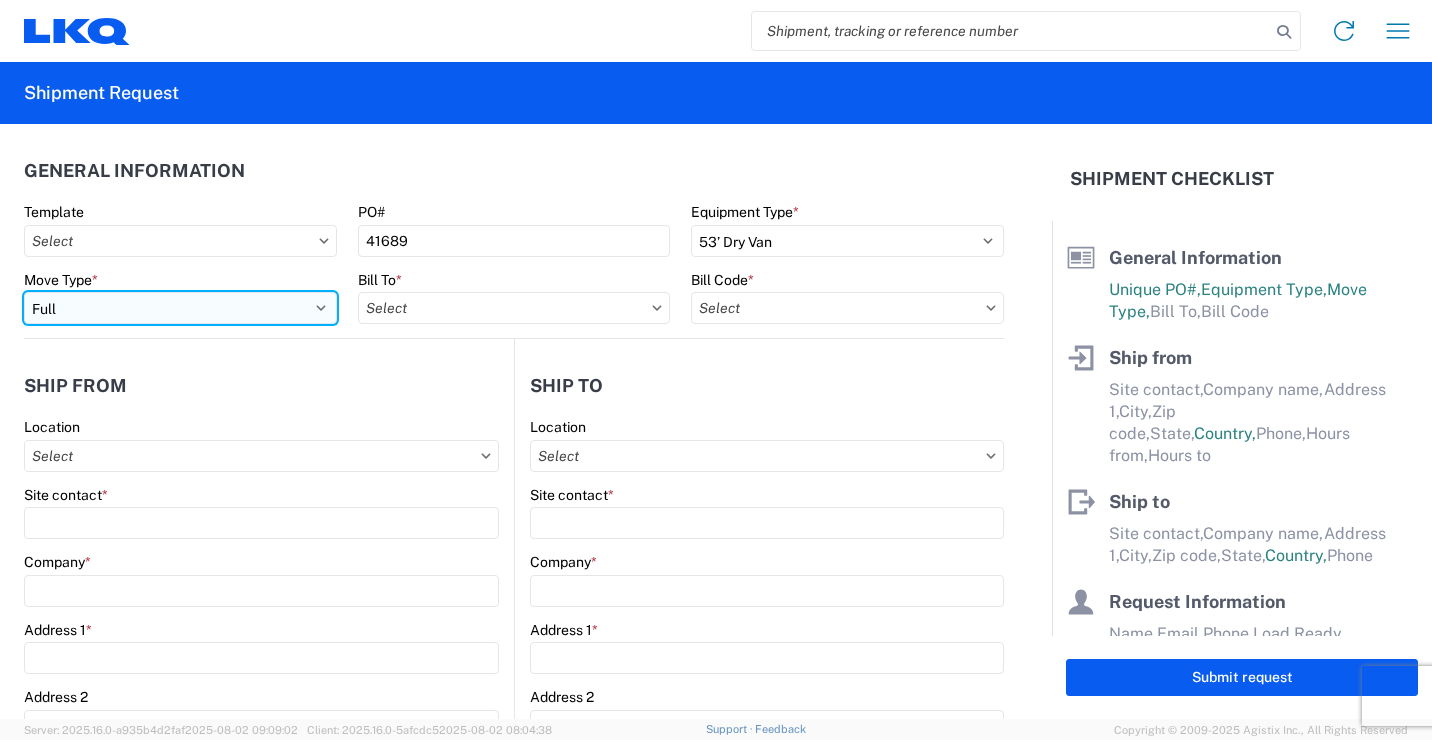 click on "Select Full Partial TL" at bounding box center [180, 308] 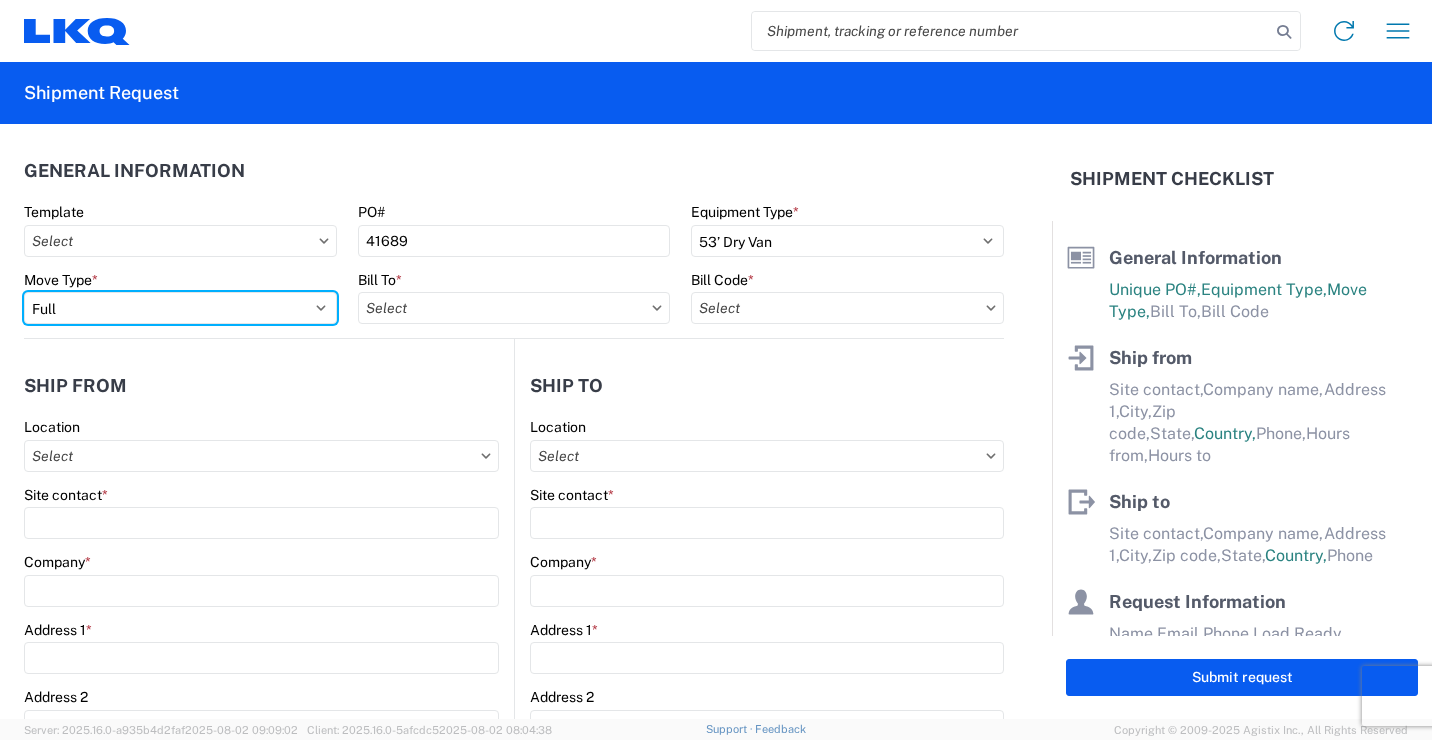select on "PARTIAL_TL" 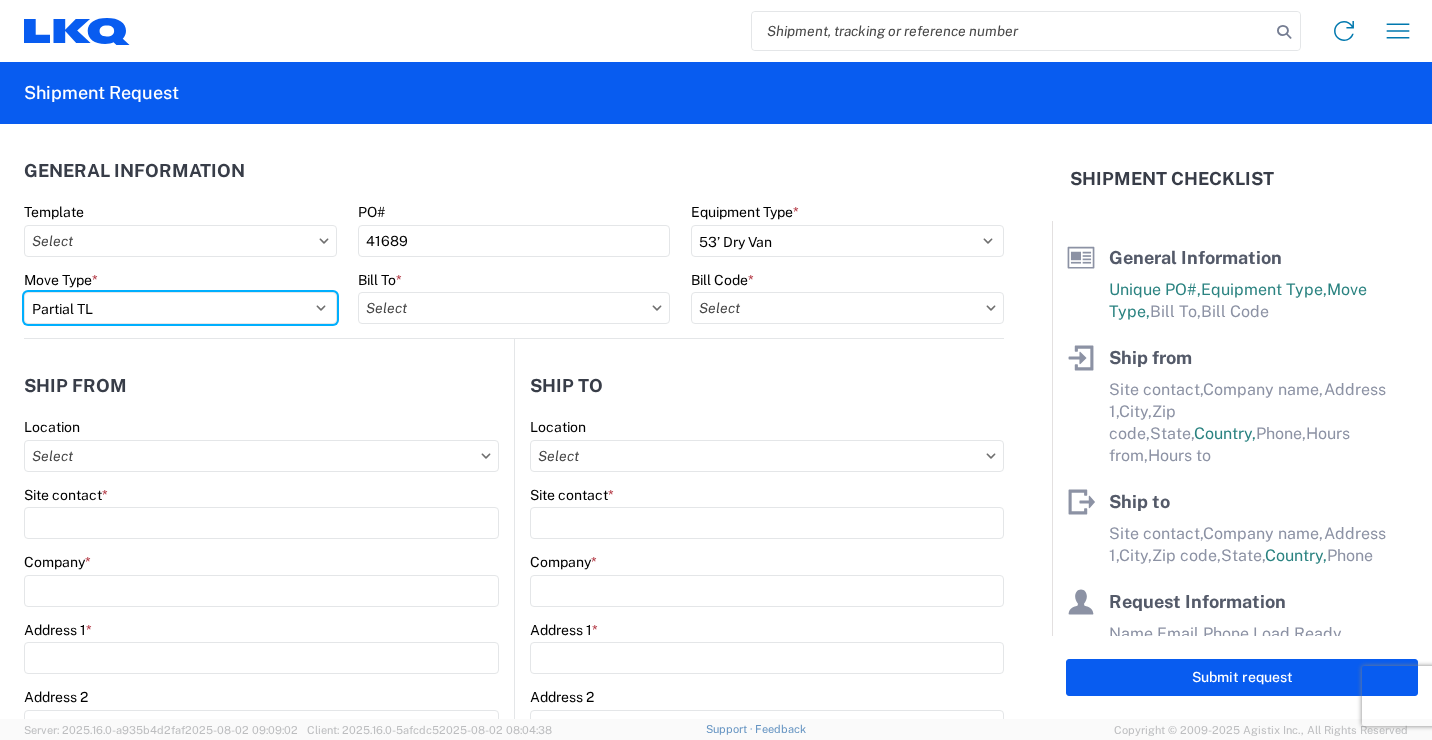 click on "Select Full Partial TL" at bounding box center (180, 308) 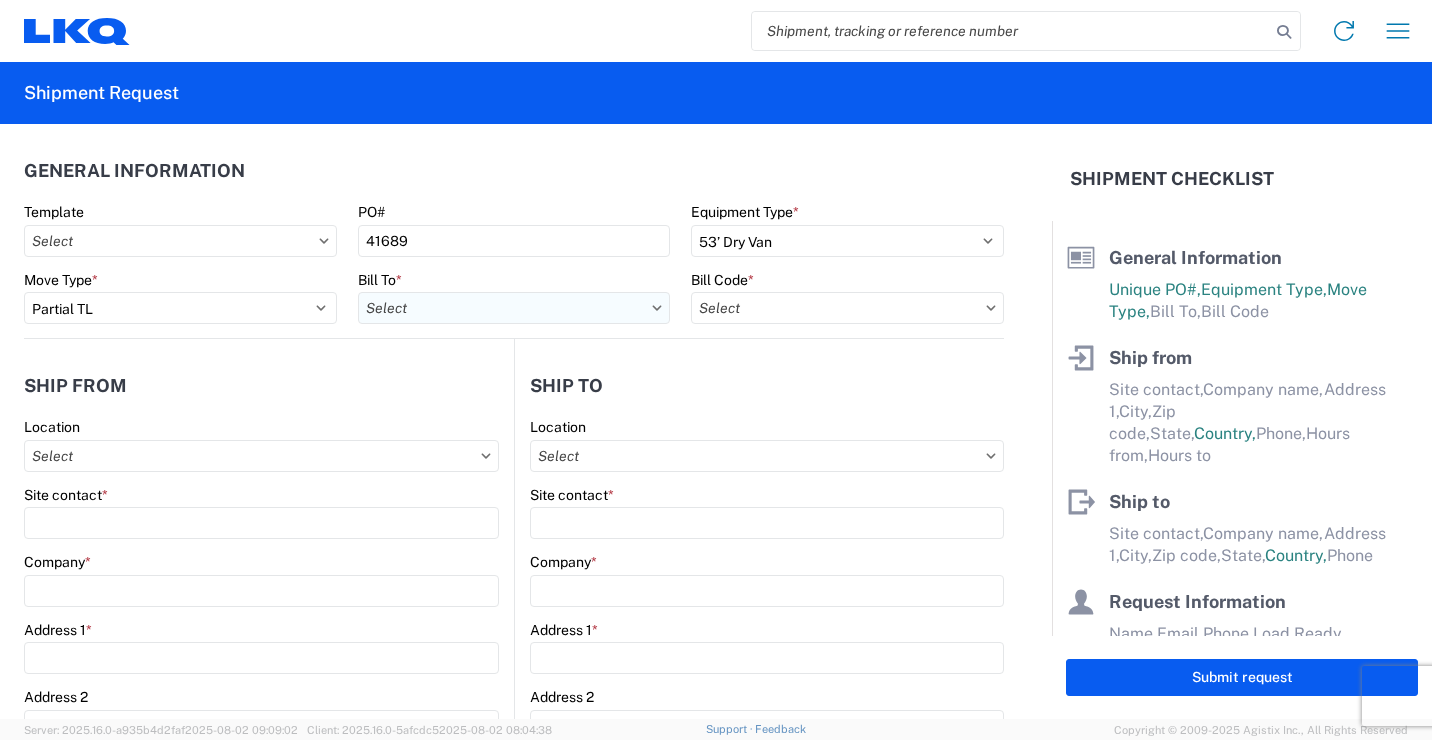 click on "Bill To  *" at bounding box center (514, 308) 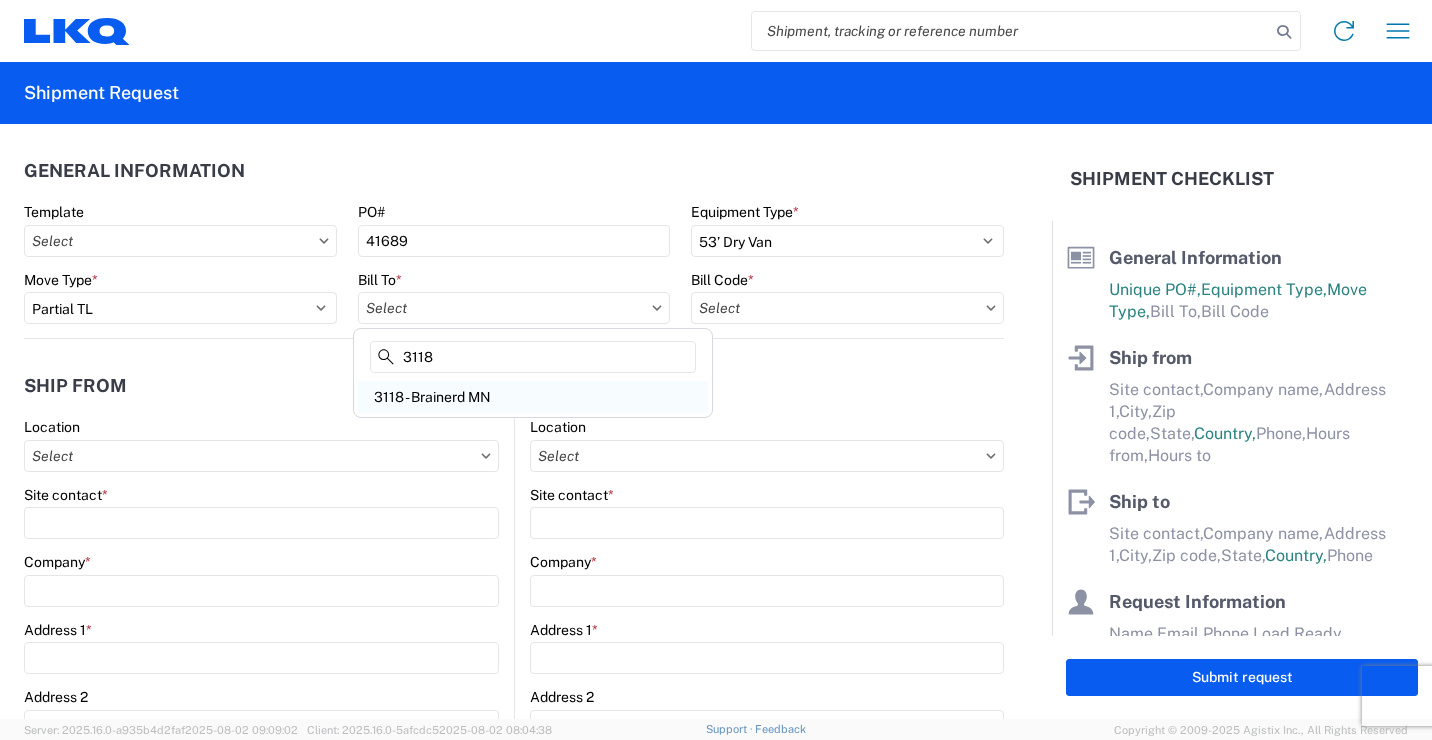 type on "3118" 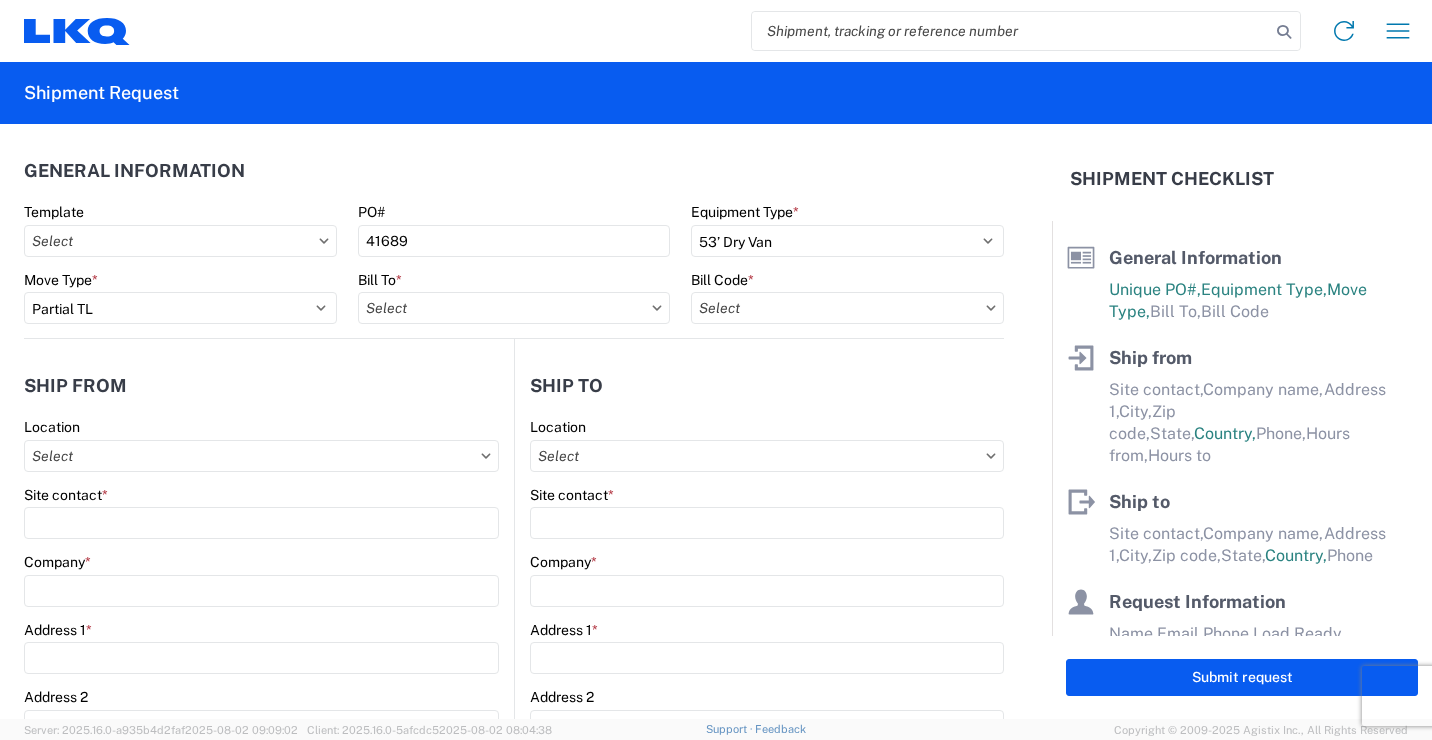 type on "3118 - Brainerd MN" 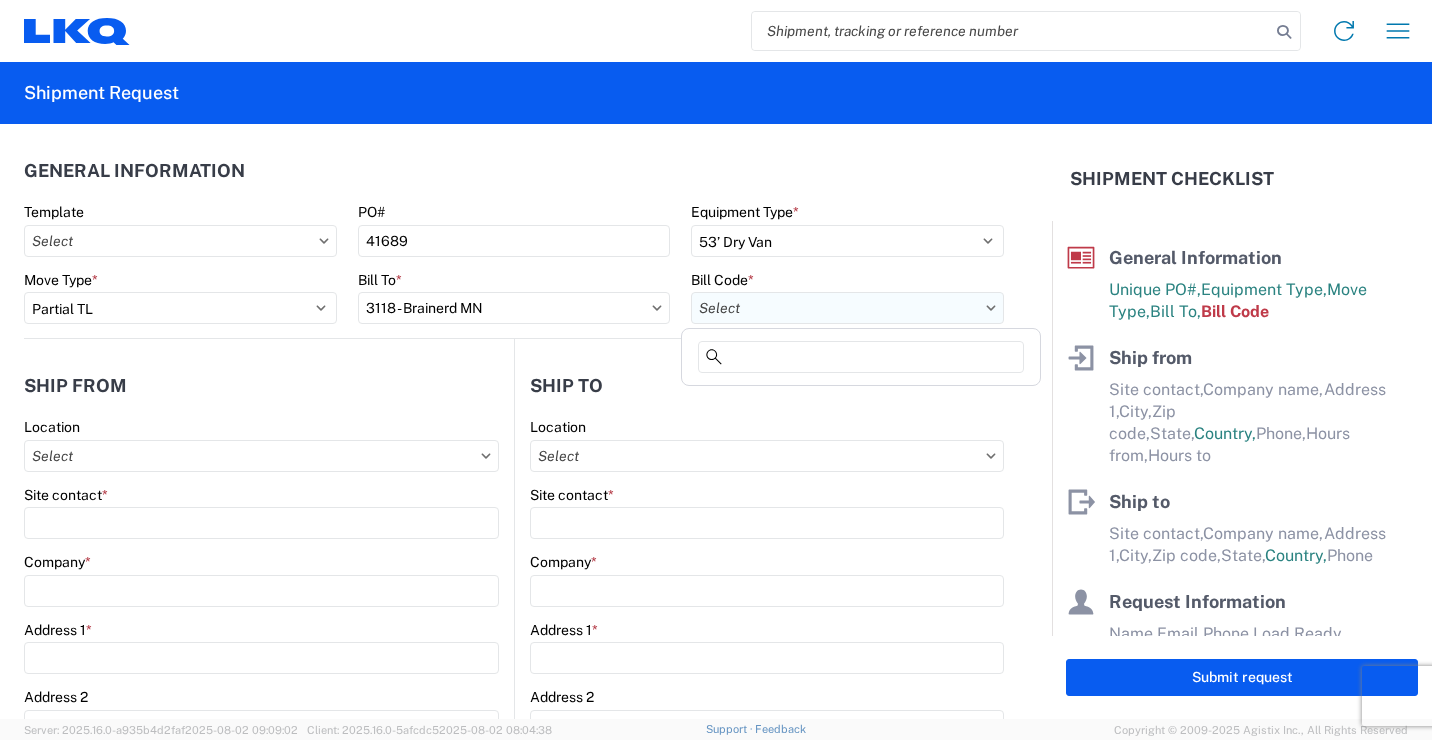 click on "Bill Code  *" at bounding box center [847, 308] 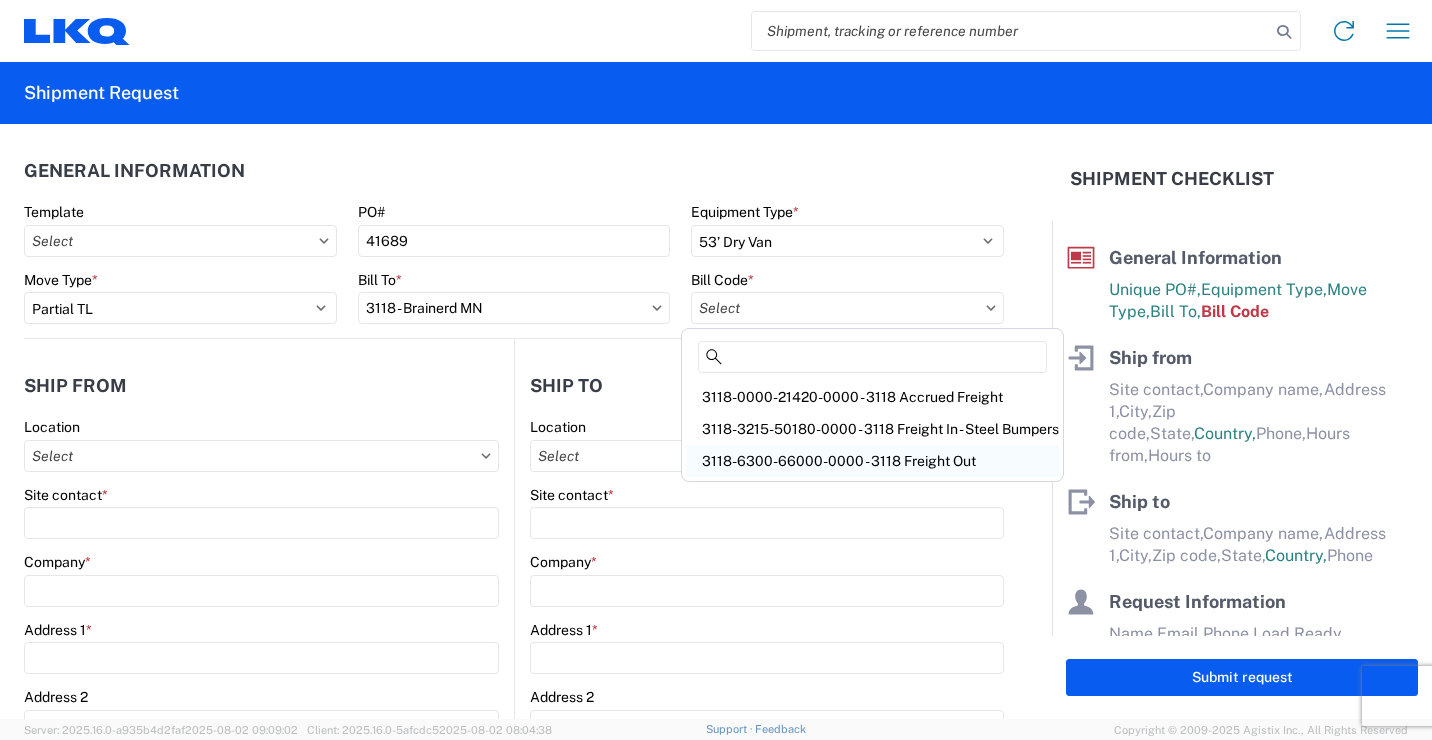 click on "3118-6300-66000-0000 - 3118 Freight Out" 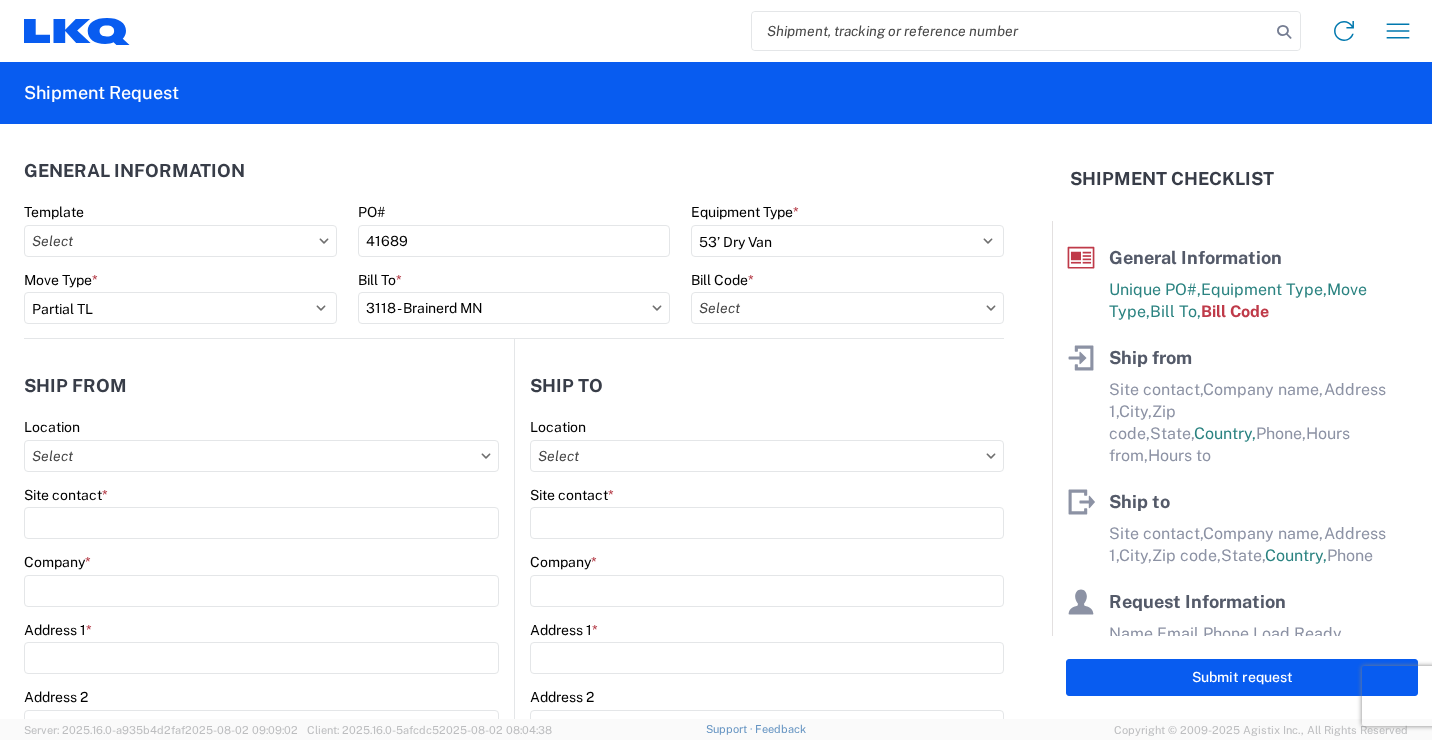 type on "3118-6300-66000-0000 - 3118 Freight Out" 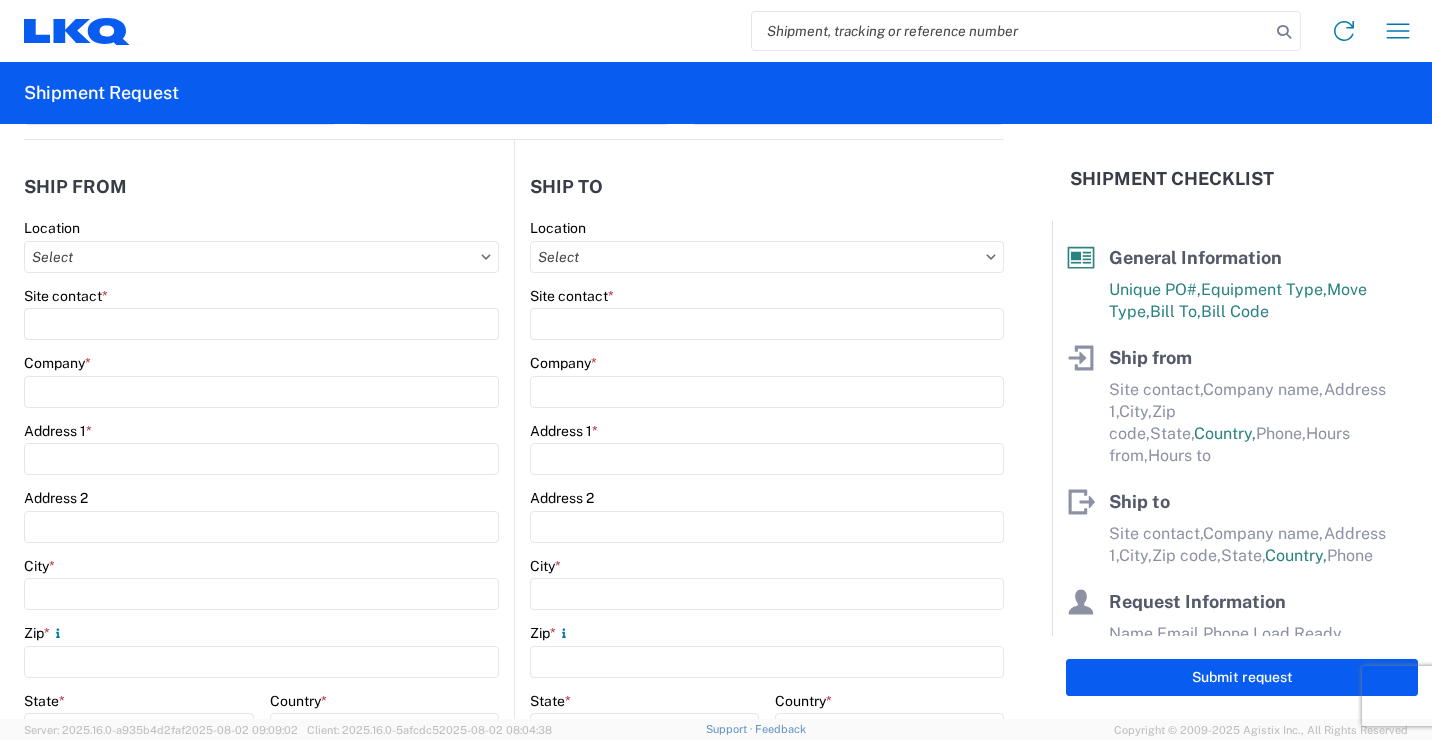 scroll, scrollTop: 200, scrollLeft: 0, axis: vertical 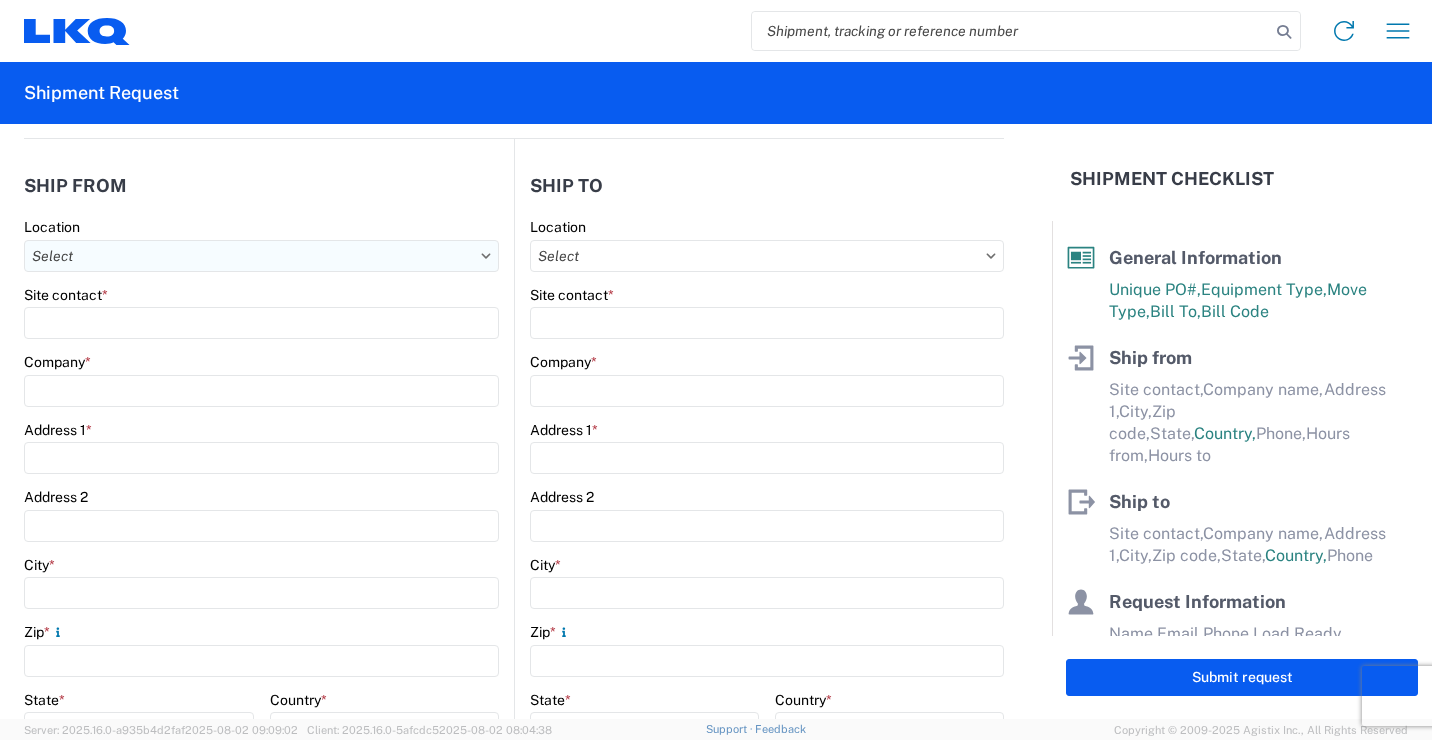 click on "Location" at bounding box center [261, 256] 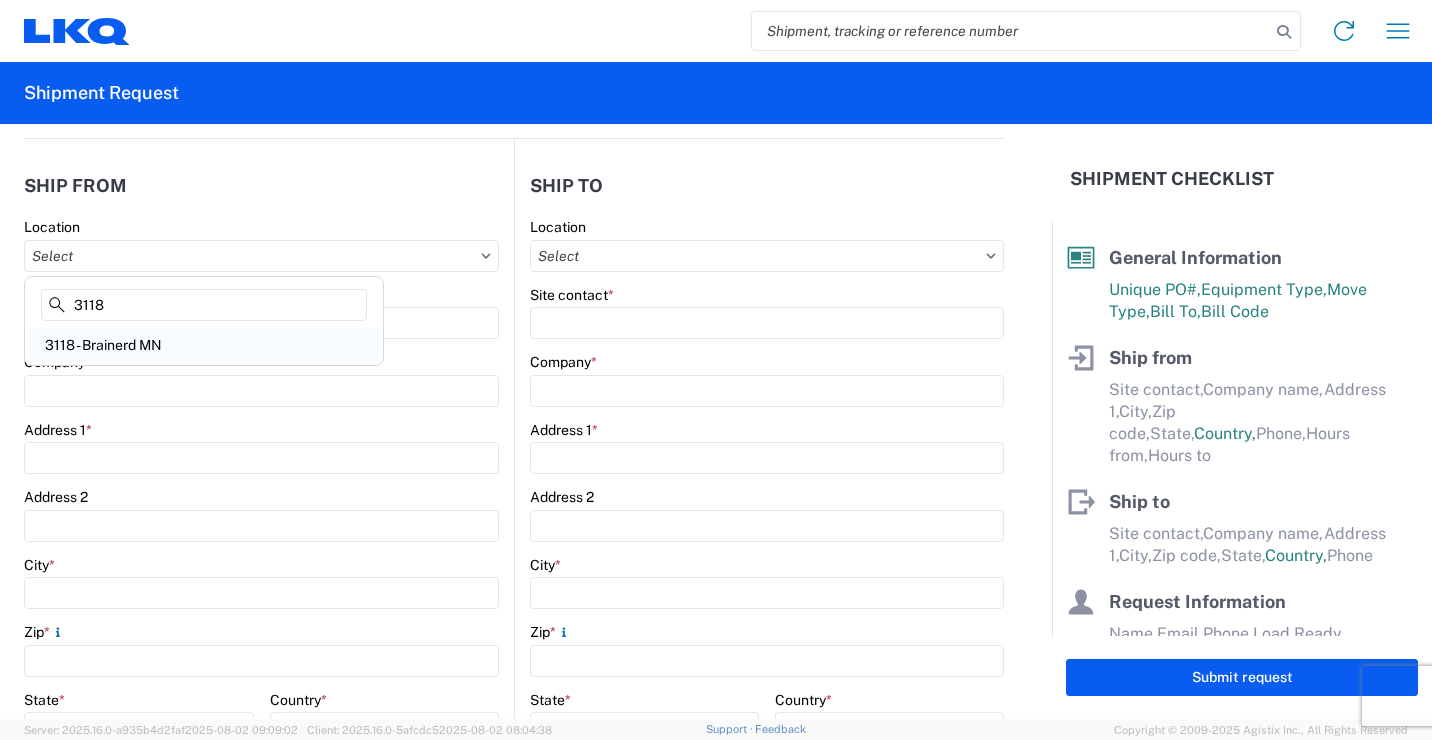 type on "3118" 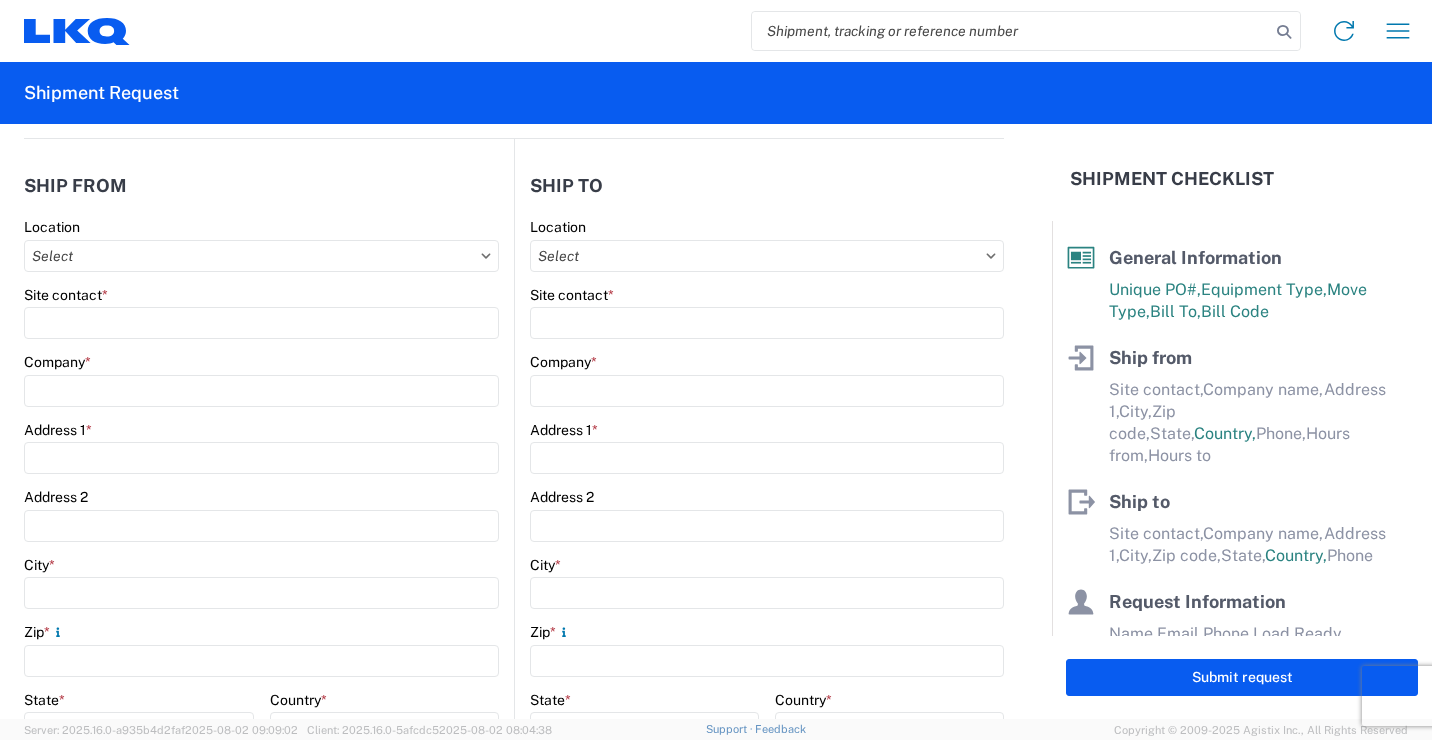 type on "3118 - Brainerd MN" 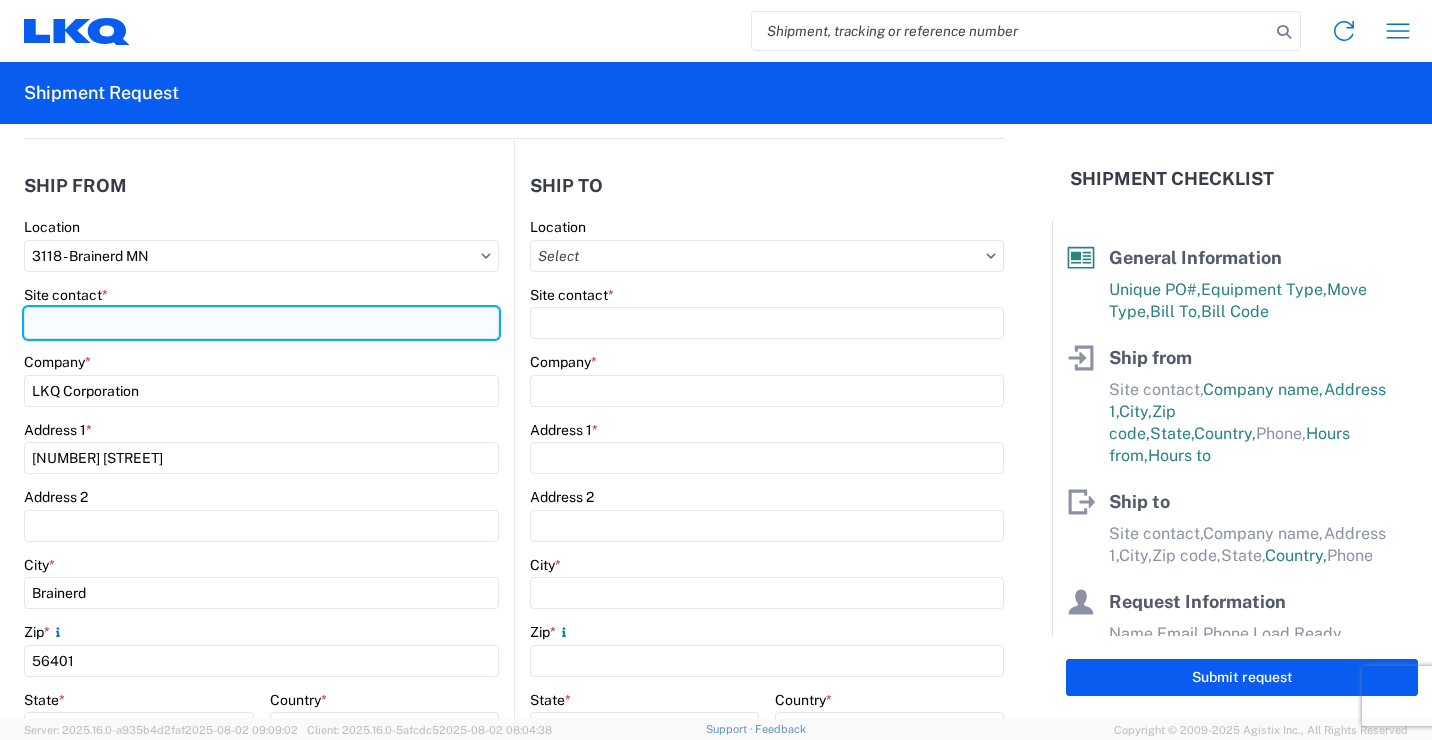 click on "Site contact  *" at bounding box center (261, 323) 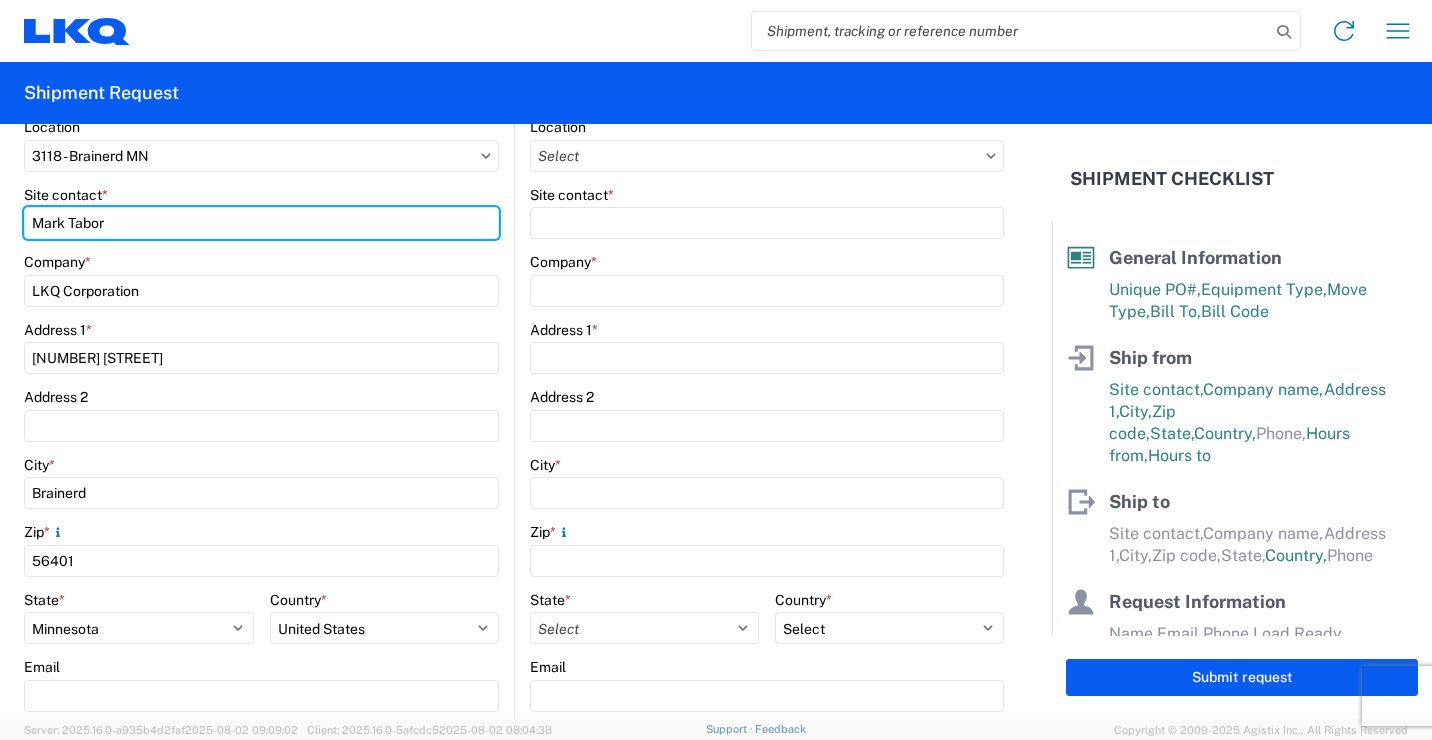 scroll, scrollTop: 400, scrollLeft: 0, axis: vertical 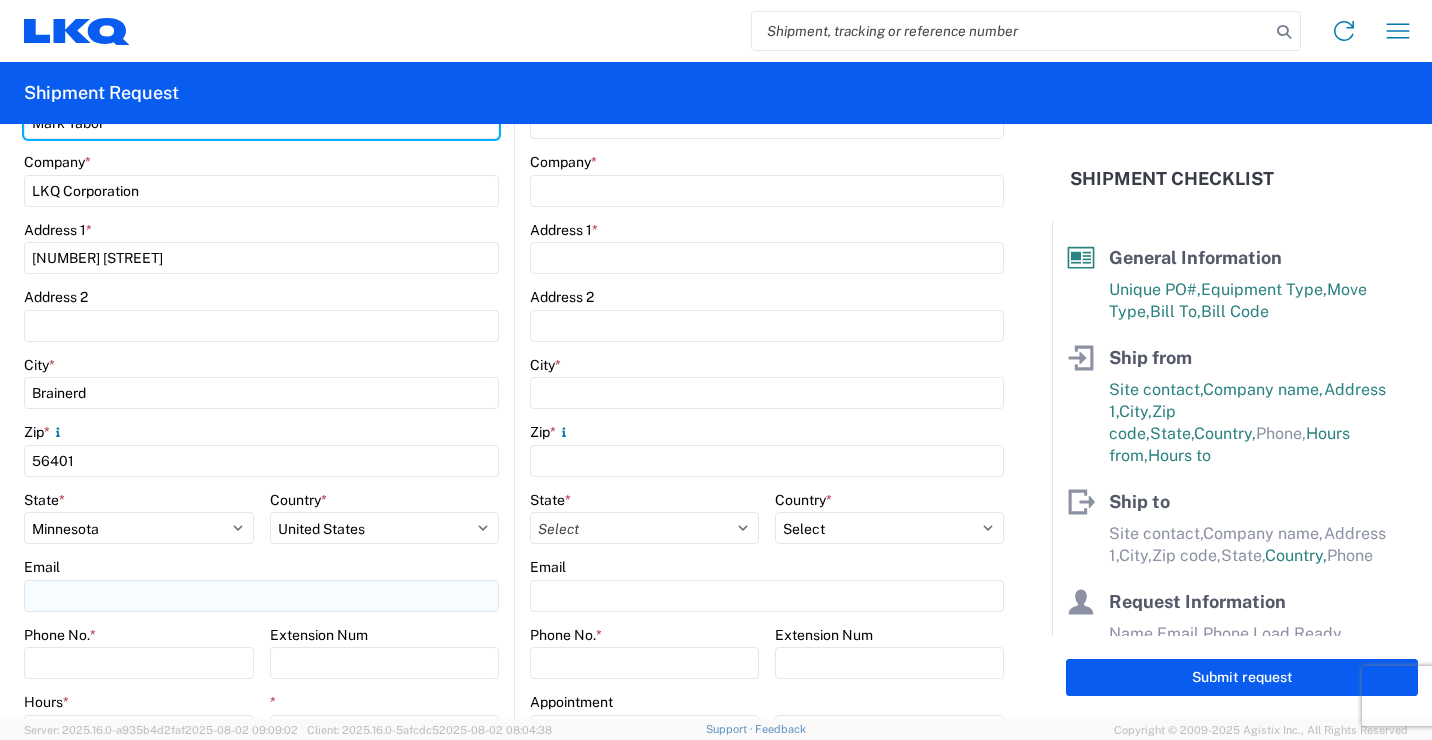 type on "Mark Tabor" 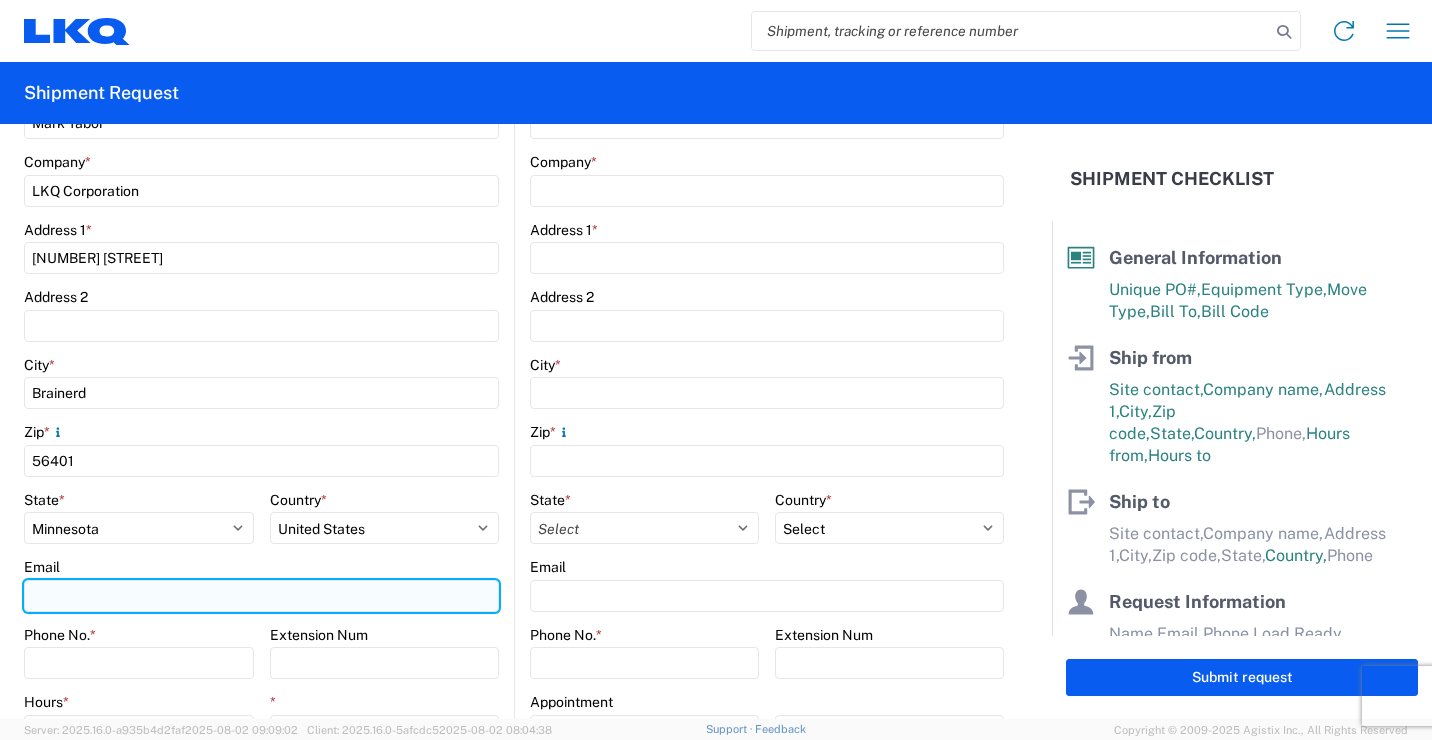 click on "Email" at bounding box center [261, 596] 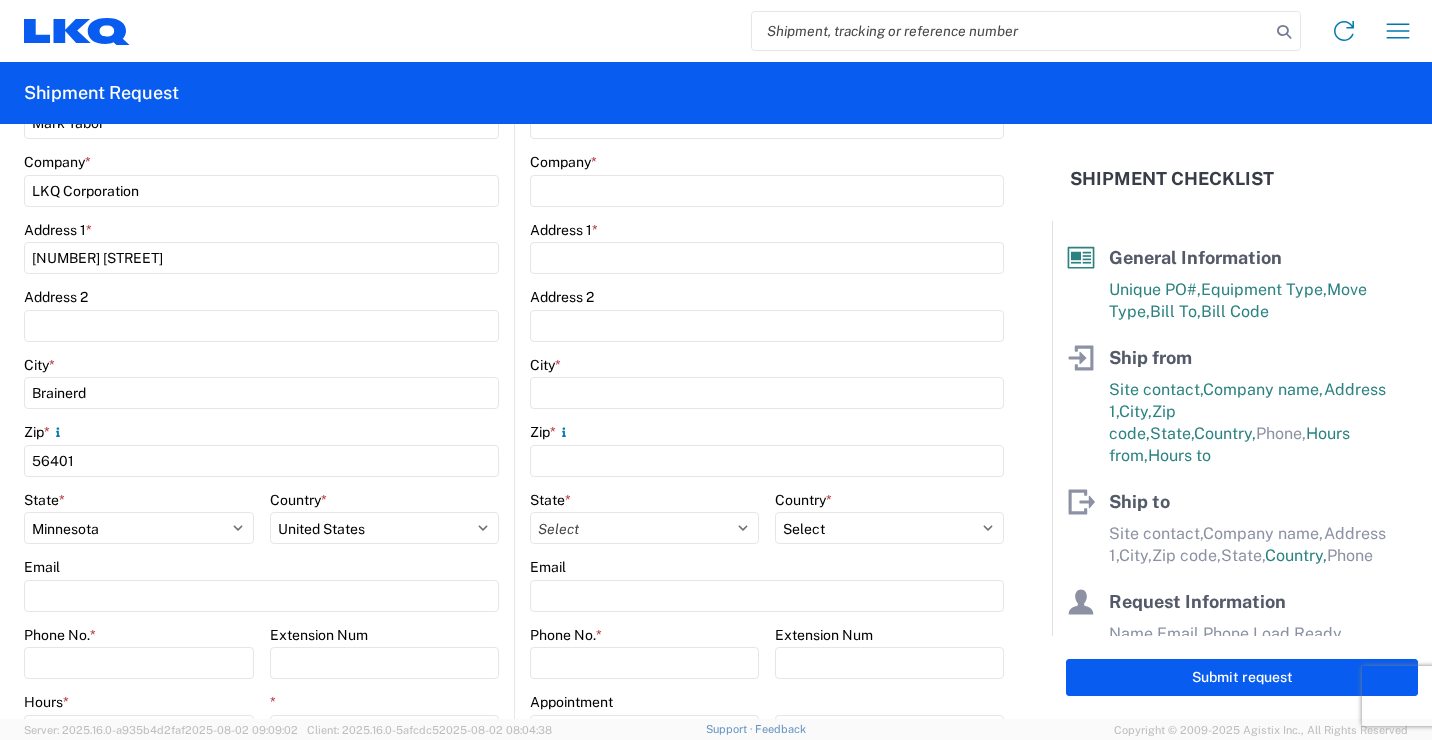 click on "Address 2" 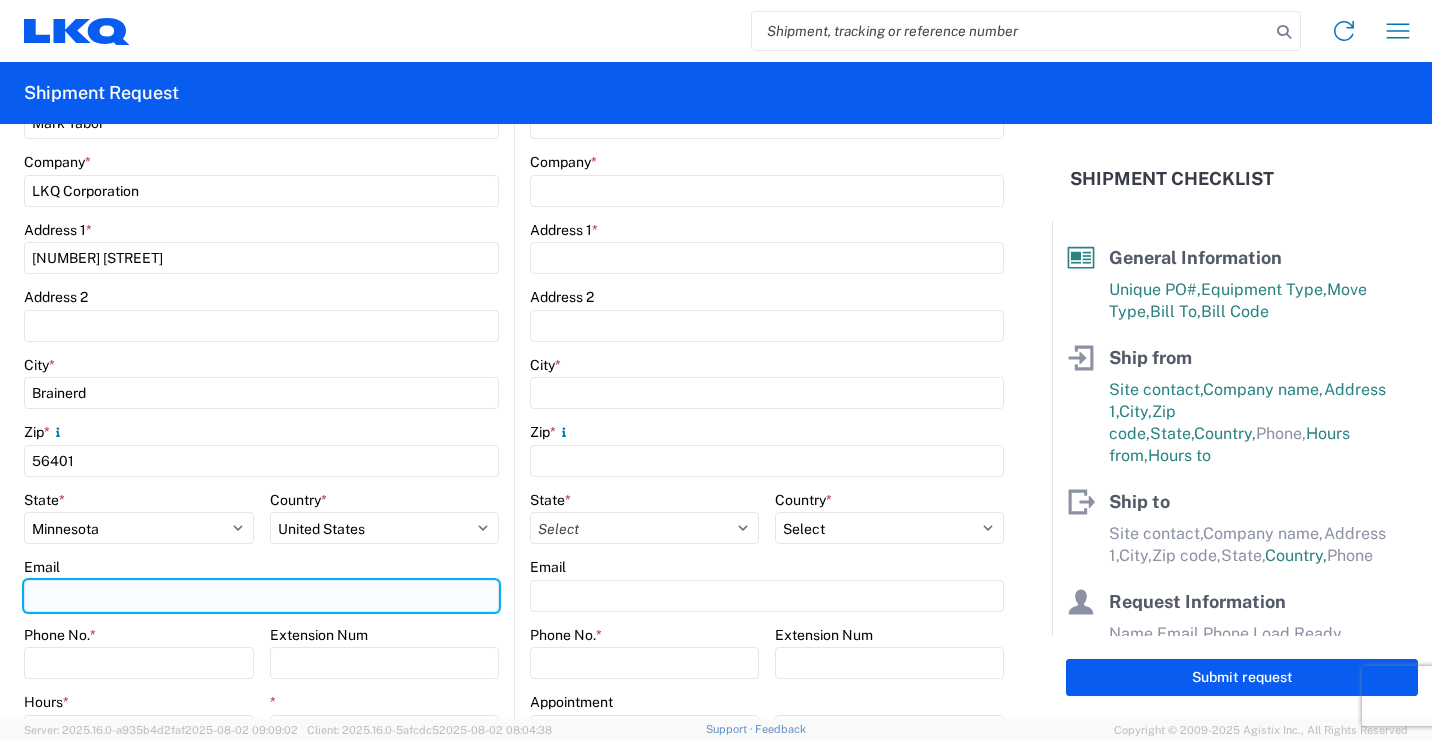 click on "Email" at bounding box center [261, 596] 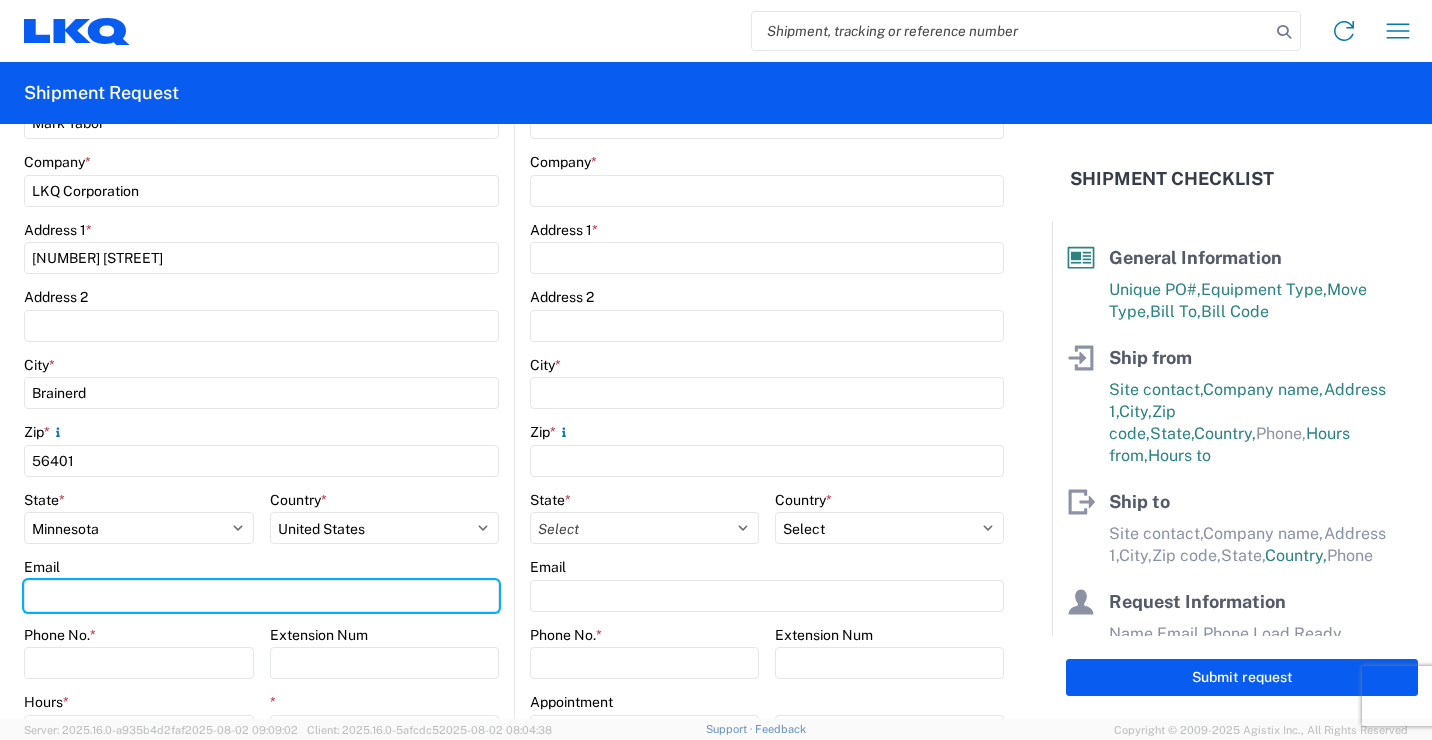 type on "[EMAIL]" 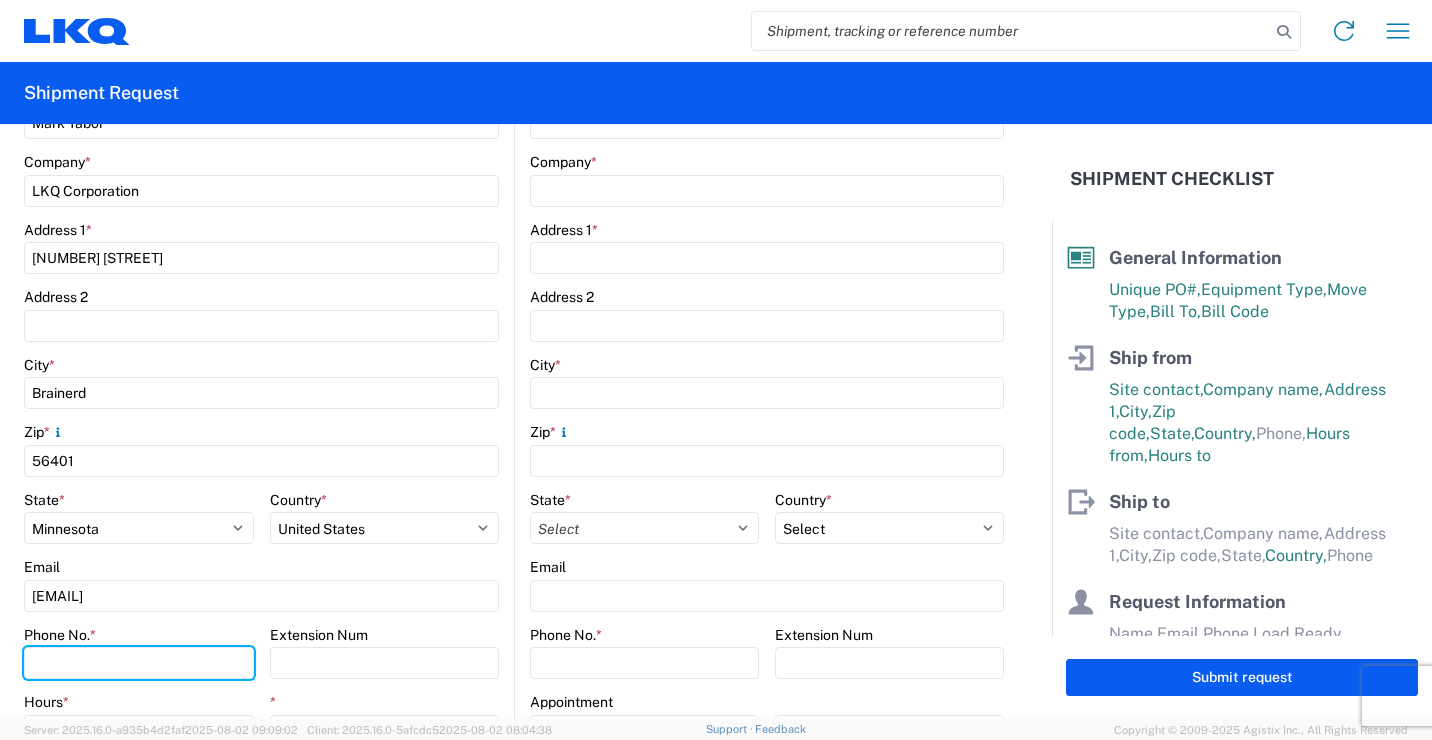 type on "2182973820" 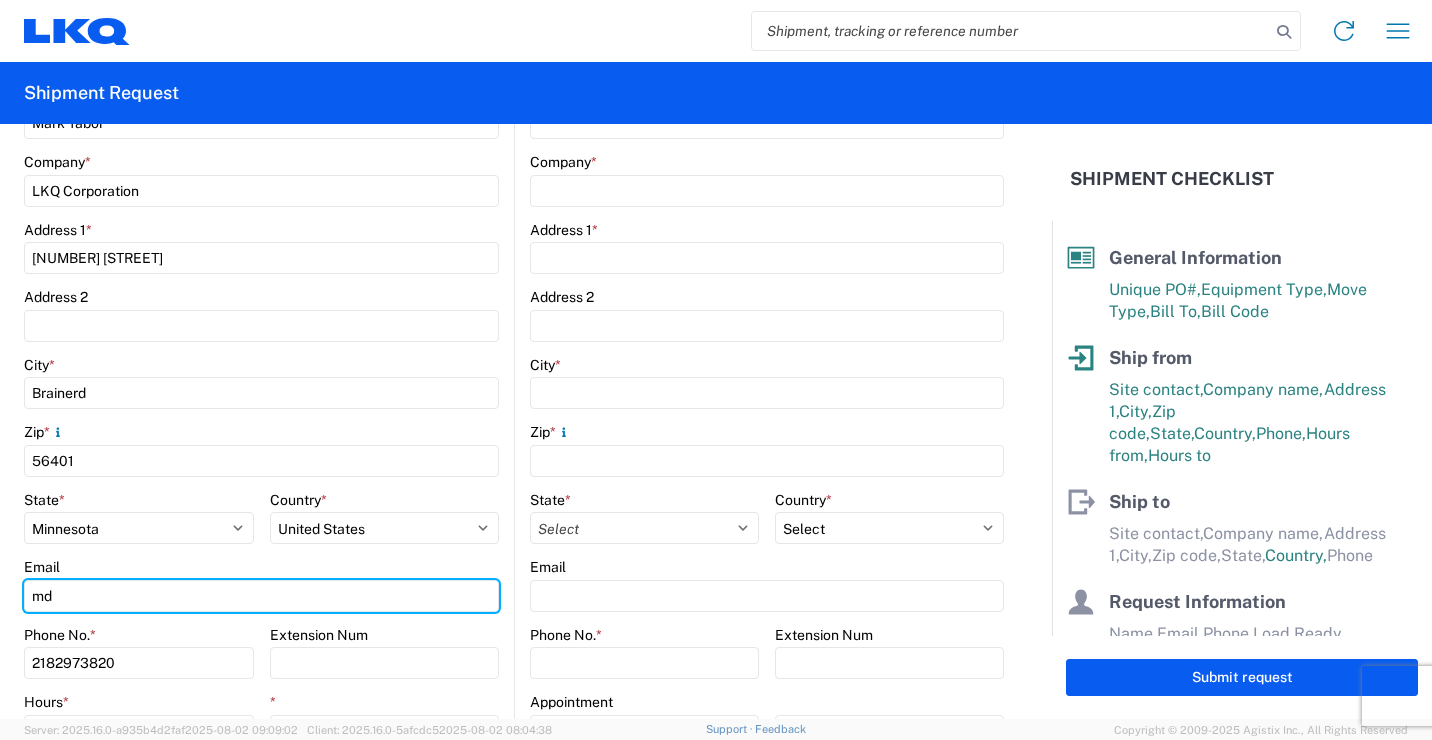 type on "m" 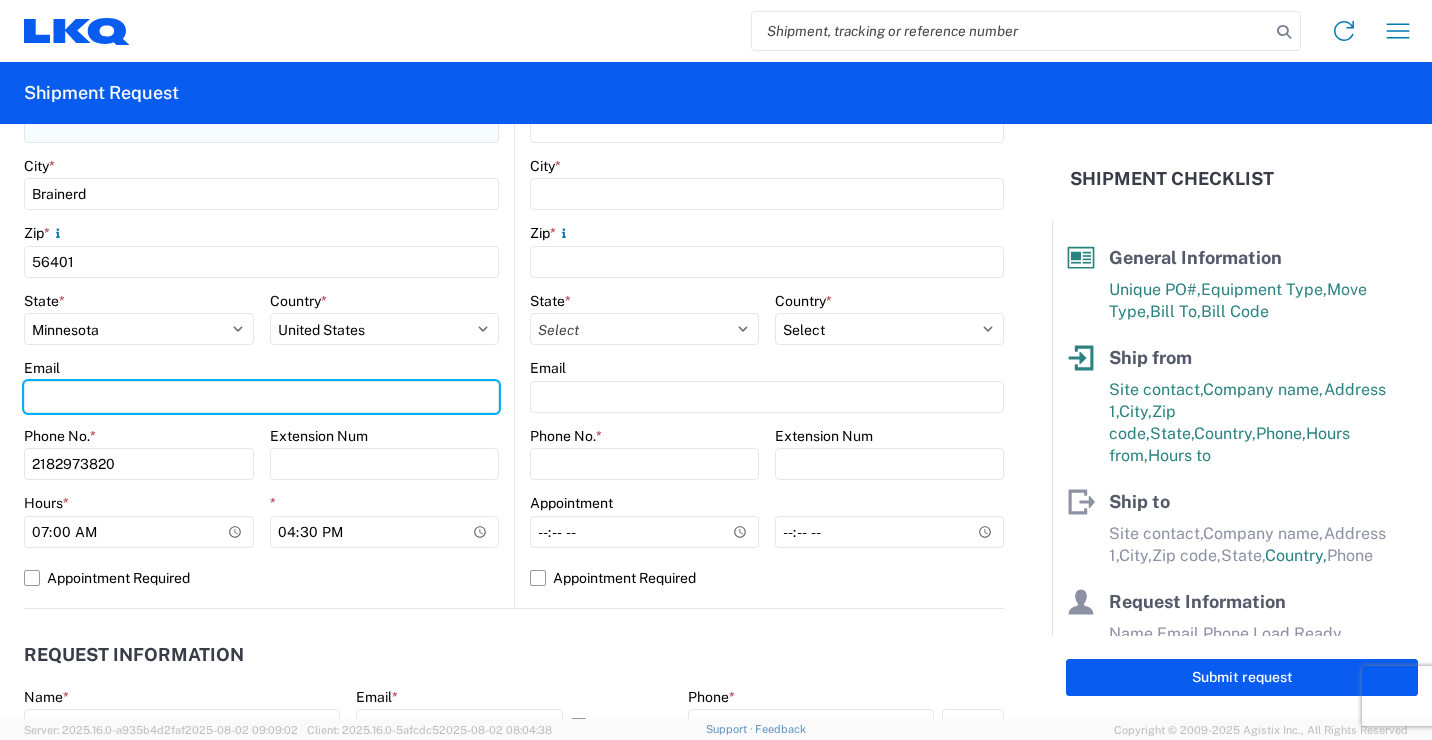 scroll, scrollTop: 600, scrollLeft: 0, axis: vertical 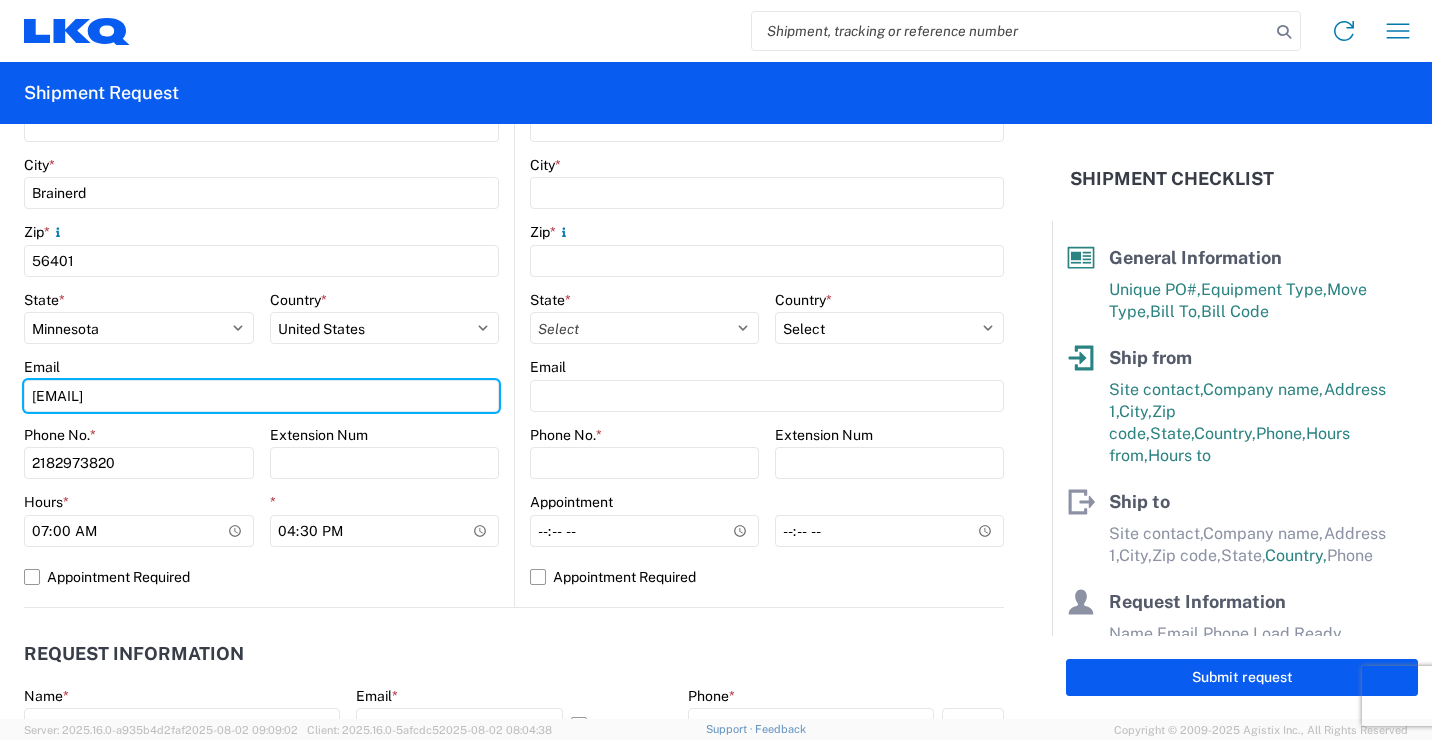 type on "[EMAIL]" 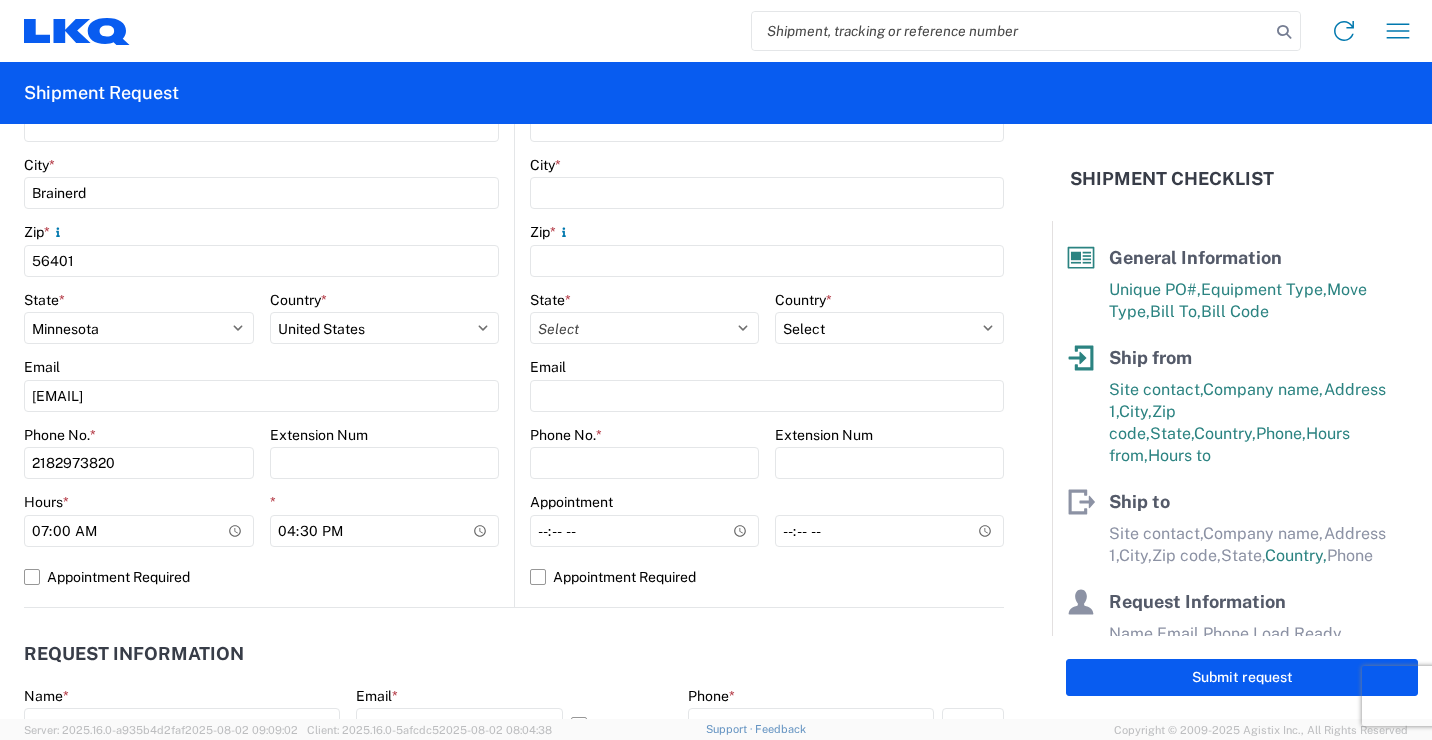 click on "Extension Num" 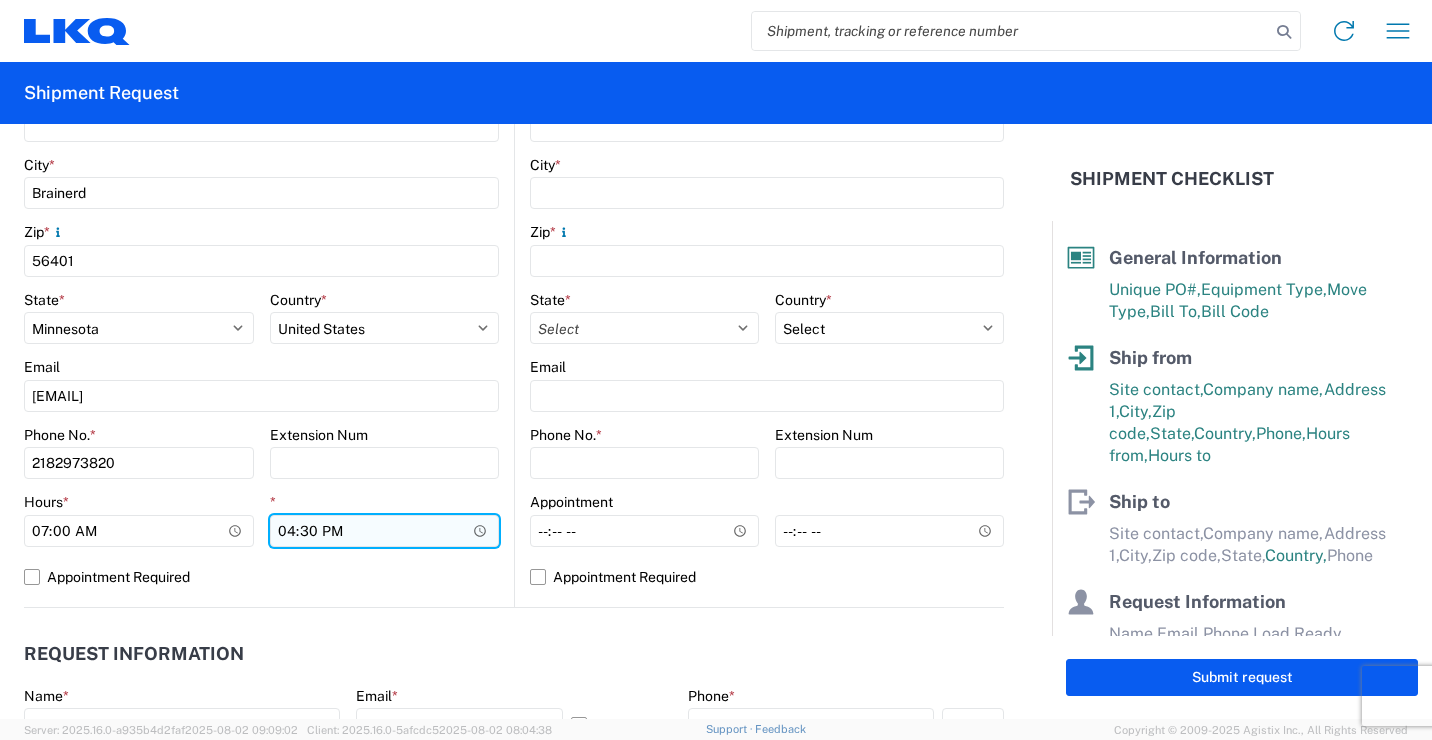 click on "16:30" at bounding box center [385, 531] 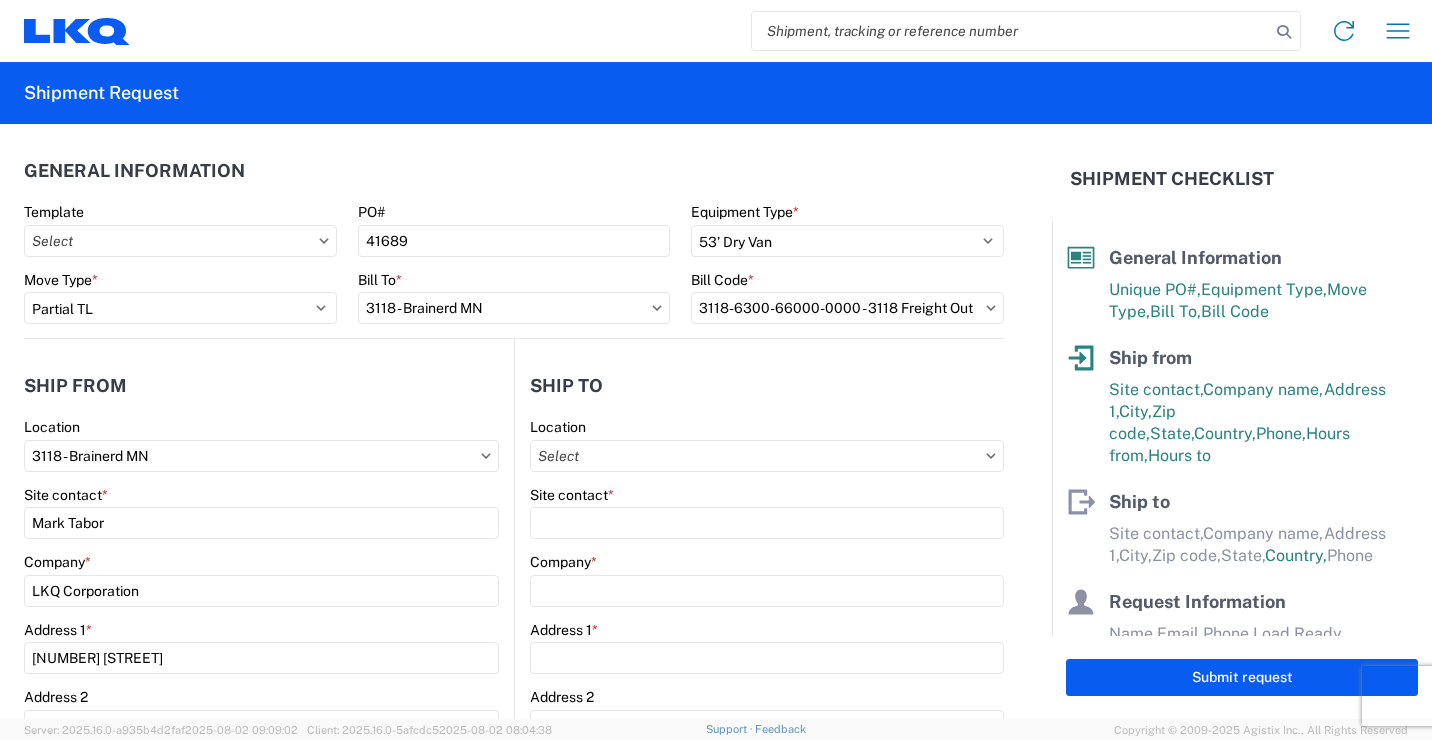 scroll, scrollTop: 100, scrollLeft: 0, axis: vertical 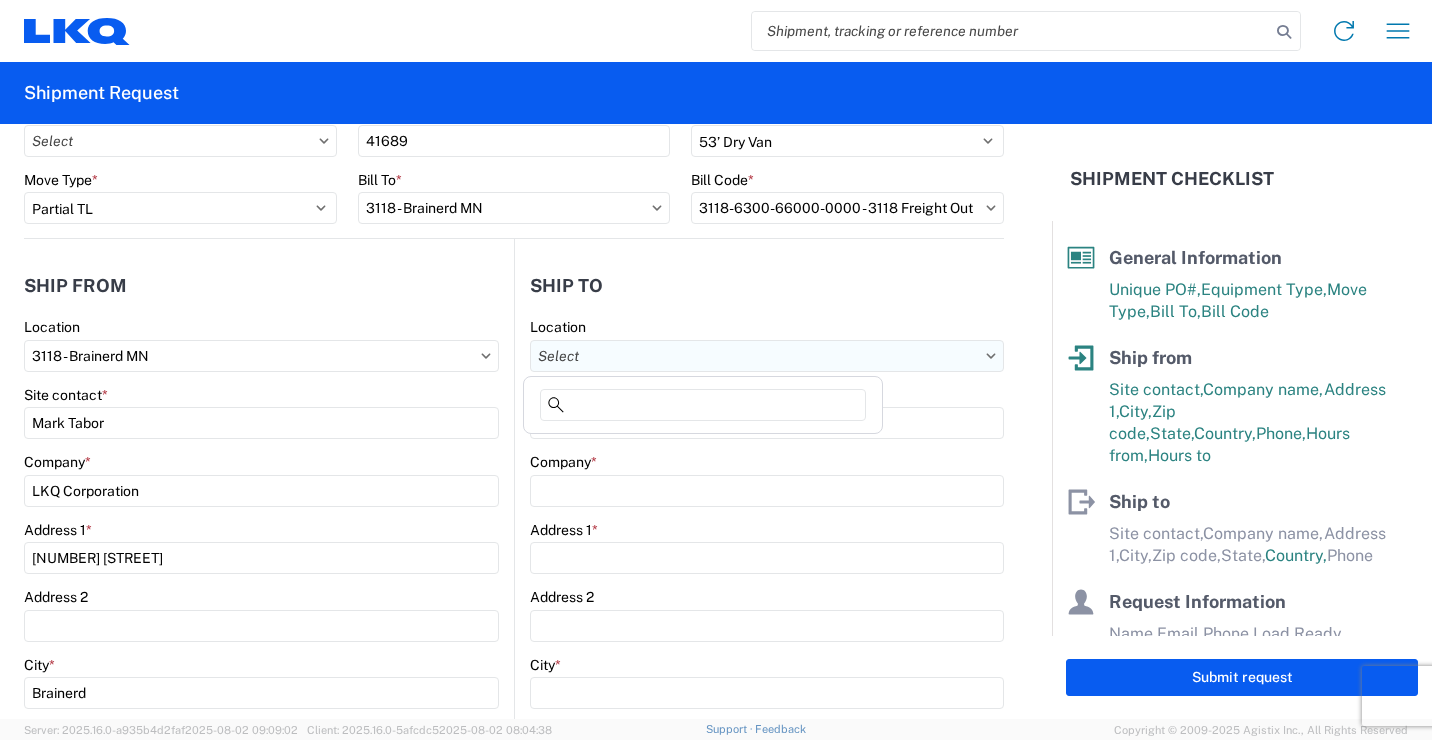 click on "Location" at bounding box center [767, 356] 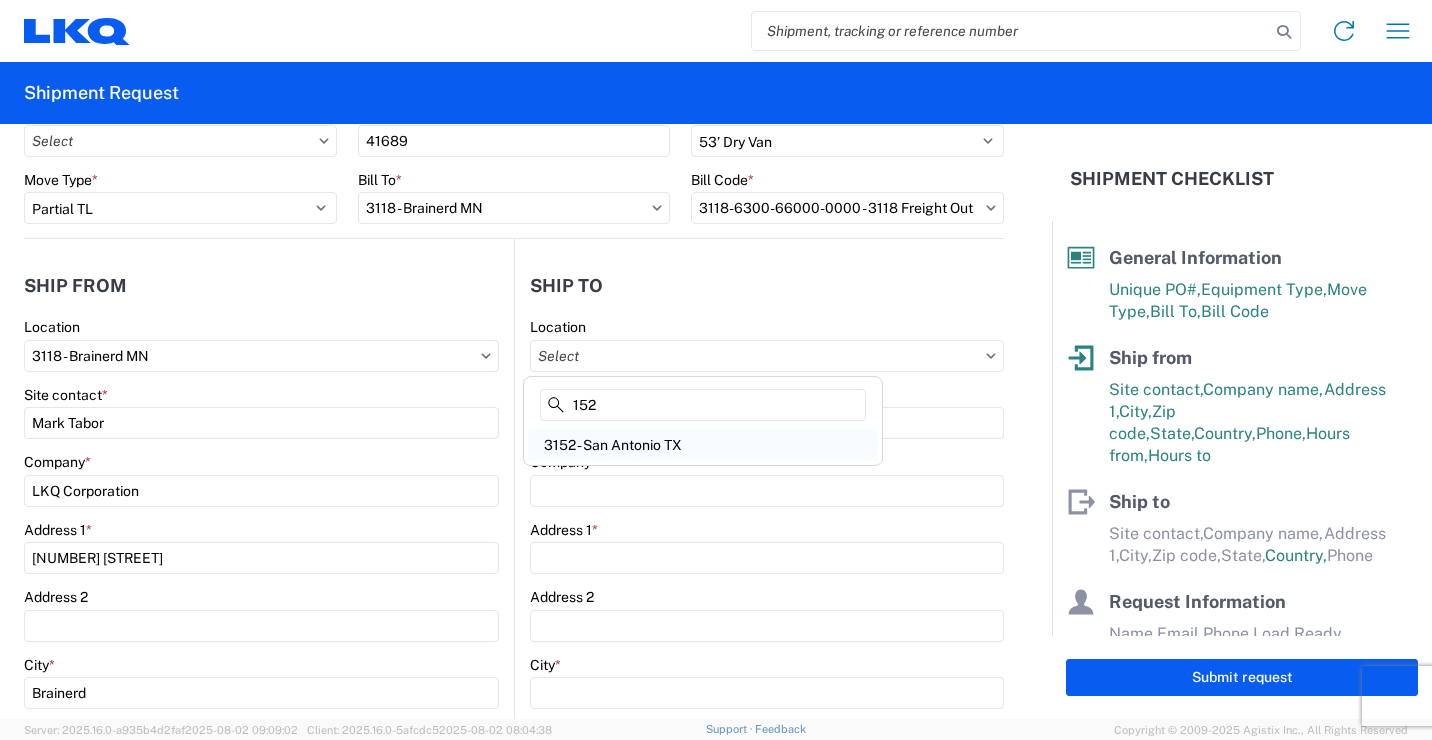 type on "152" 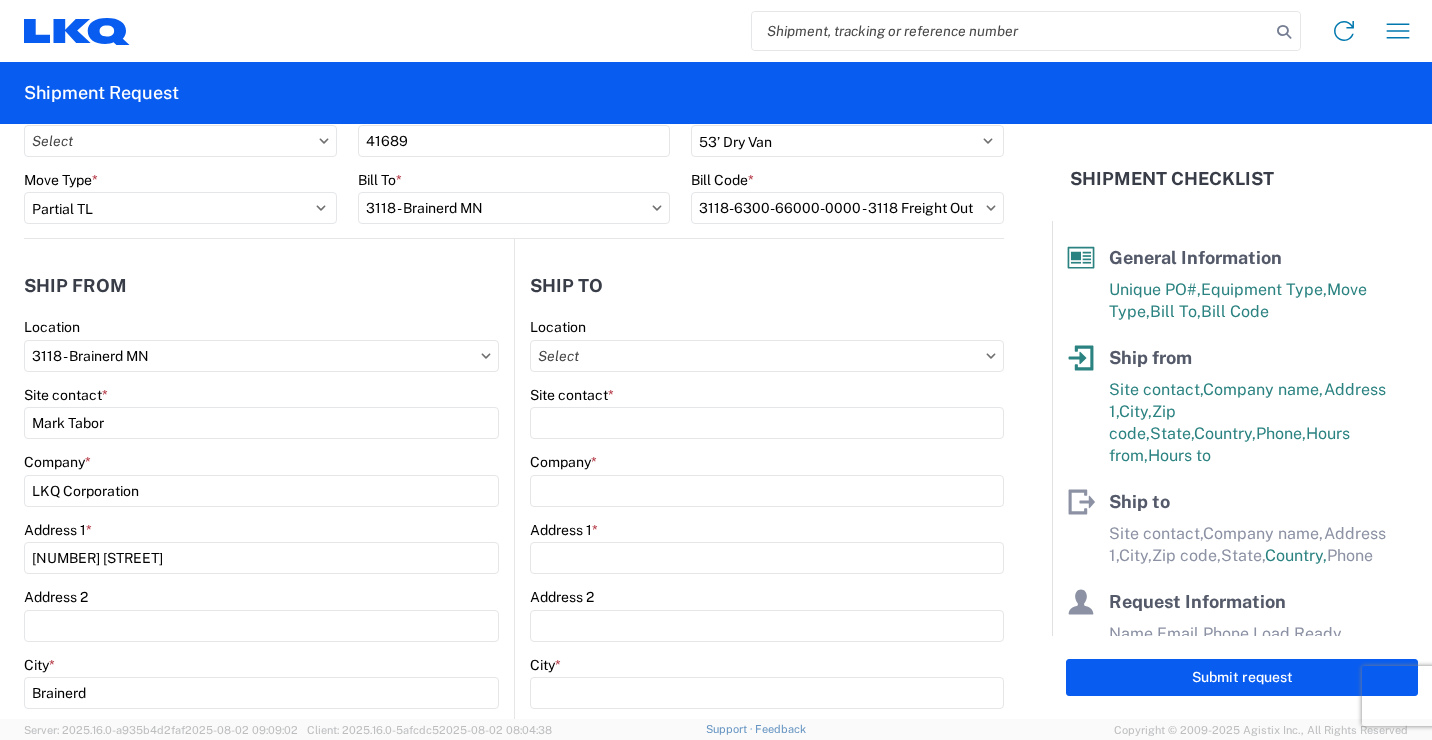 type on "3152 - San Antonio TX" 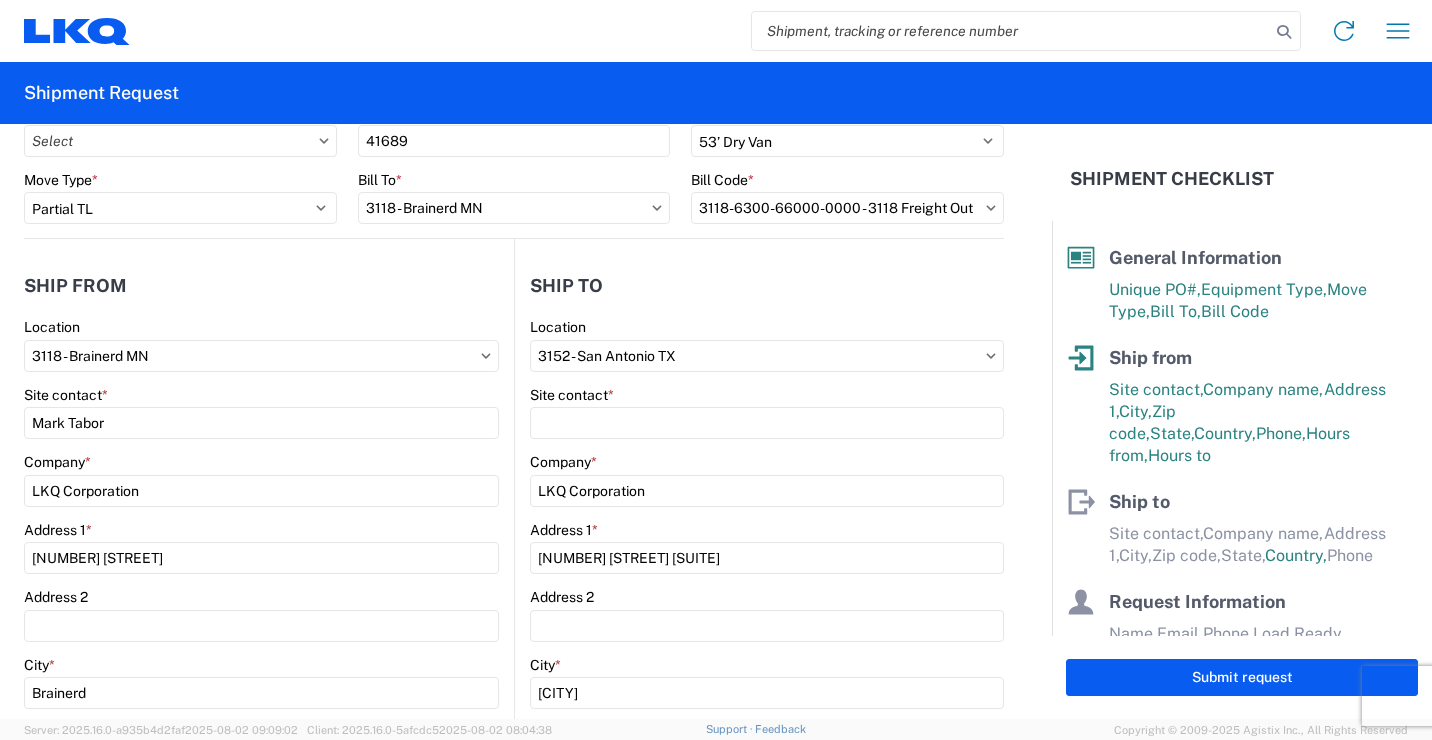 select on "US" 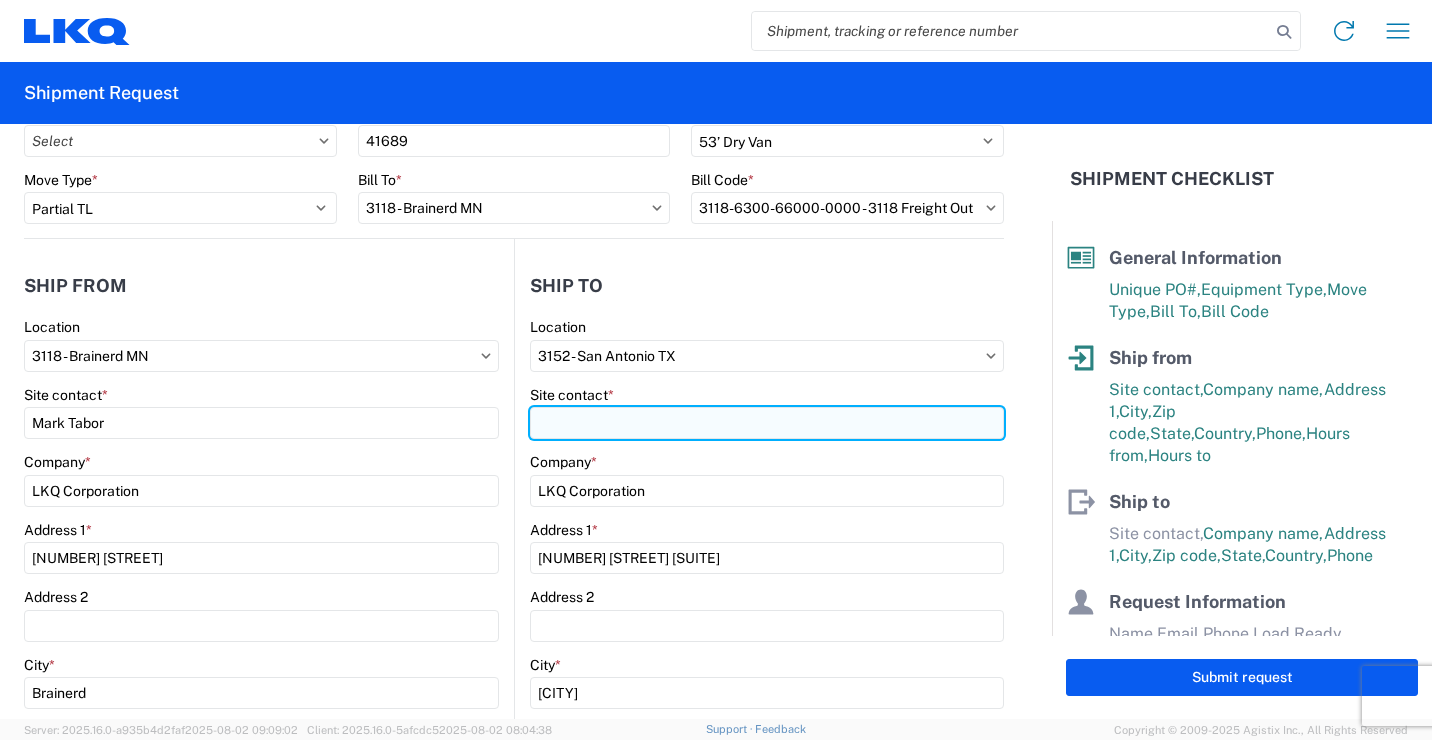click on "Site contact  *" at bounding box center (767, 423) 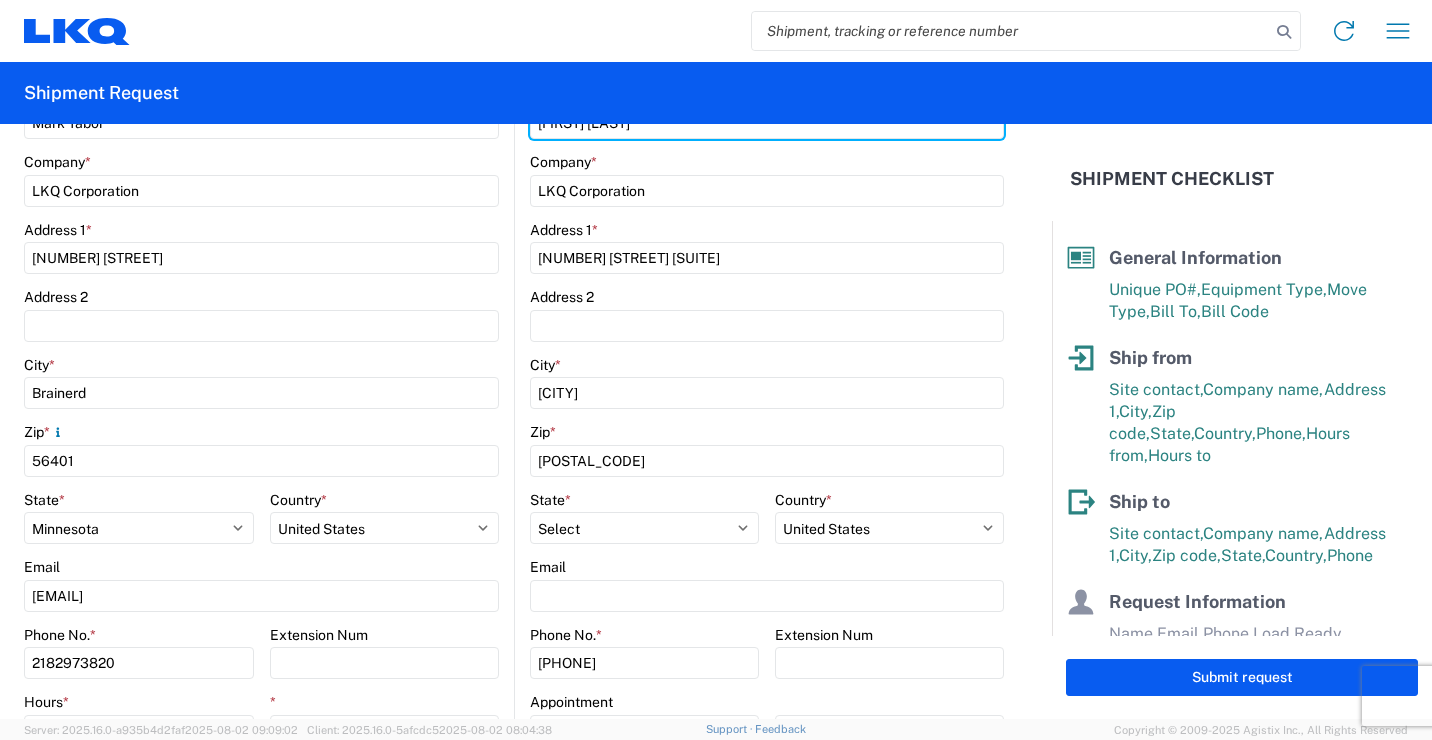 scroll, scrollTop: 600, scrollLeft: 0, axis: vertical 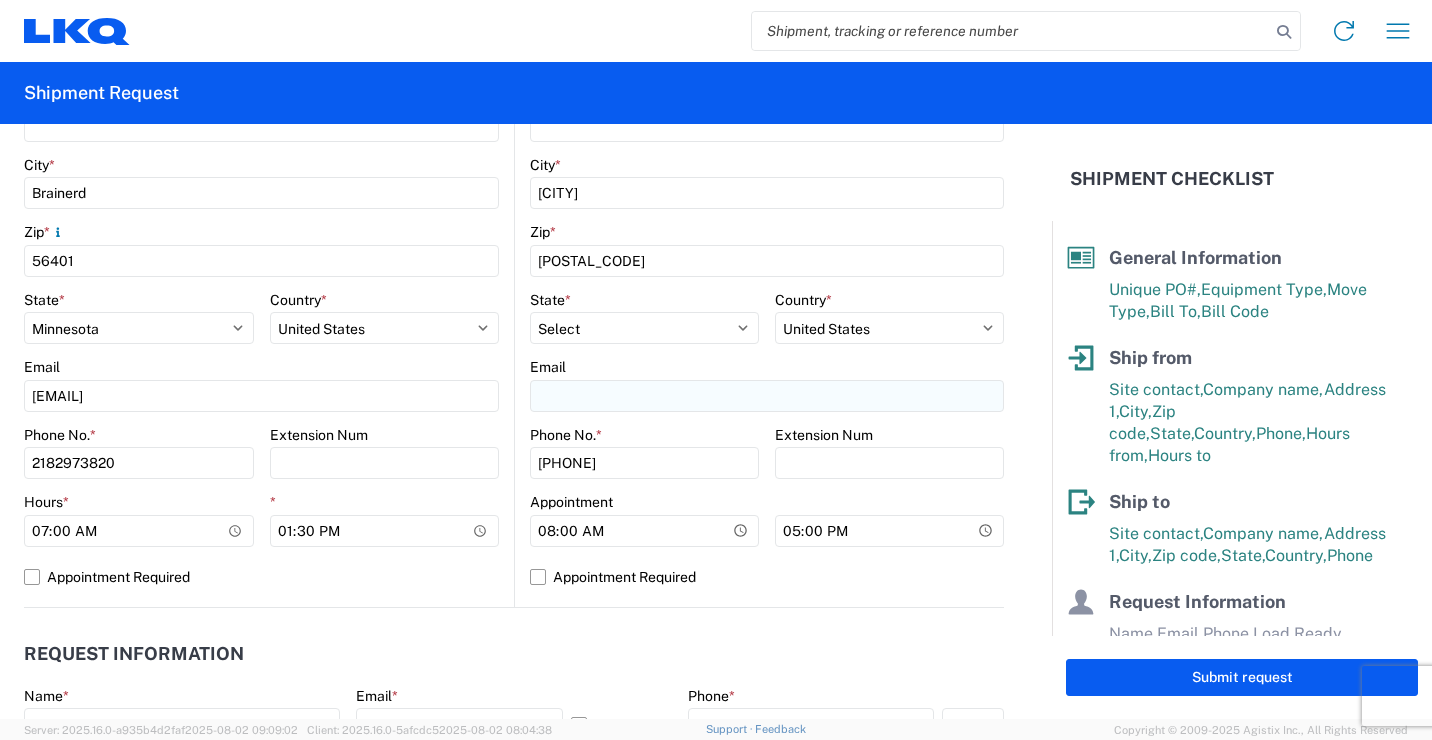 type on "[FIRST] [LAST]" 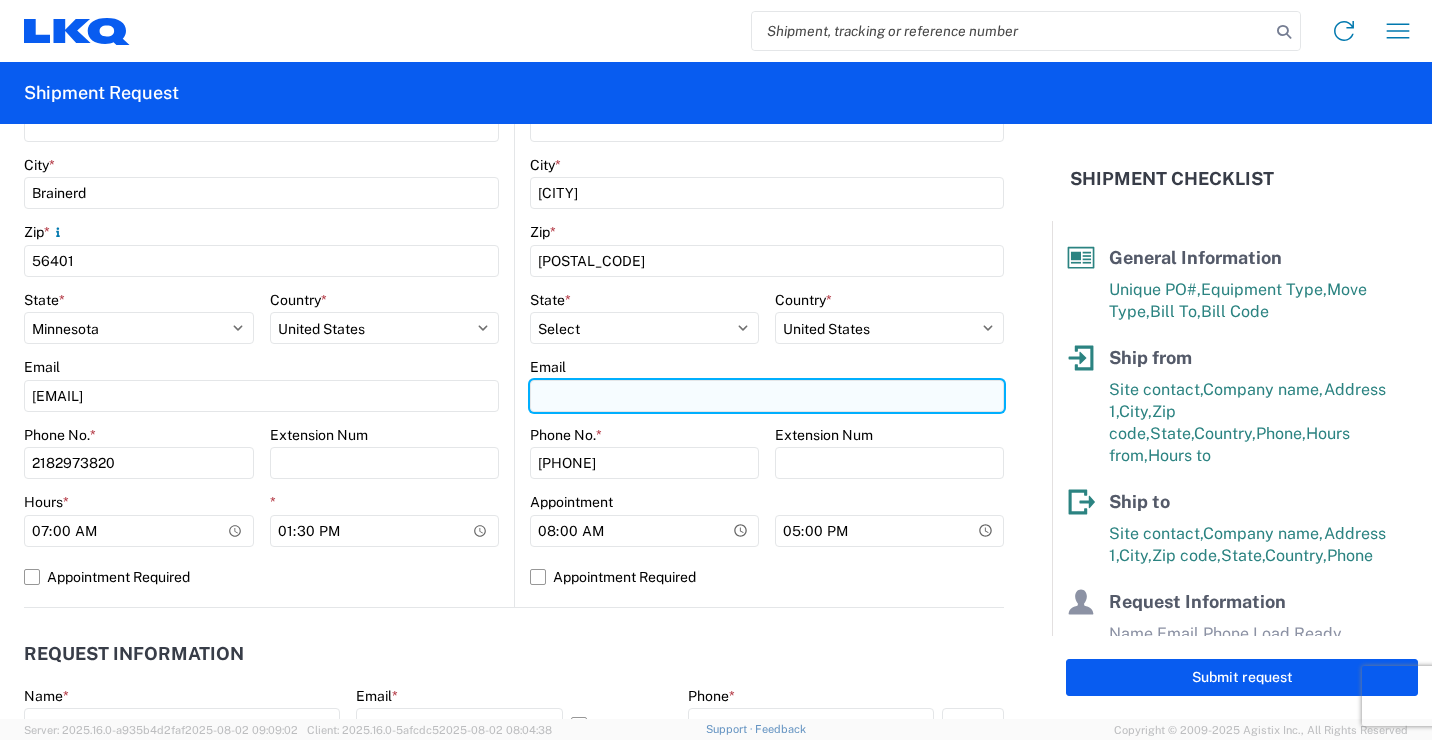 click on "Email" at bounding box center (767, 396) 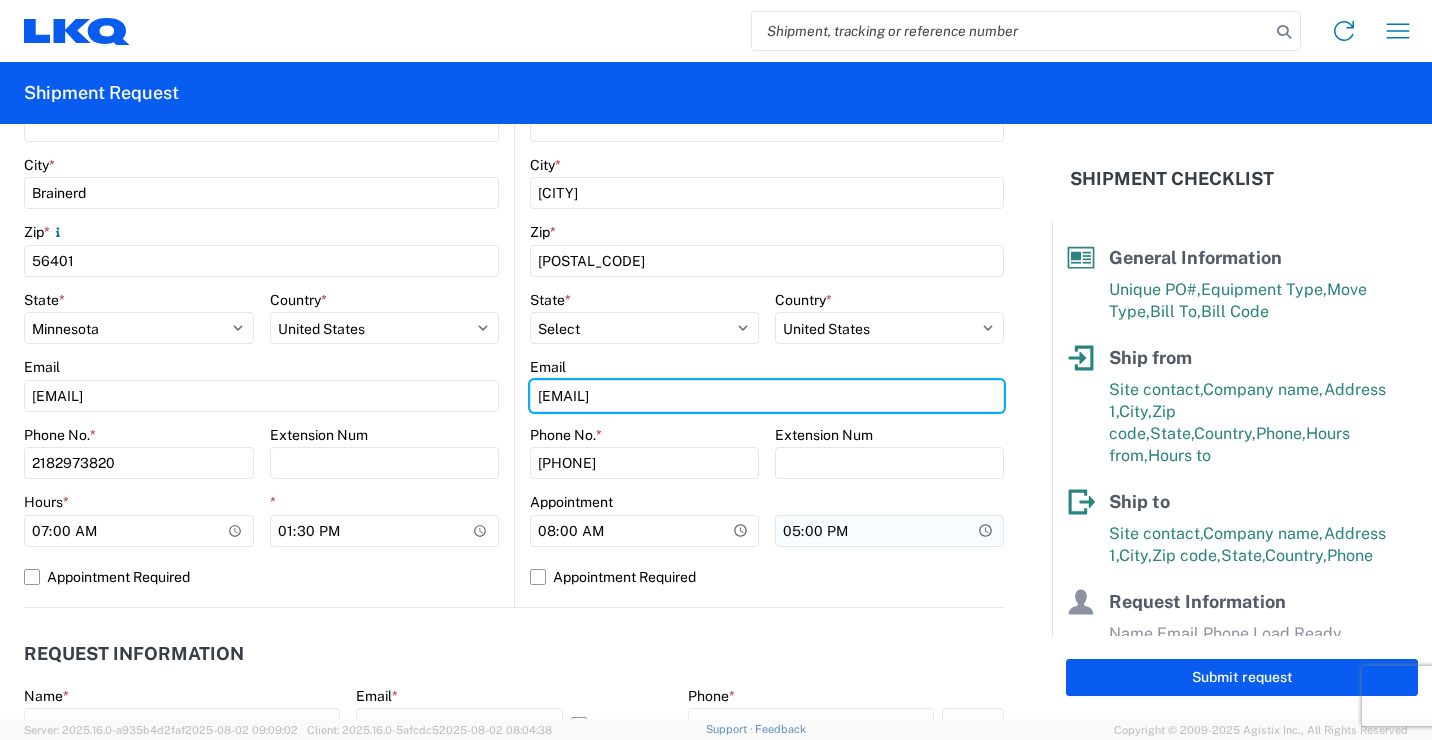 type on "[EMAIL]" 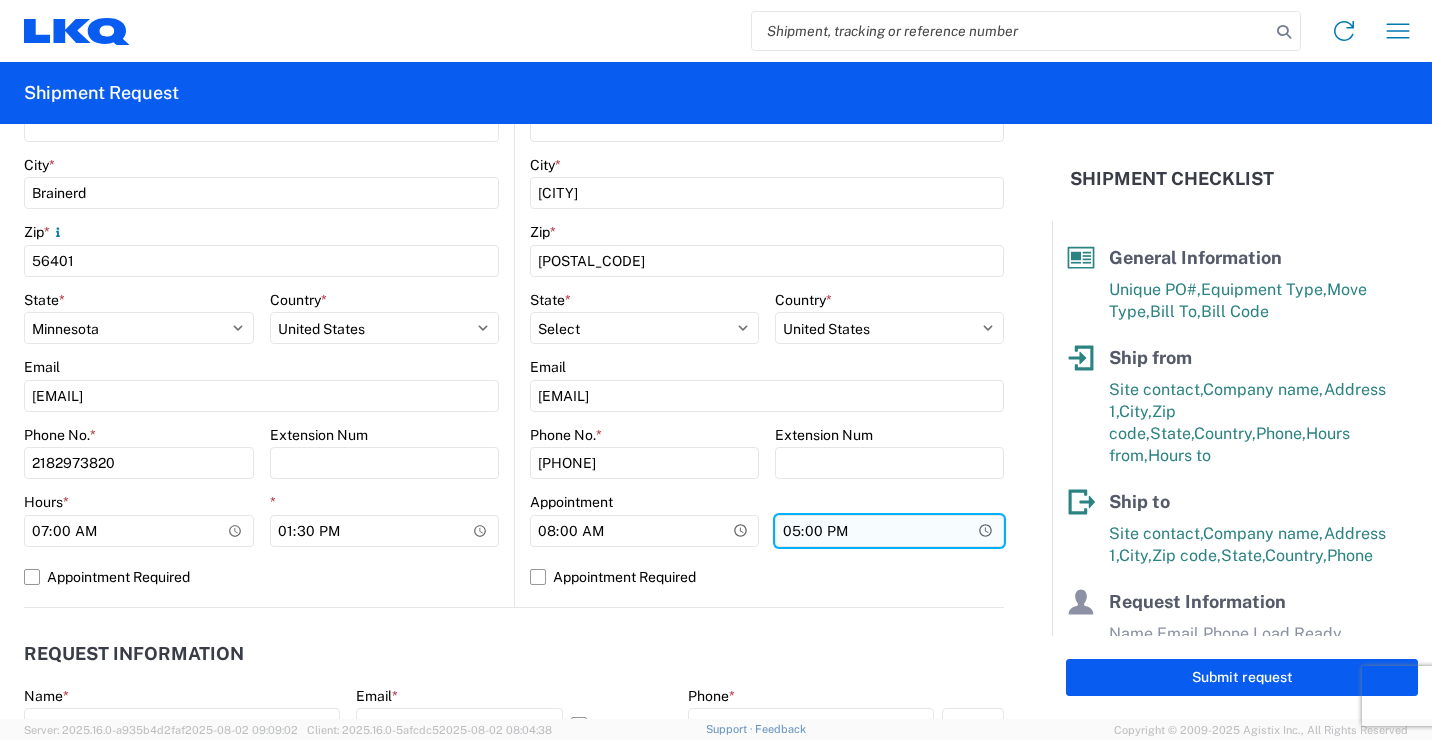 click on "17:00" at bounding box center [889, 531] 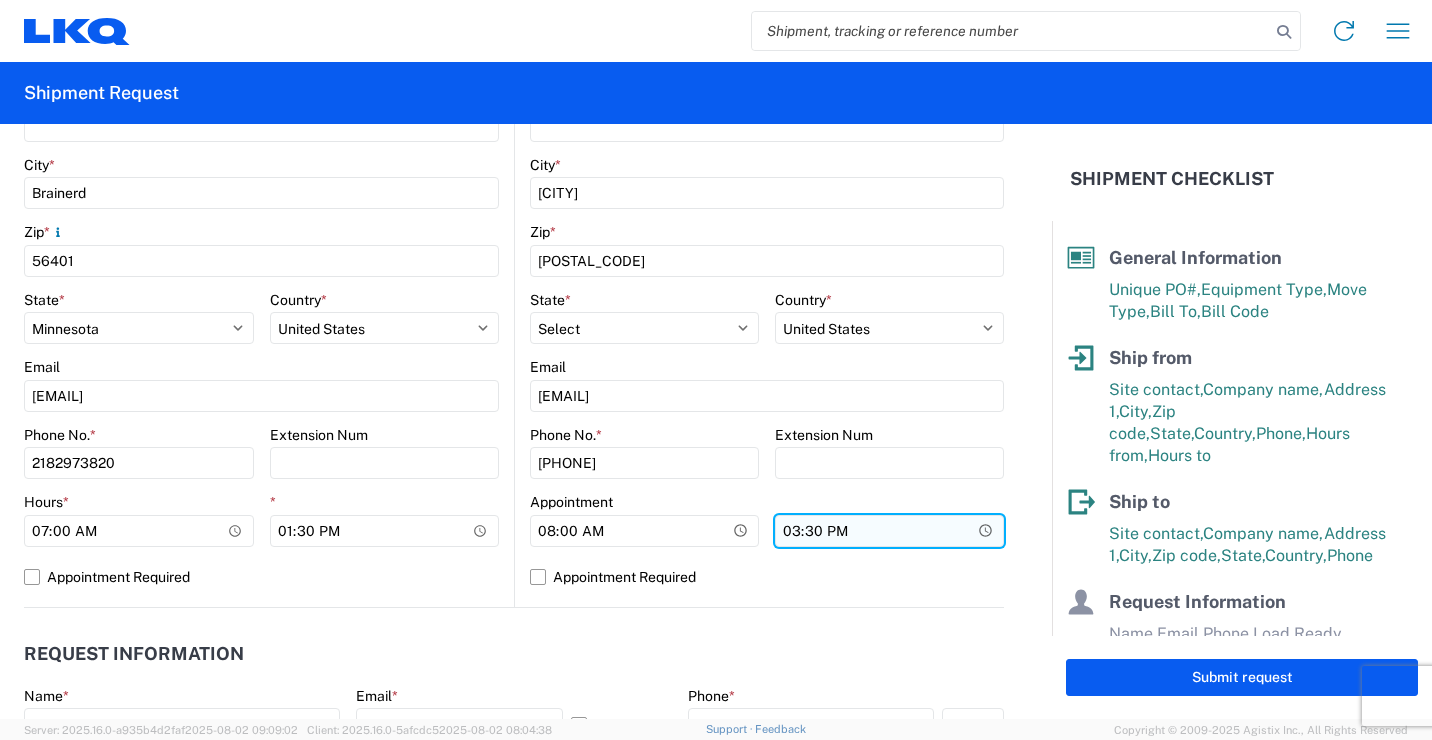 click on "15:30" at bounding box center [889, 531] 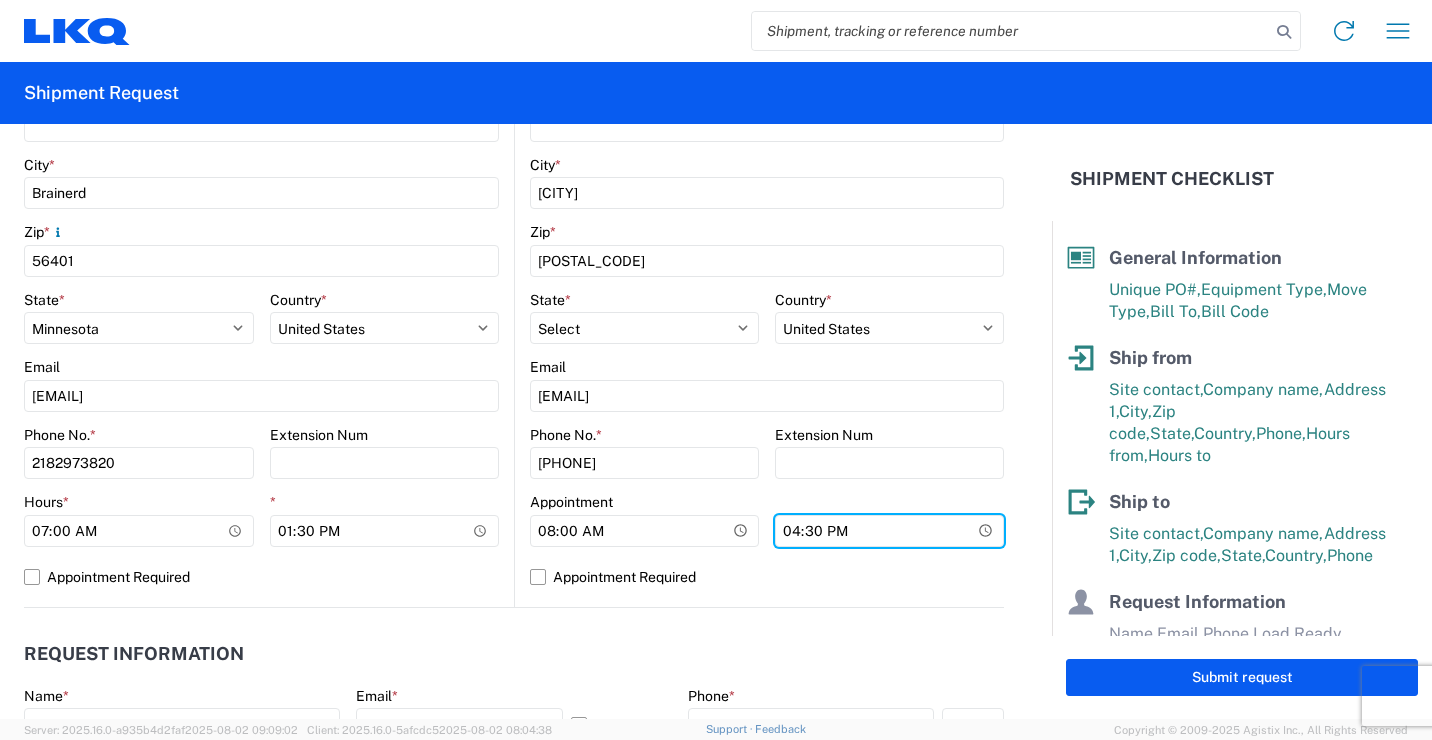 type on "16:00" 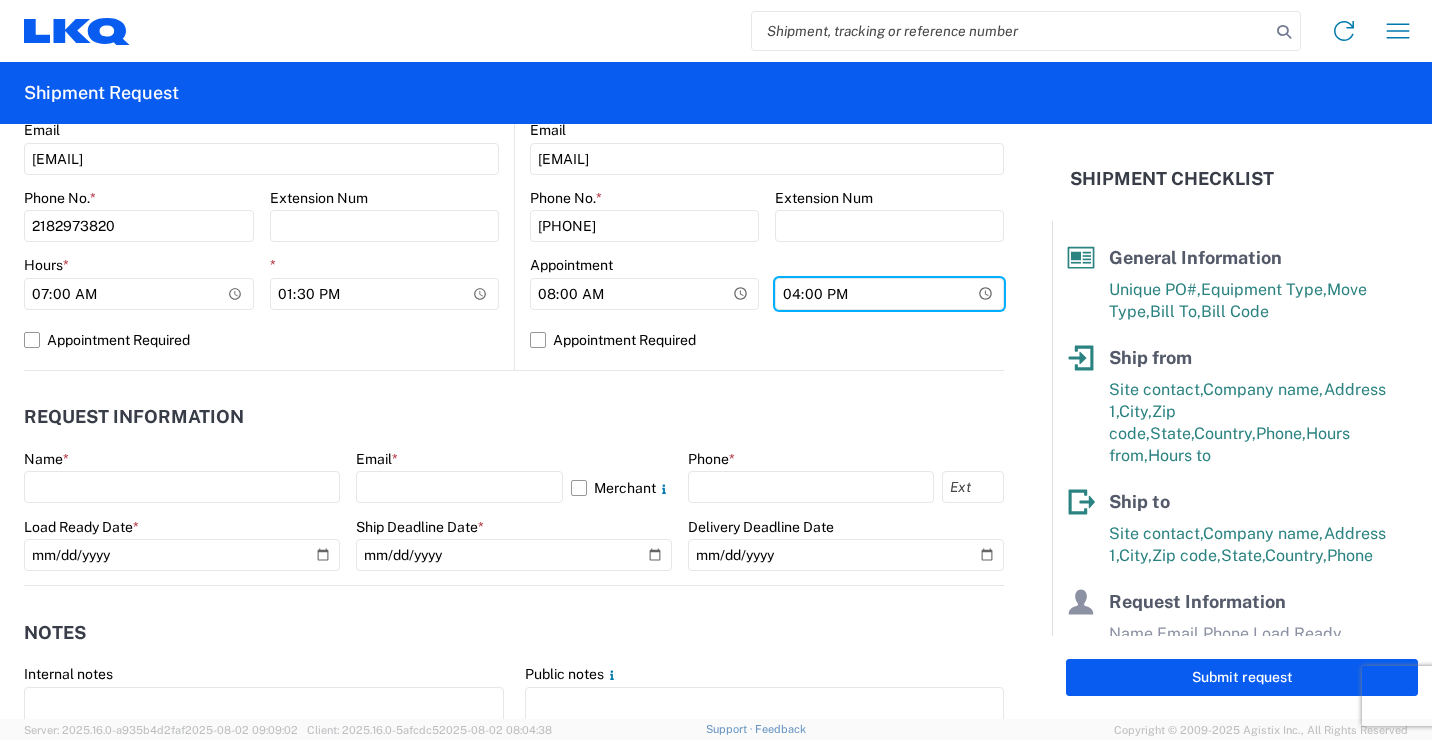 scroll, scrollTop: 900, scrollLeft: 0, axis: vertical 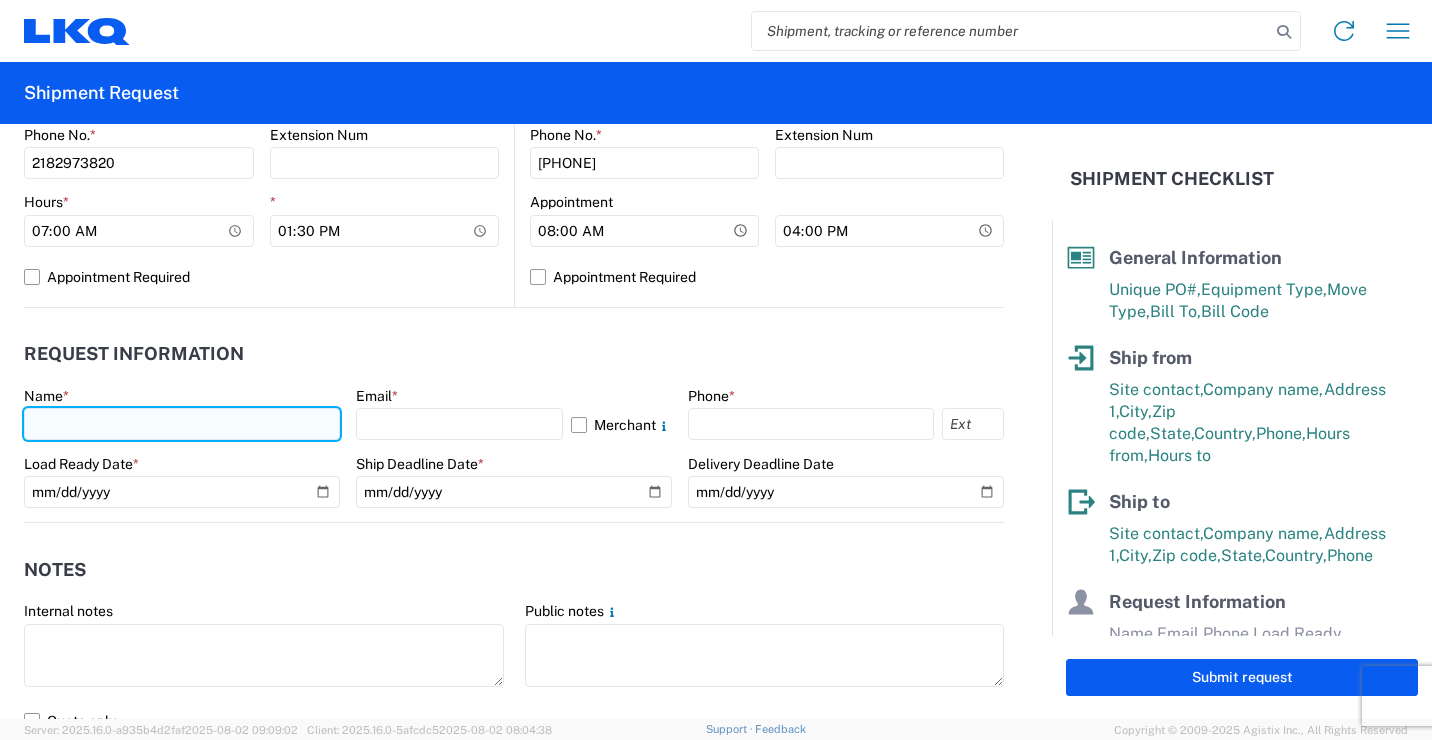 click 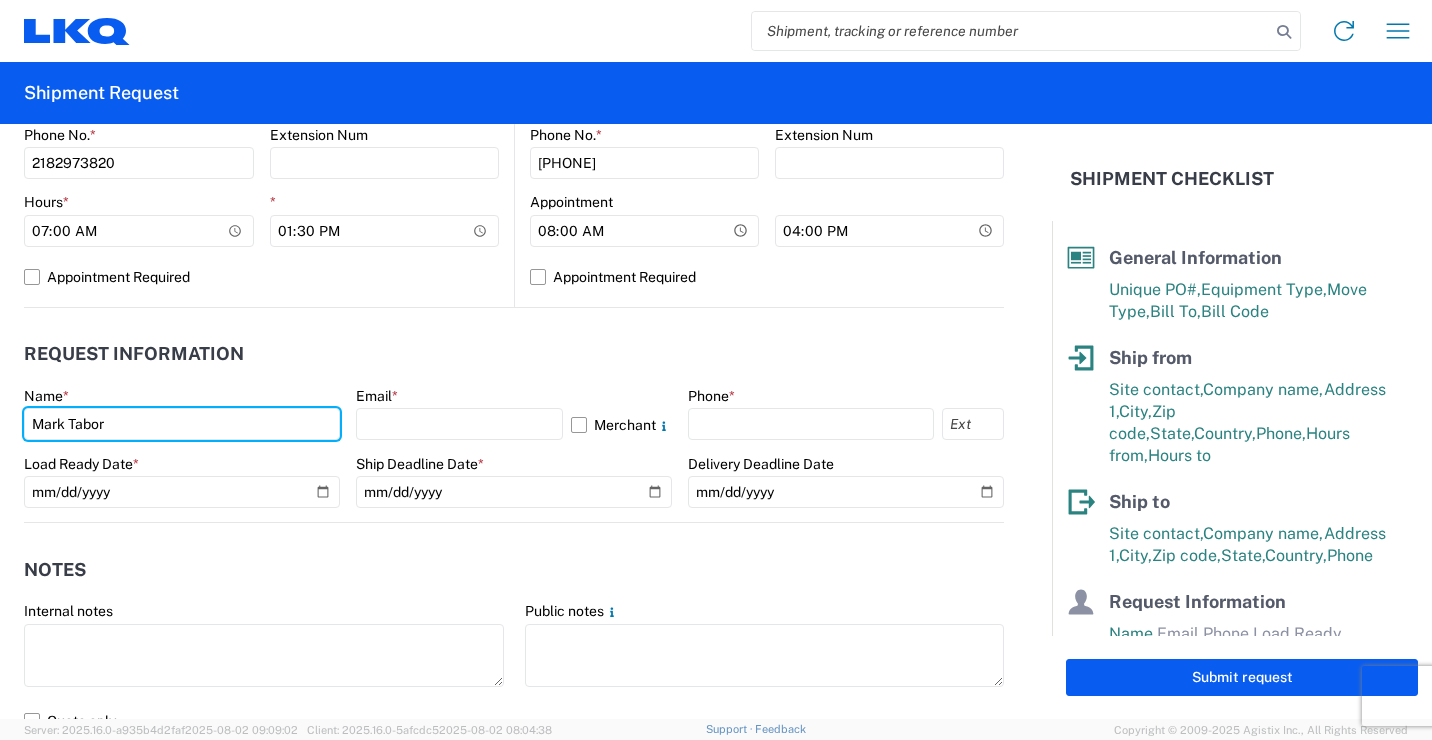 type on "Mark Tabor" 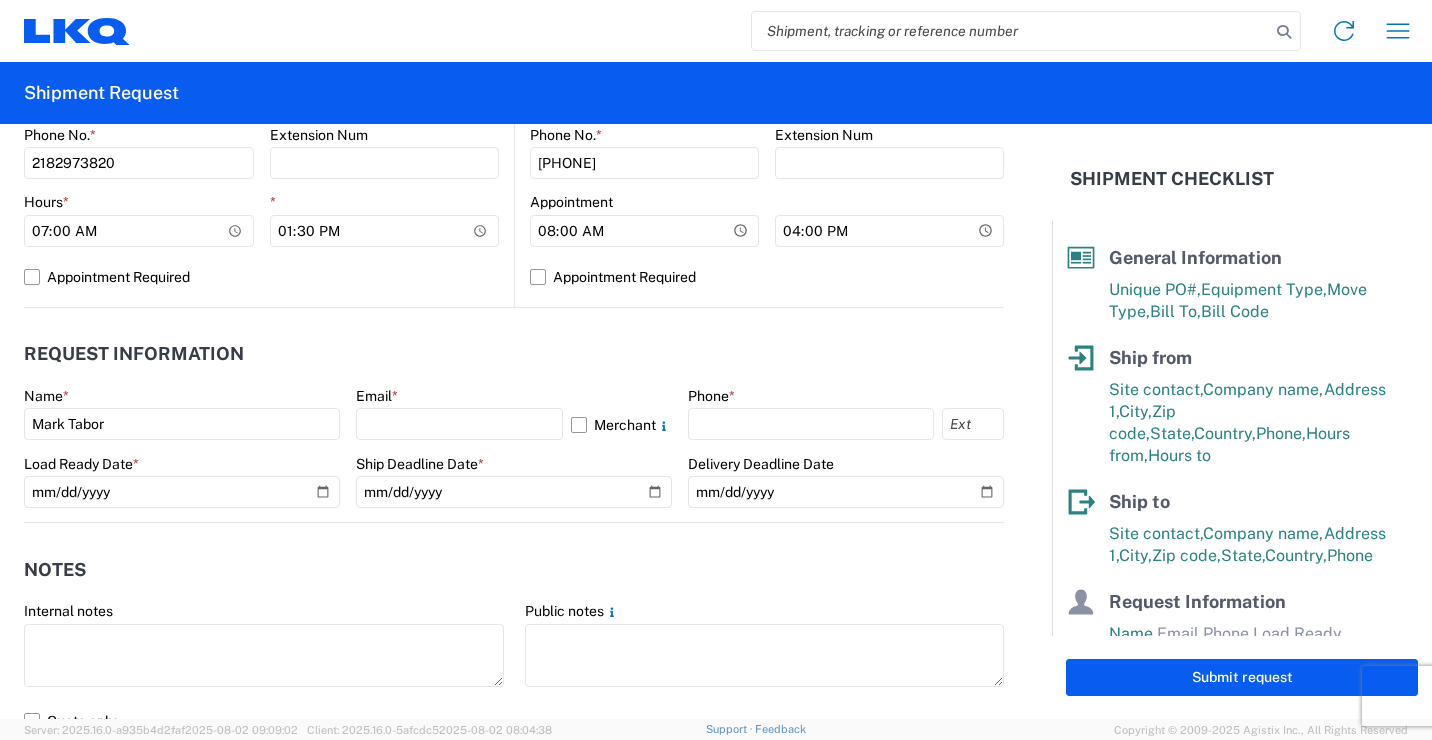 click on "Request Information" 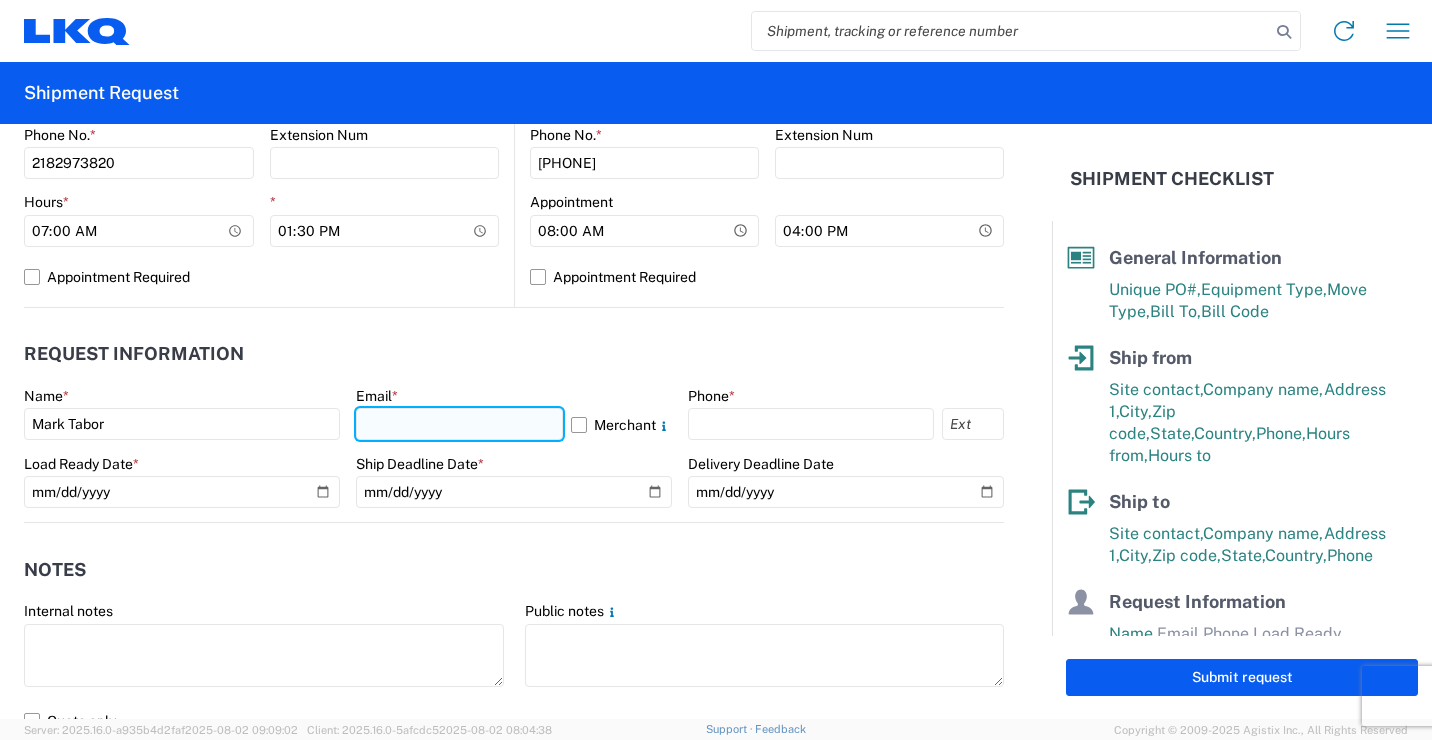 click 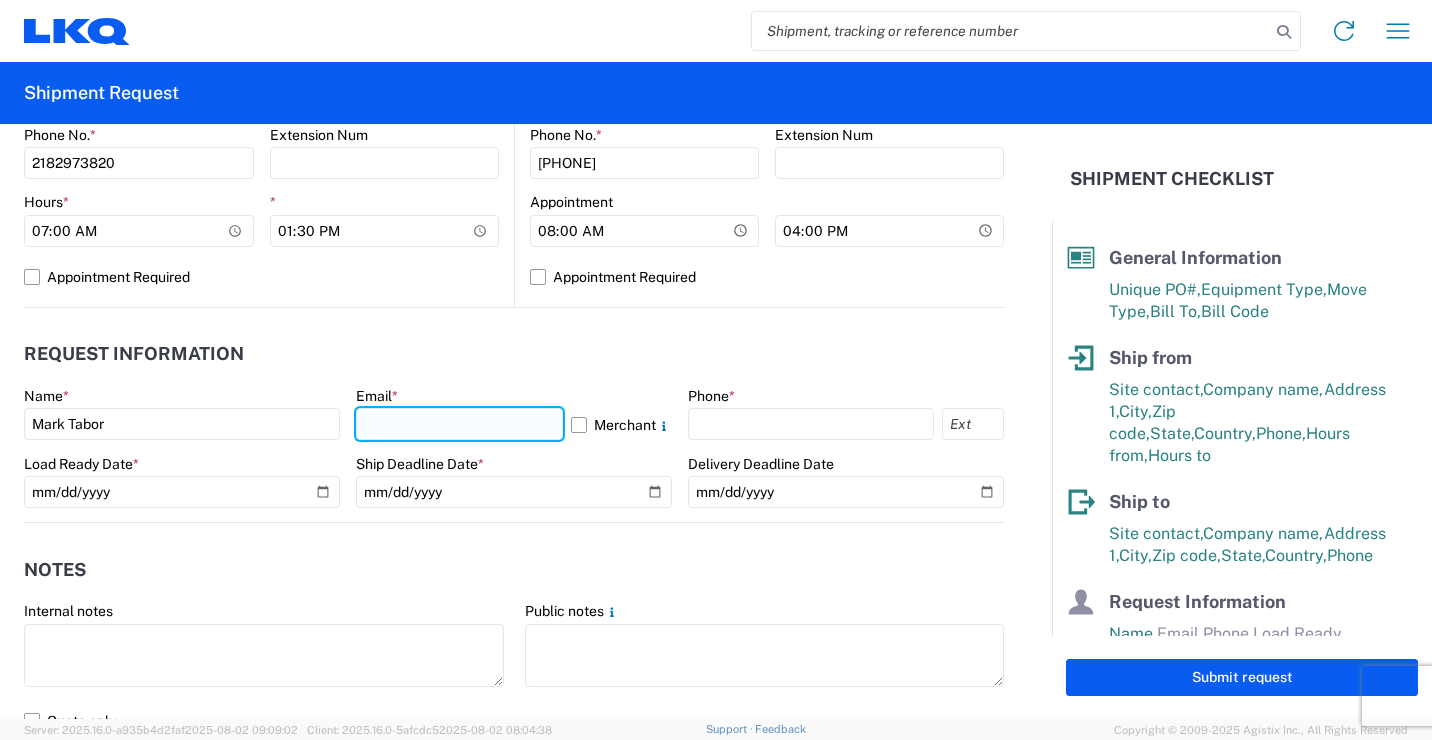 type on "[EMAIL]" 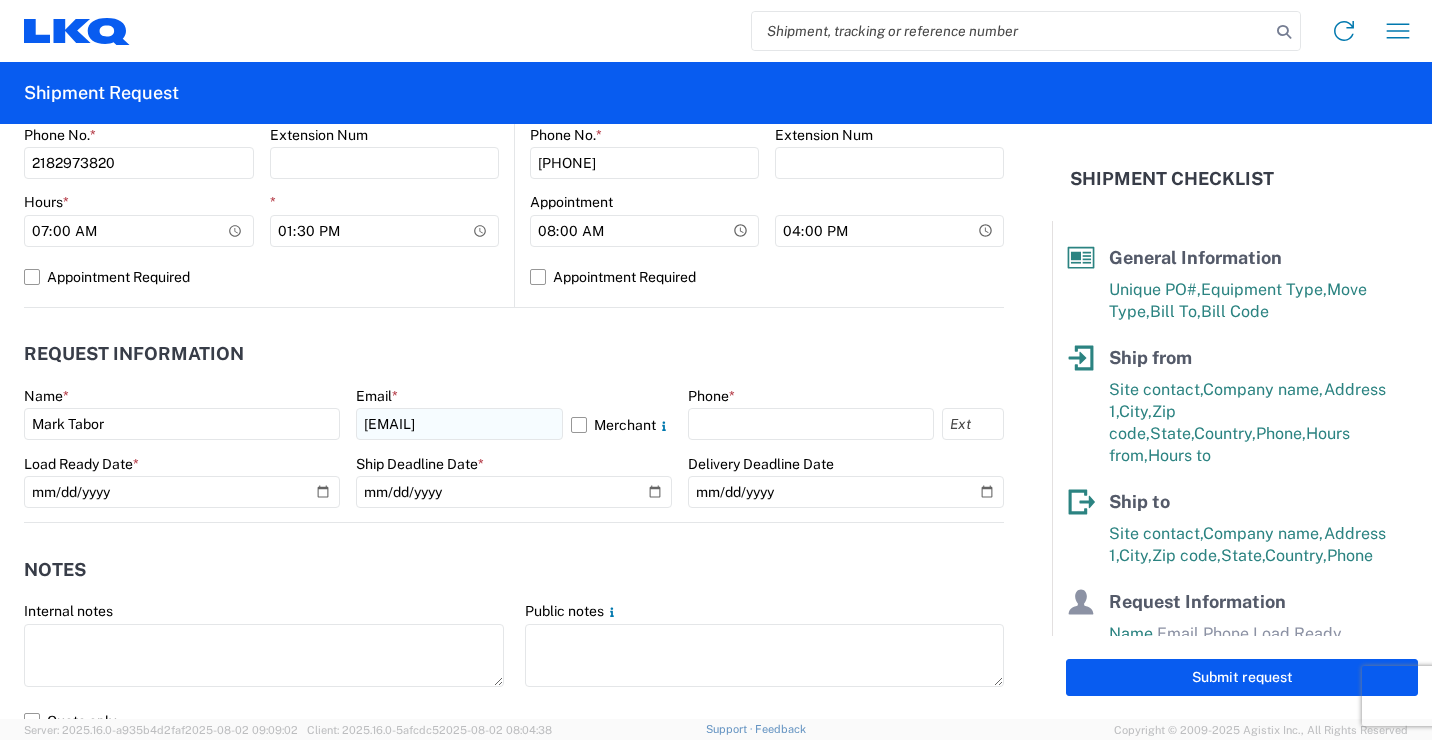select on "MN" 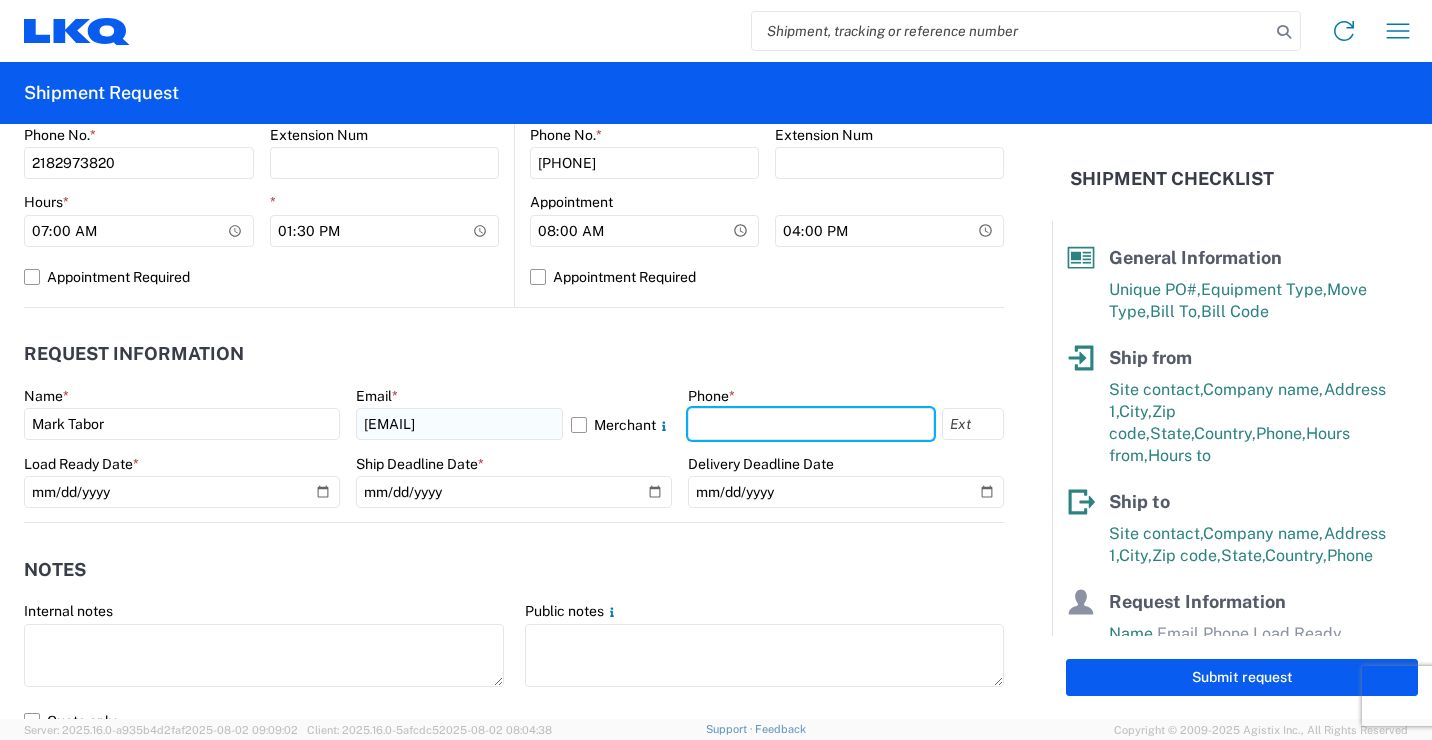type on "2182973820" 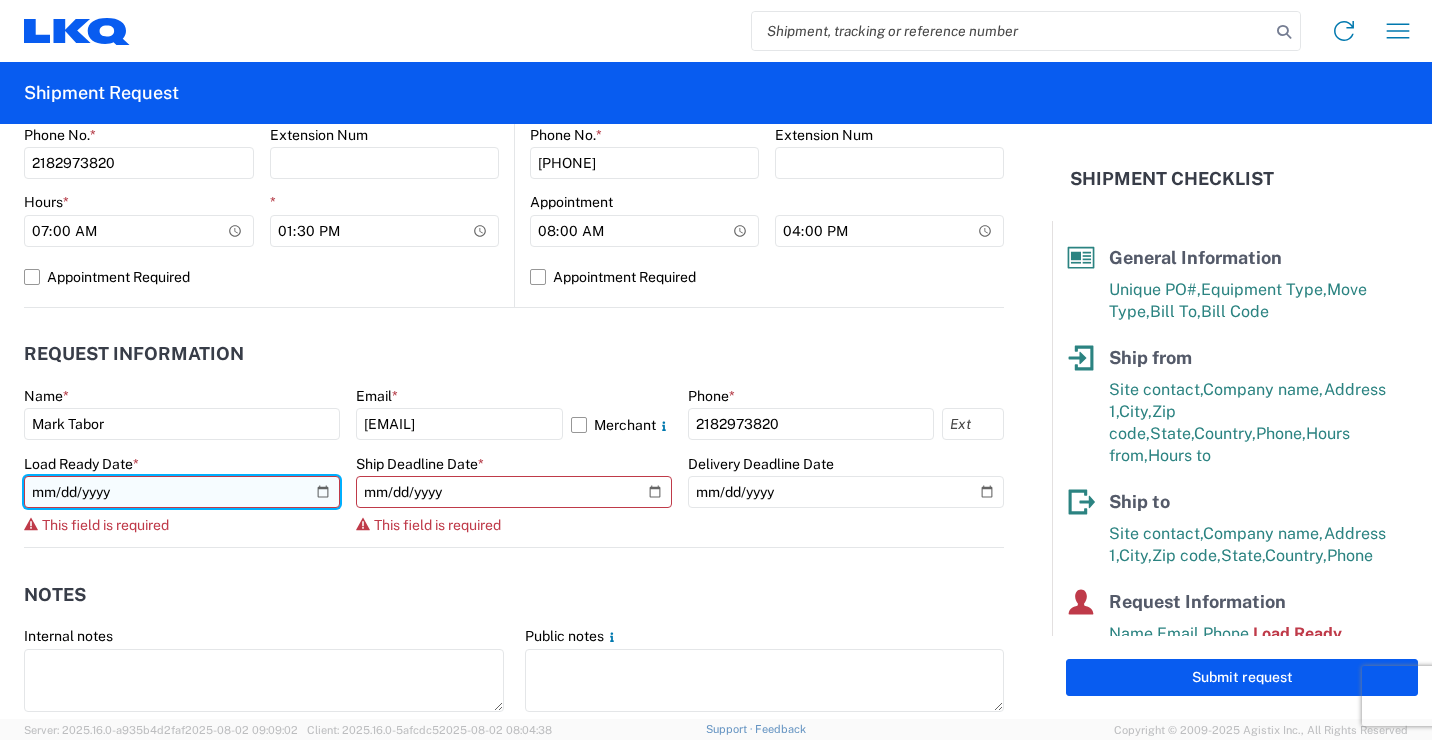 click 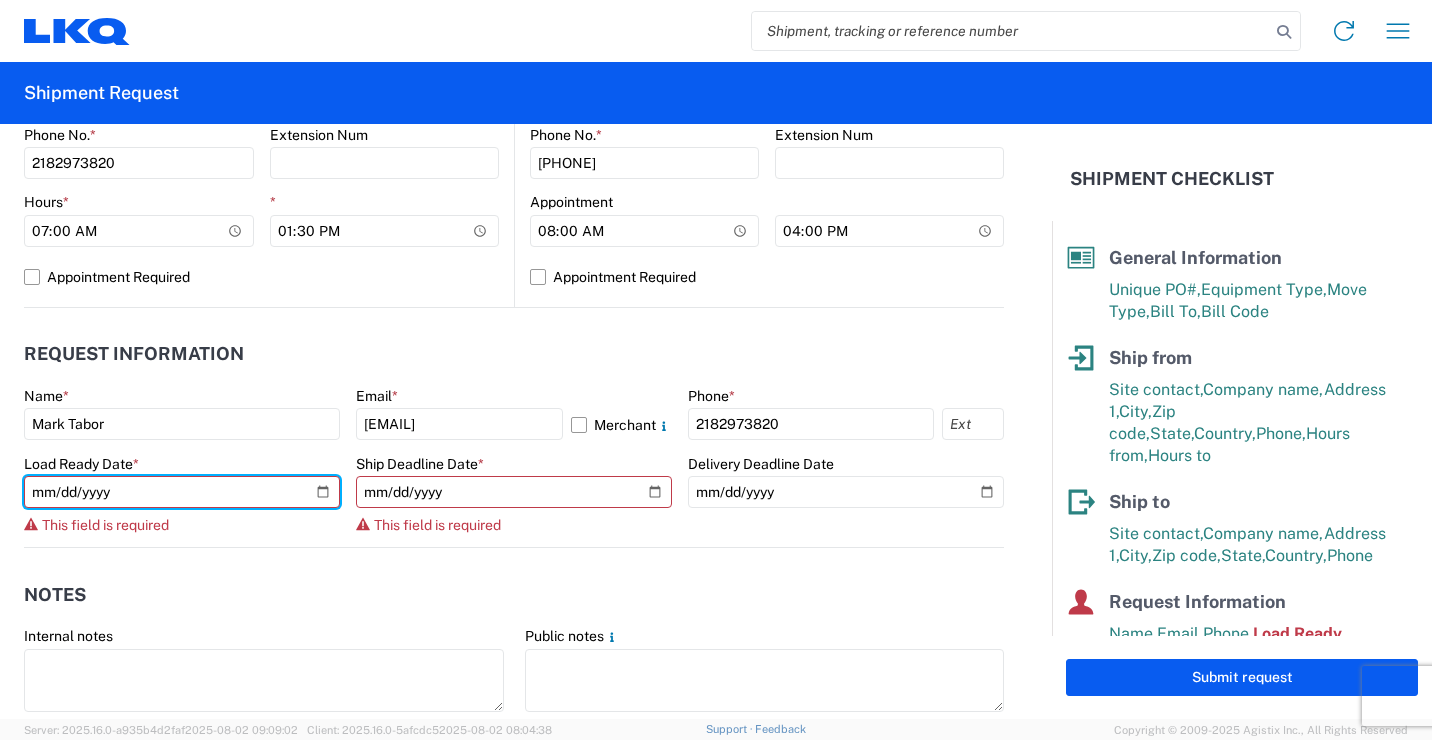type on "[DATE]" 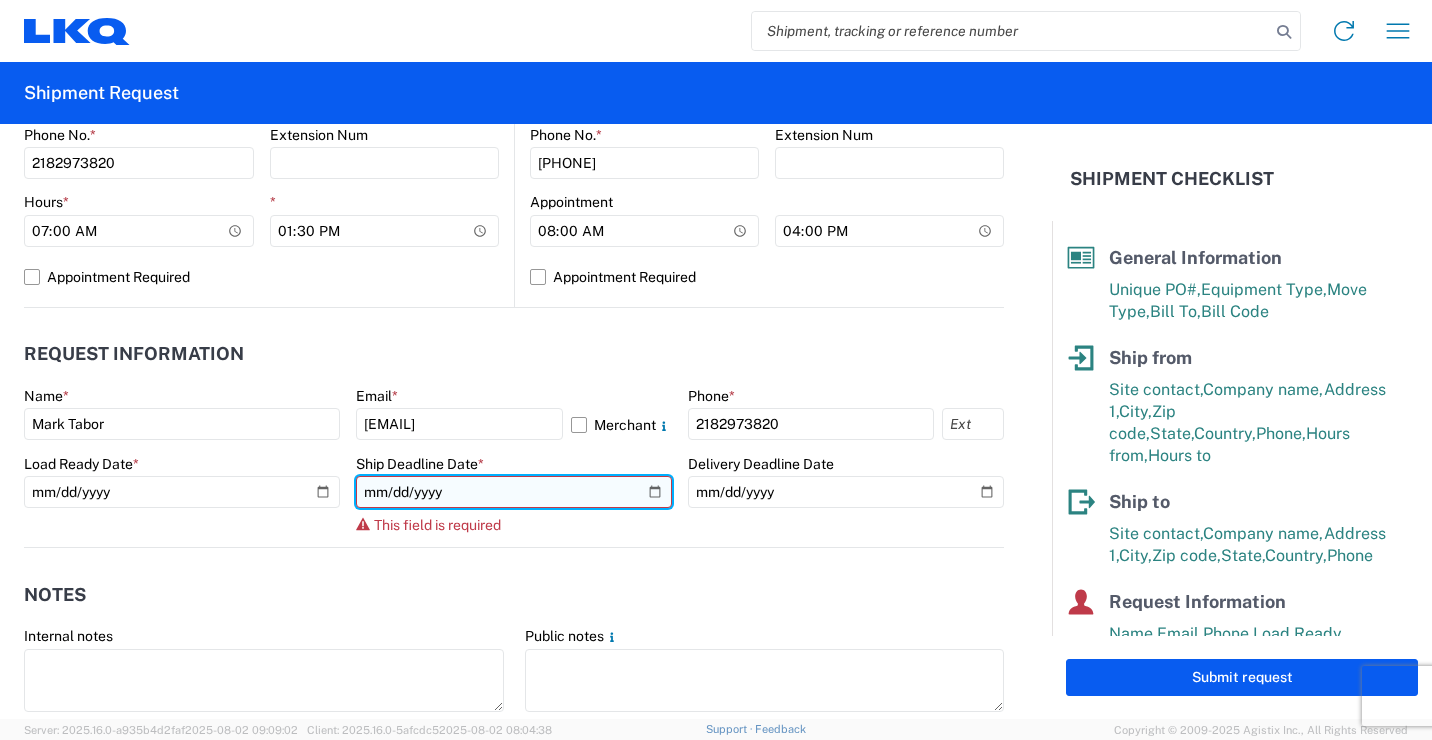 click 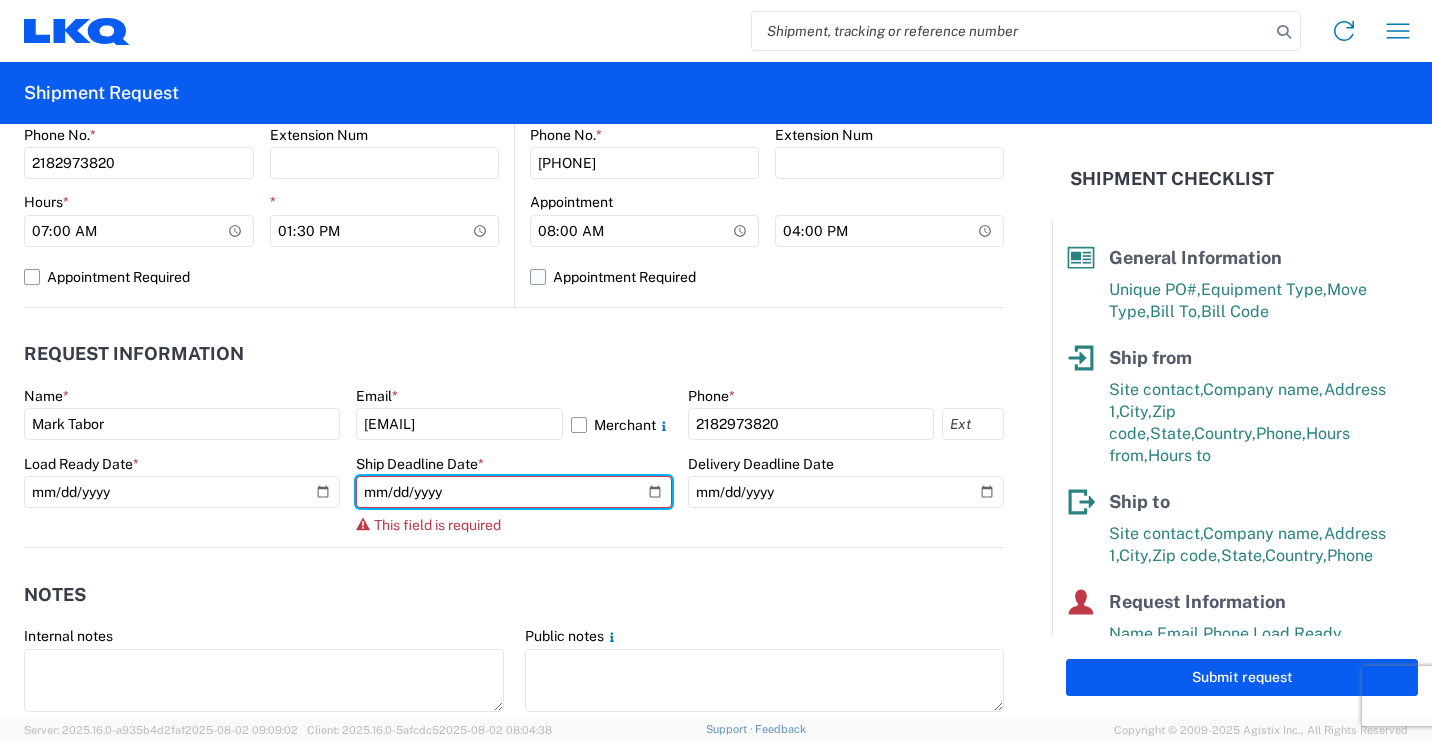 type on "2025-08-07" 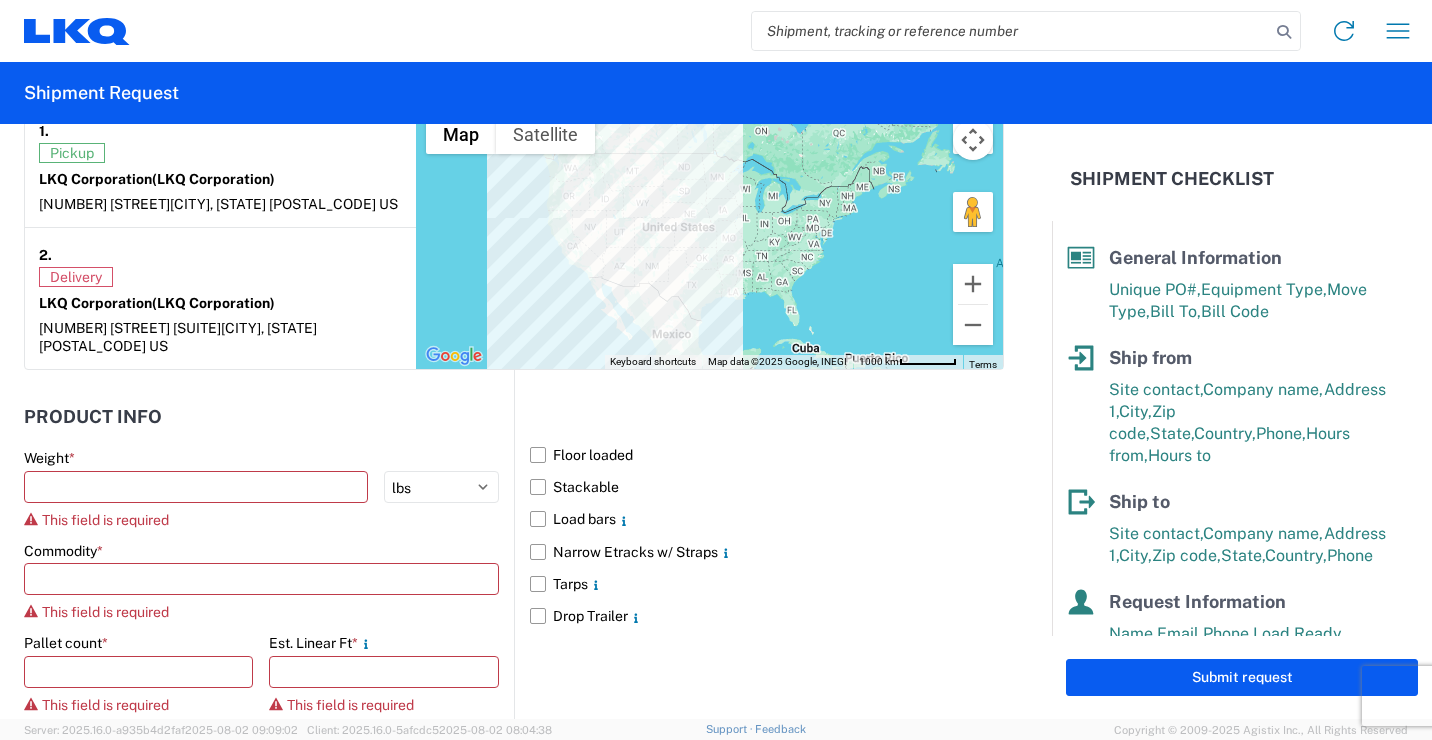 scroll, scrollTop: 1700, scrollLeft: 0, axis: vertical 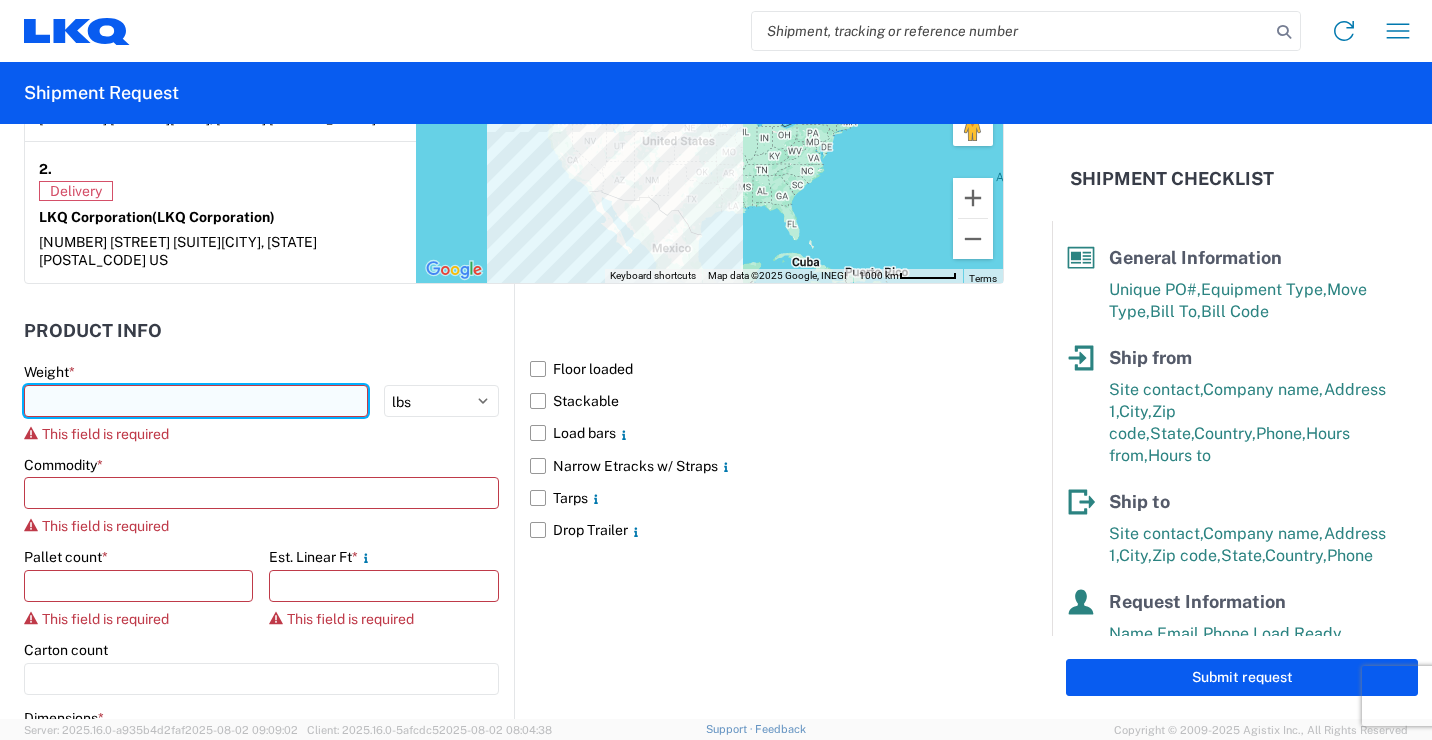 click 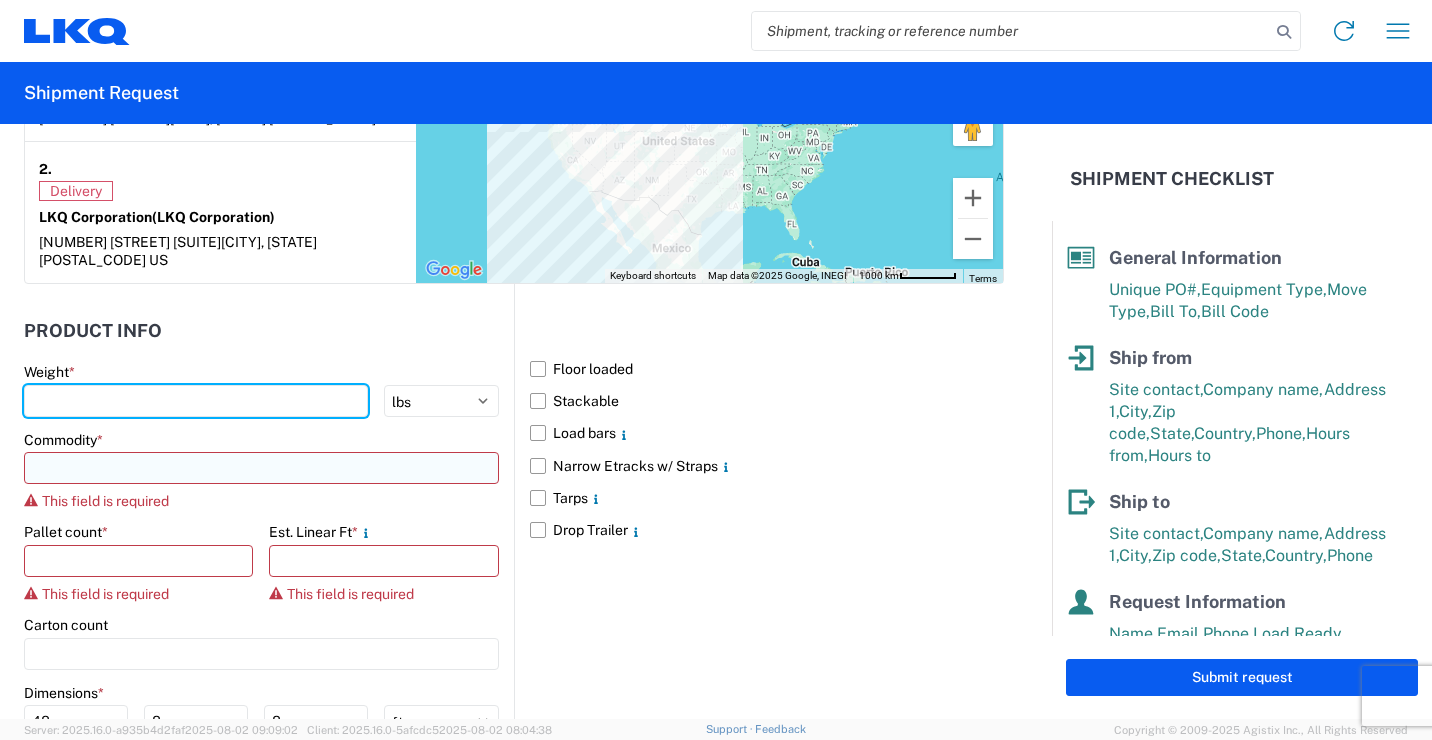 type on "[NUMBER]" 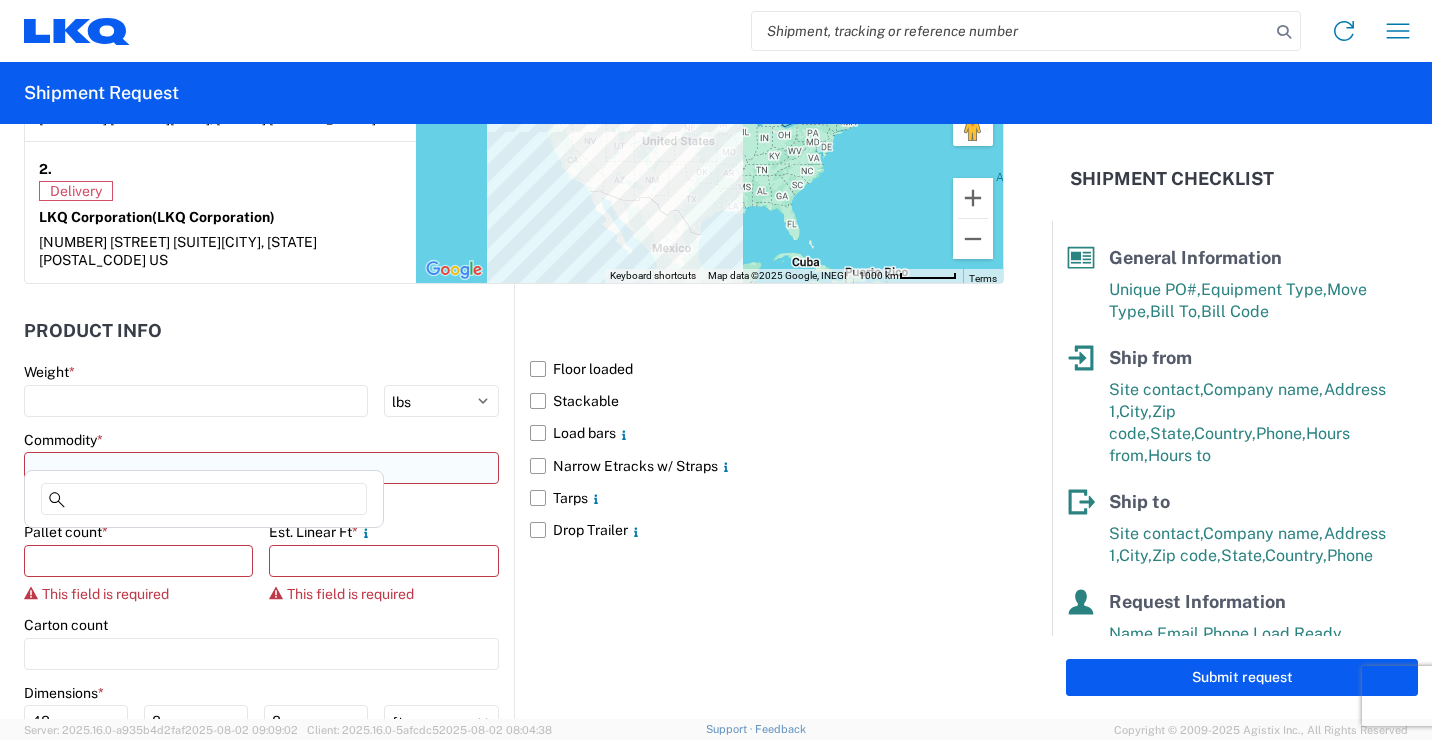 click 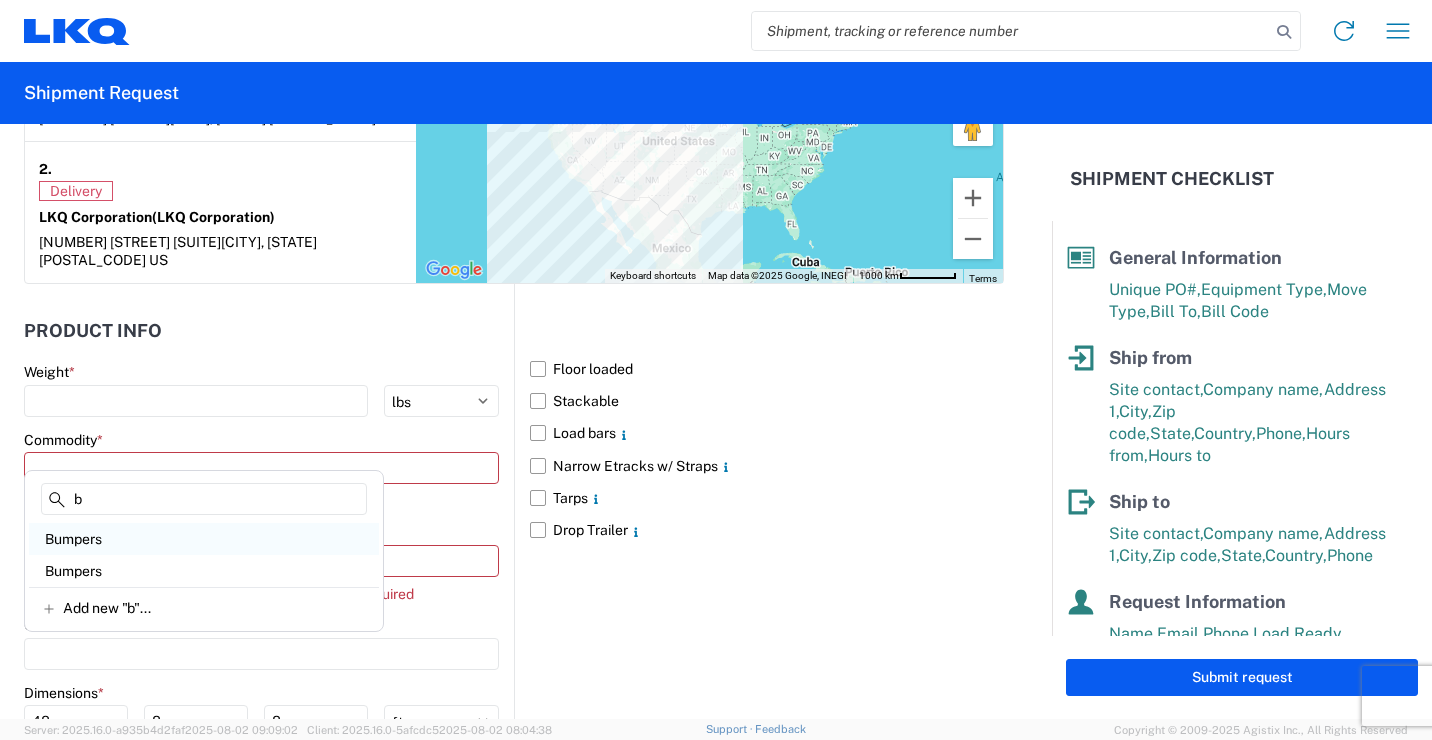 type on "b" 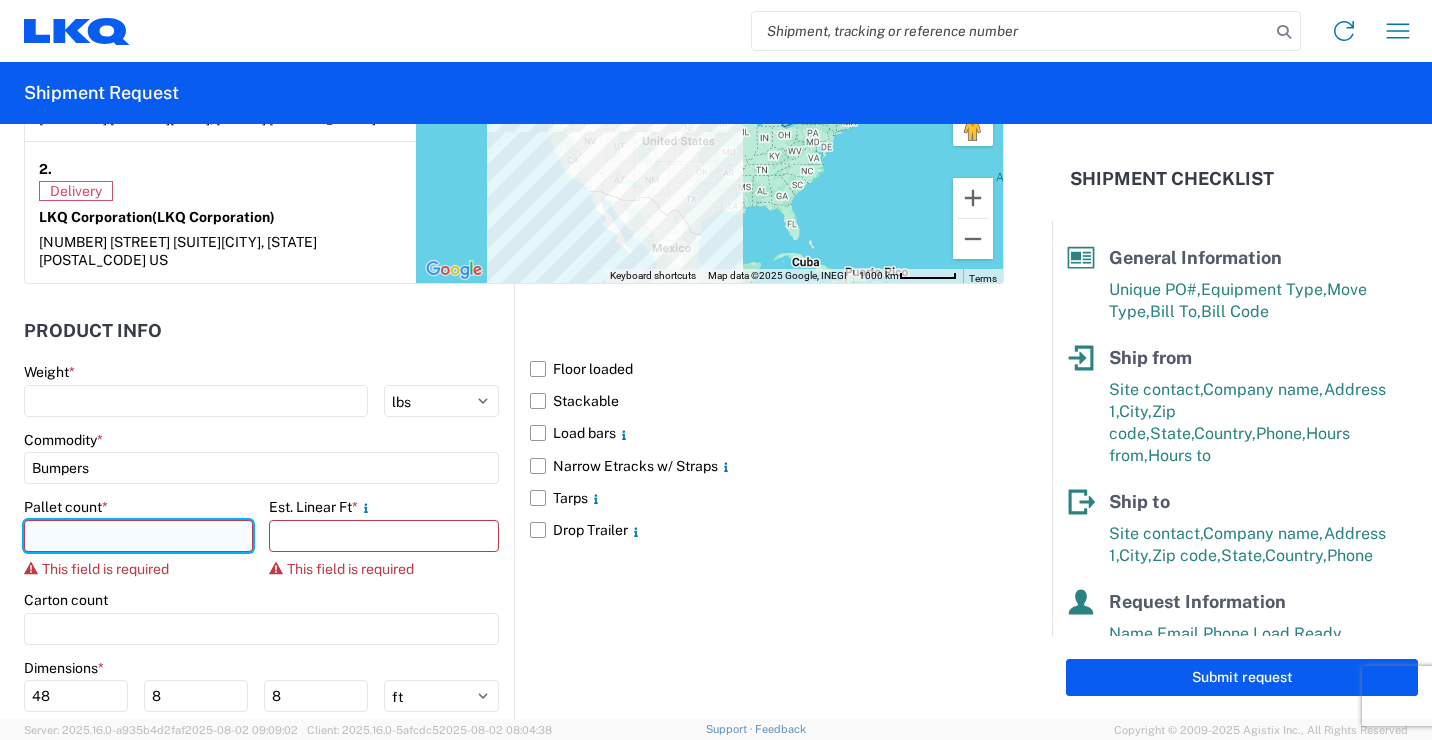 click 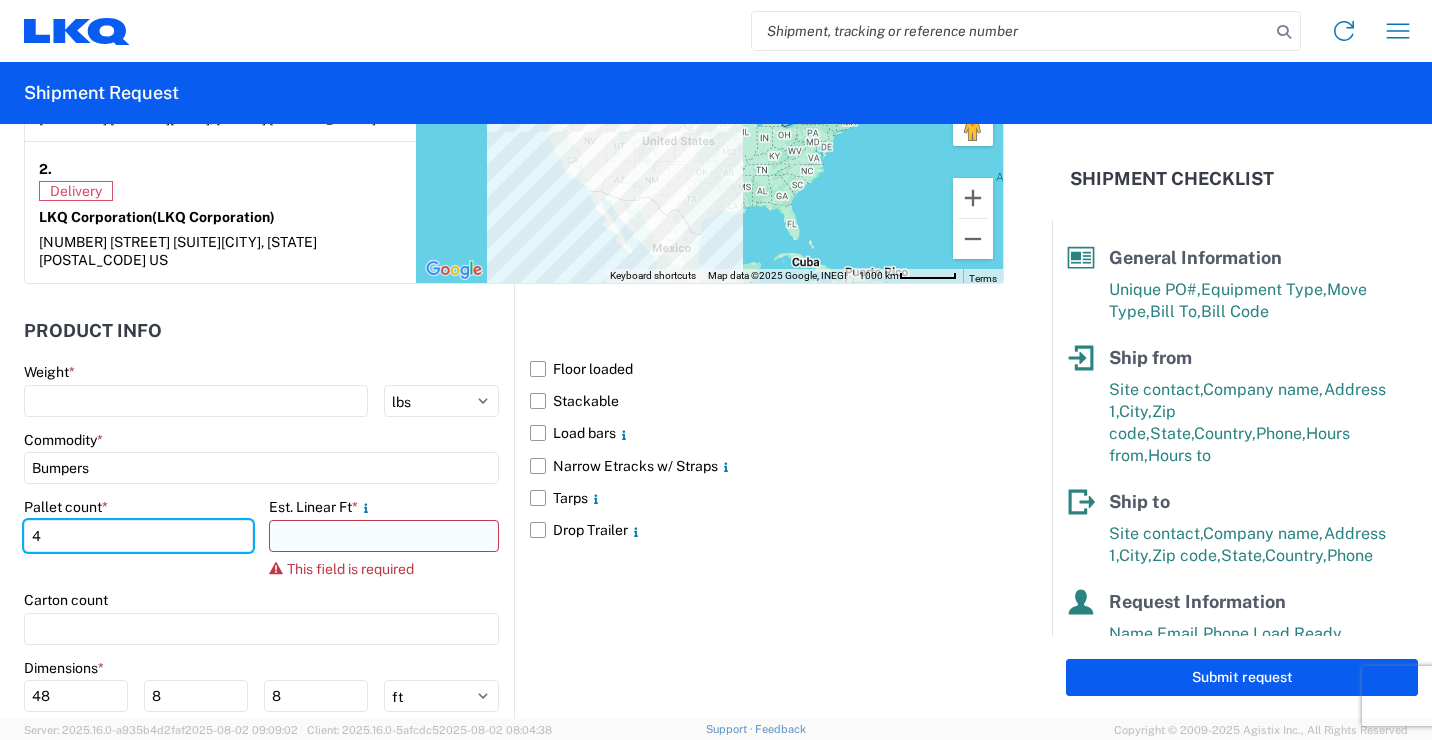 type on "4" 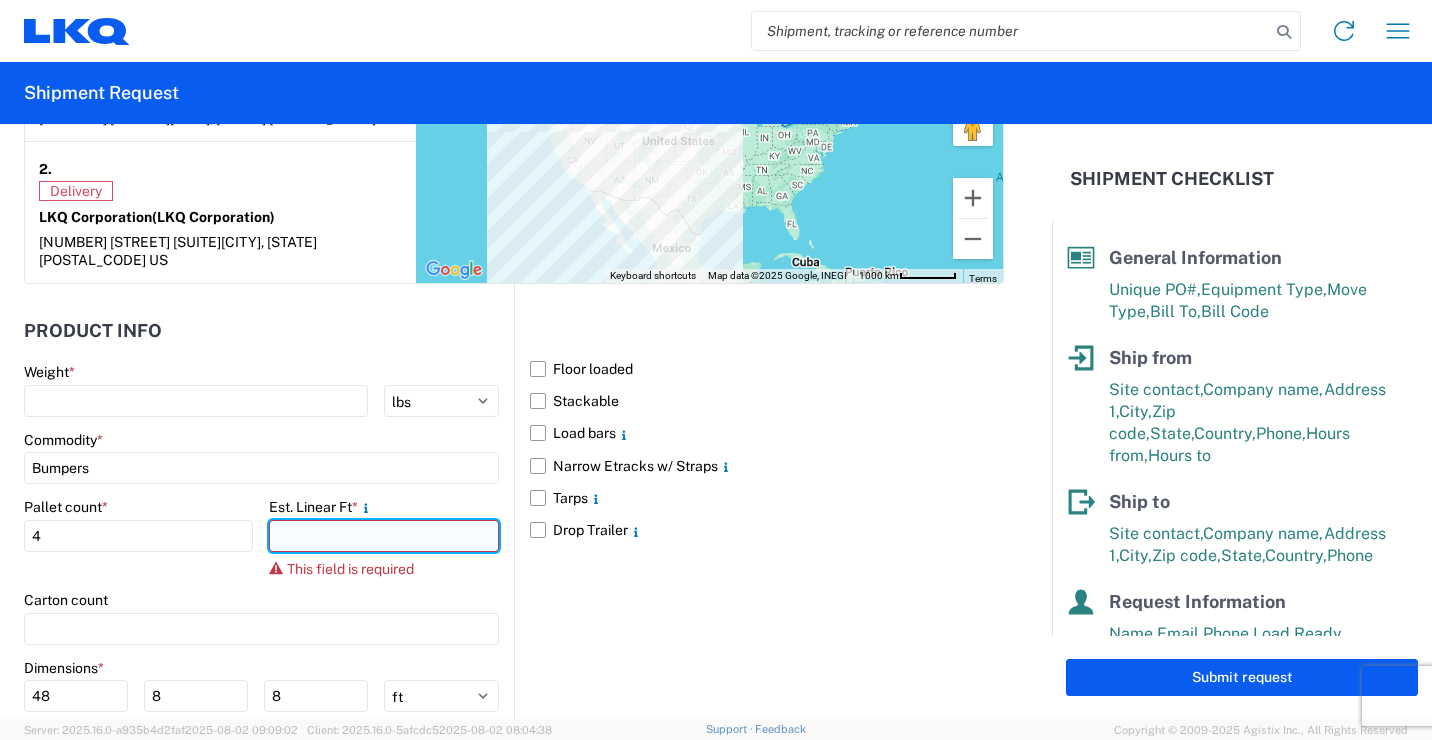 click 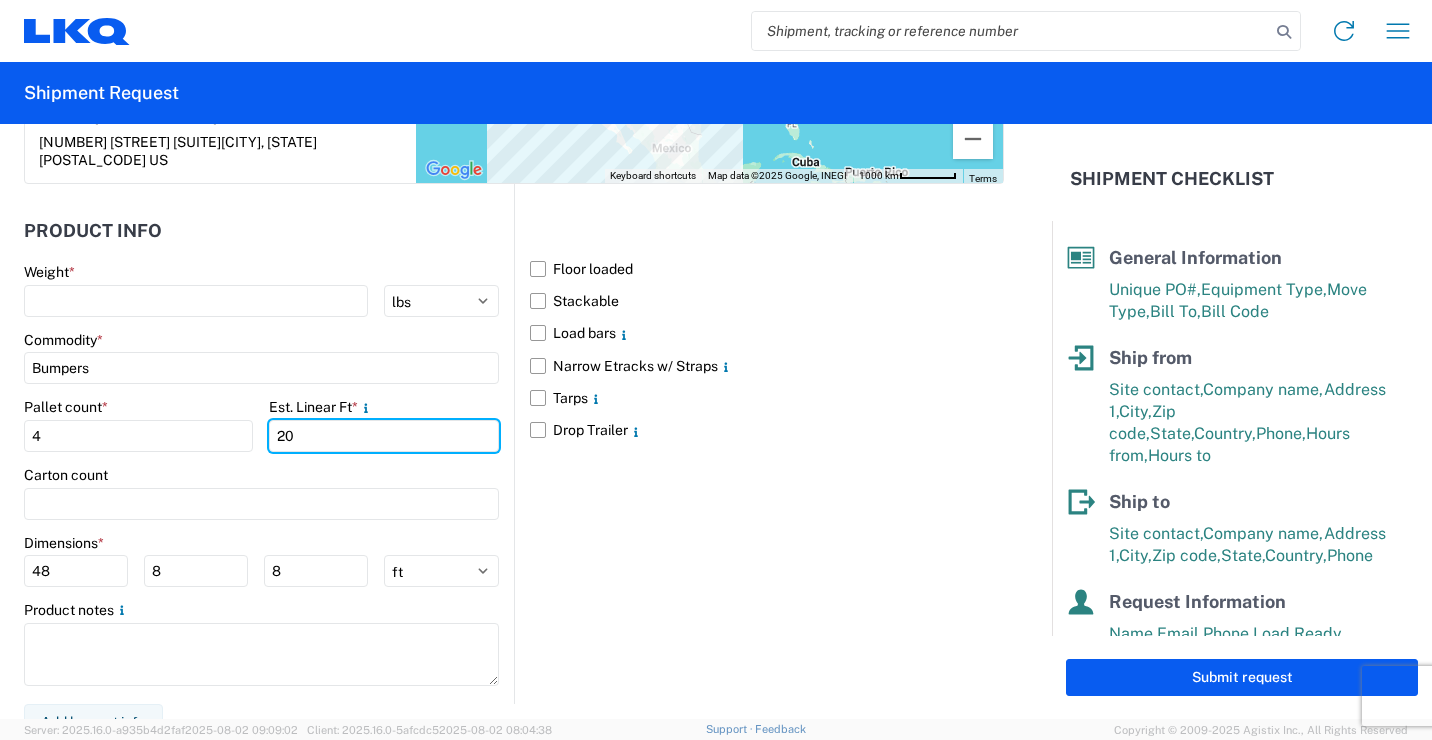 scroll, scrollTop: 1804, scrollLeft: 0, axis: vertical 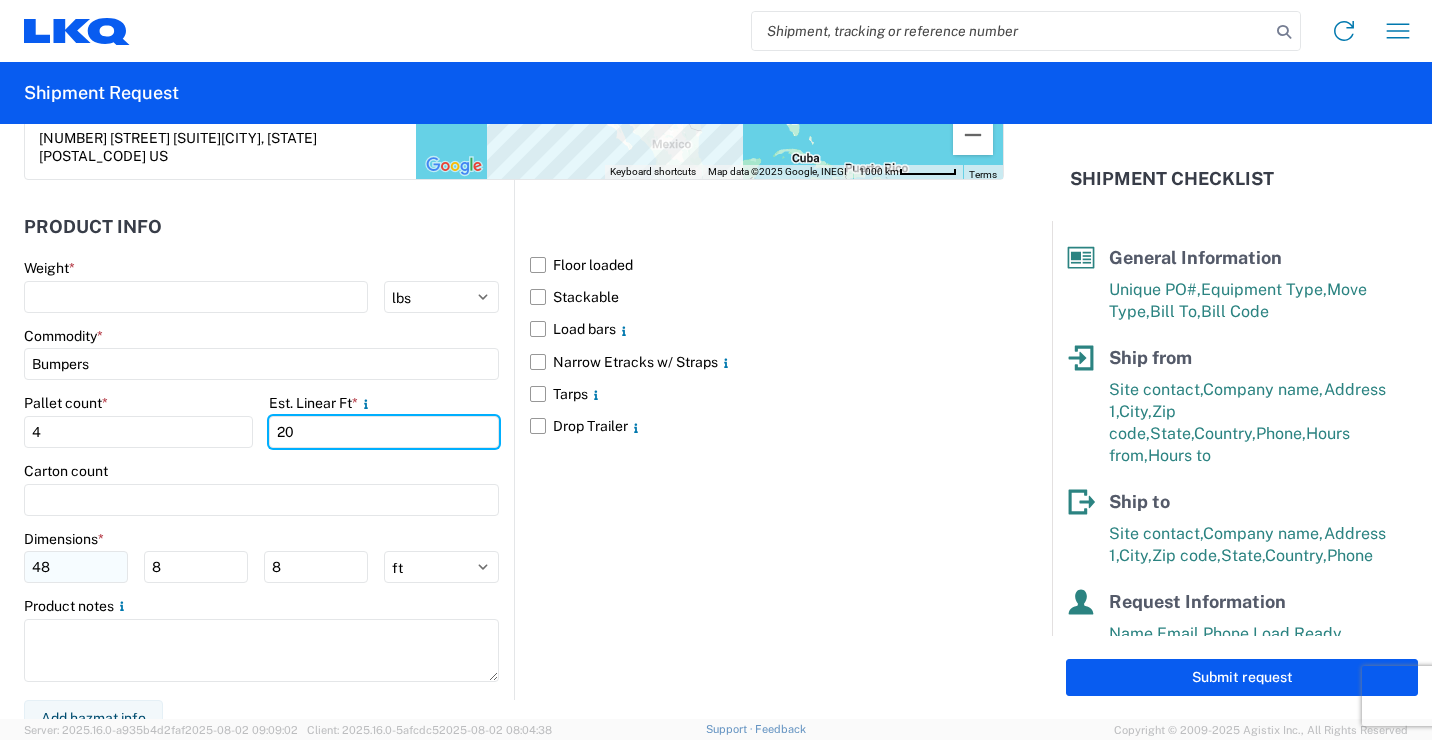 type on "20" 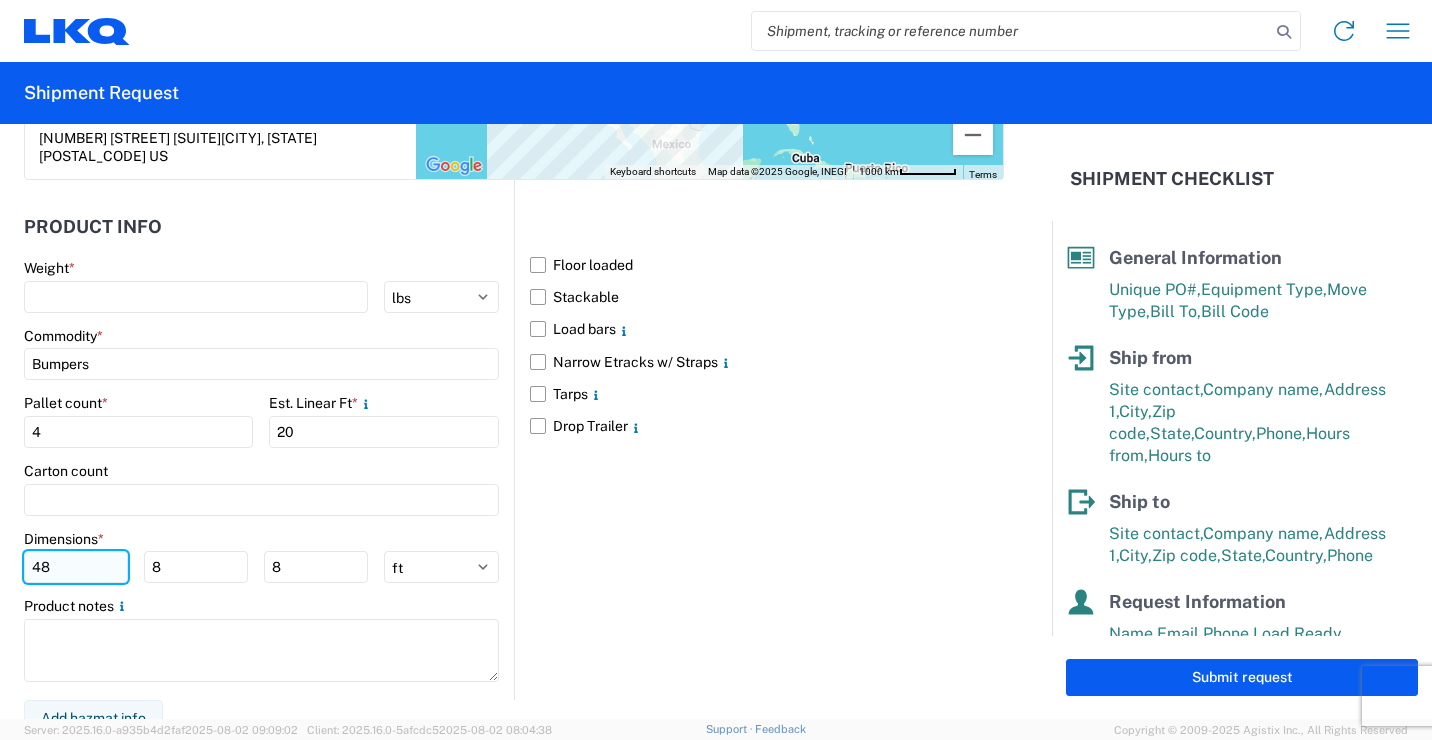 click on "48" 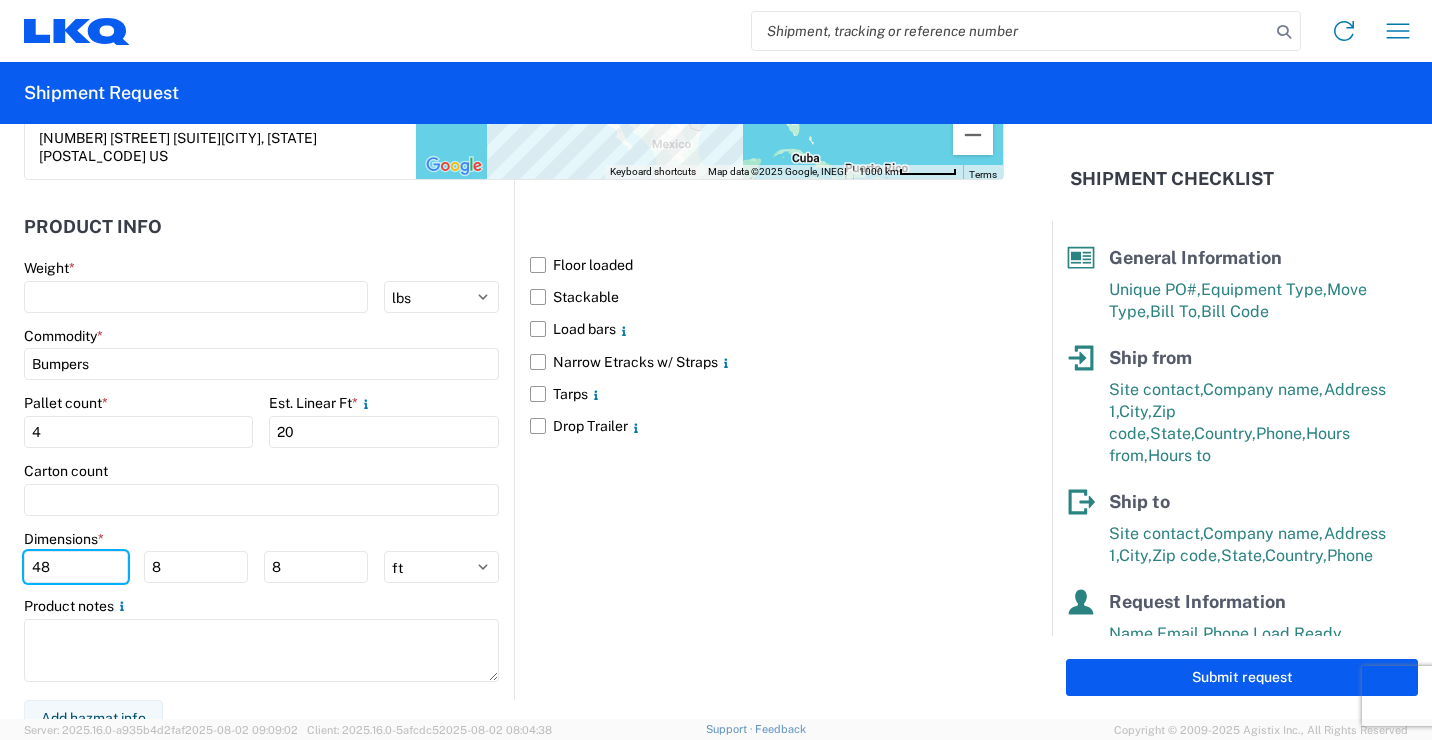 type on "4" 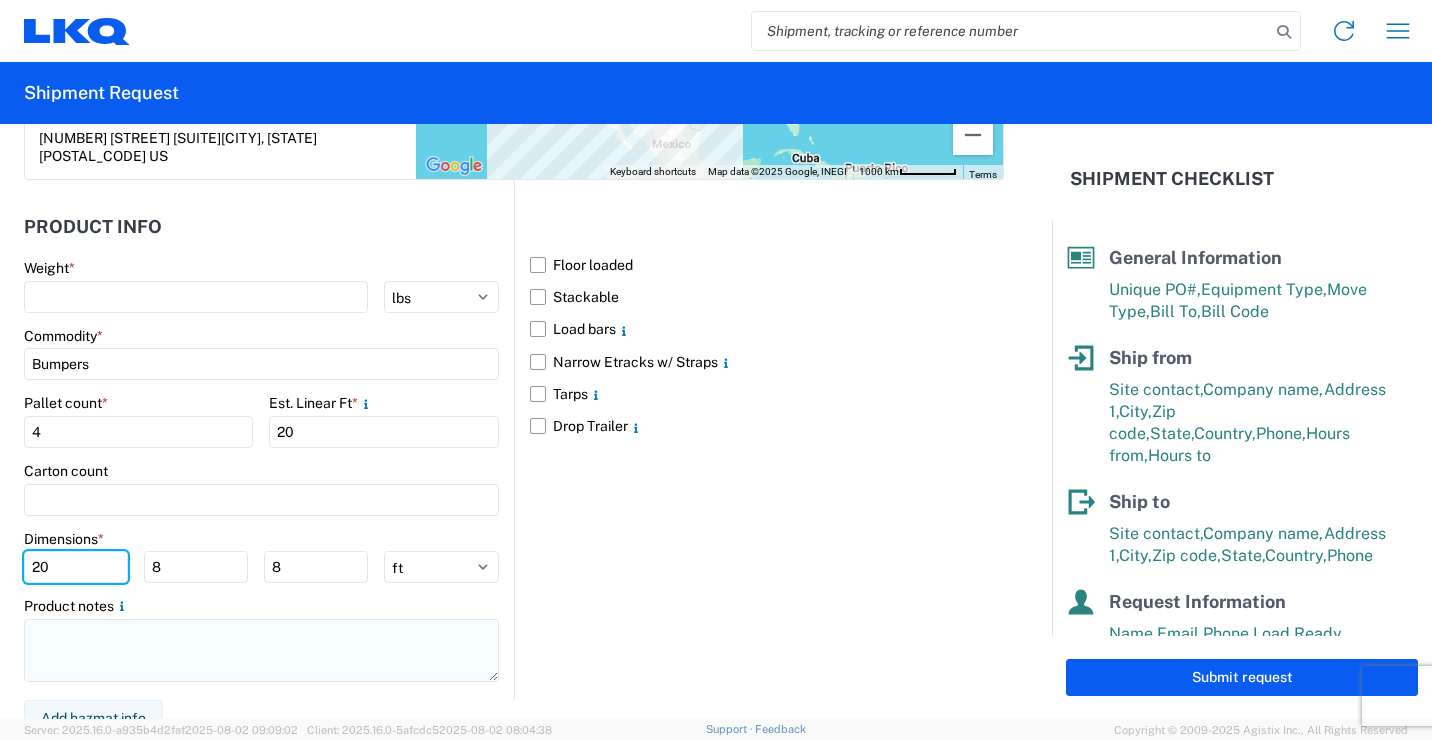 type on "20" 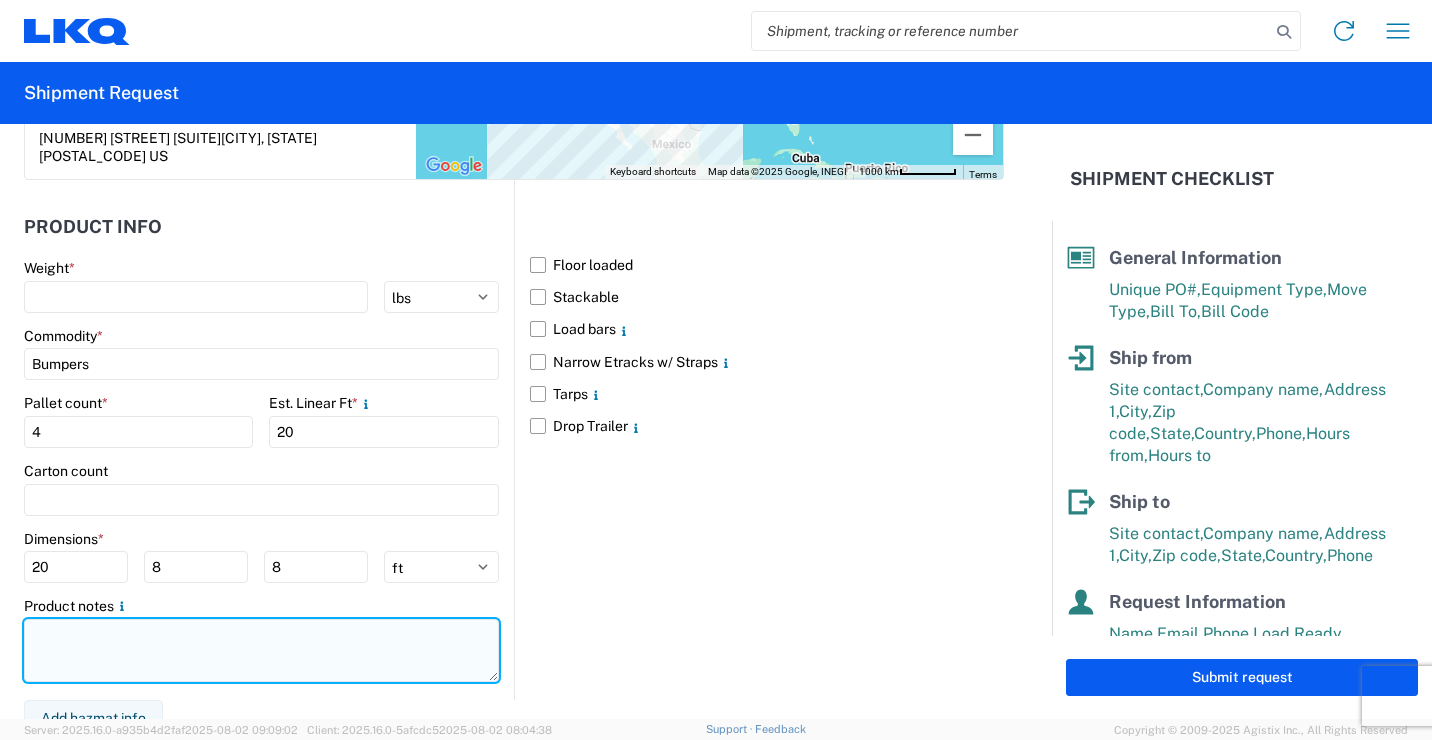 click 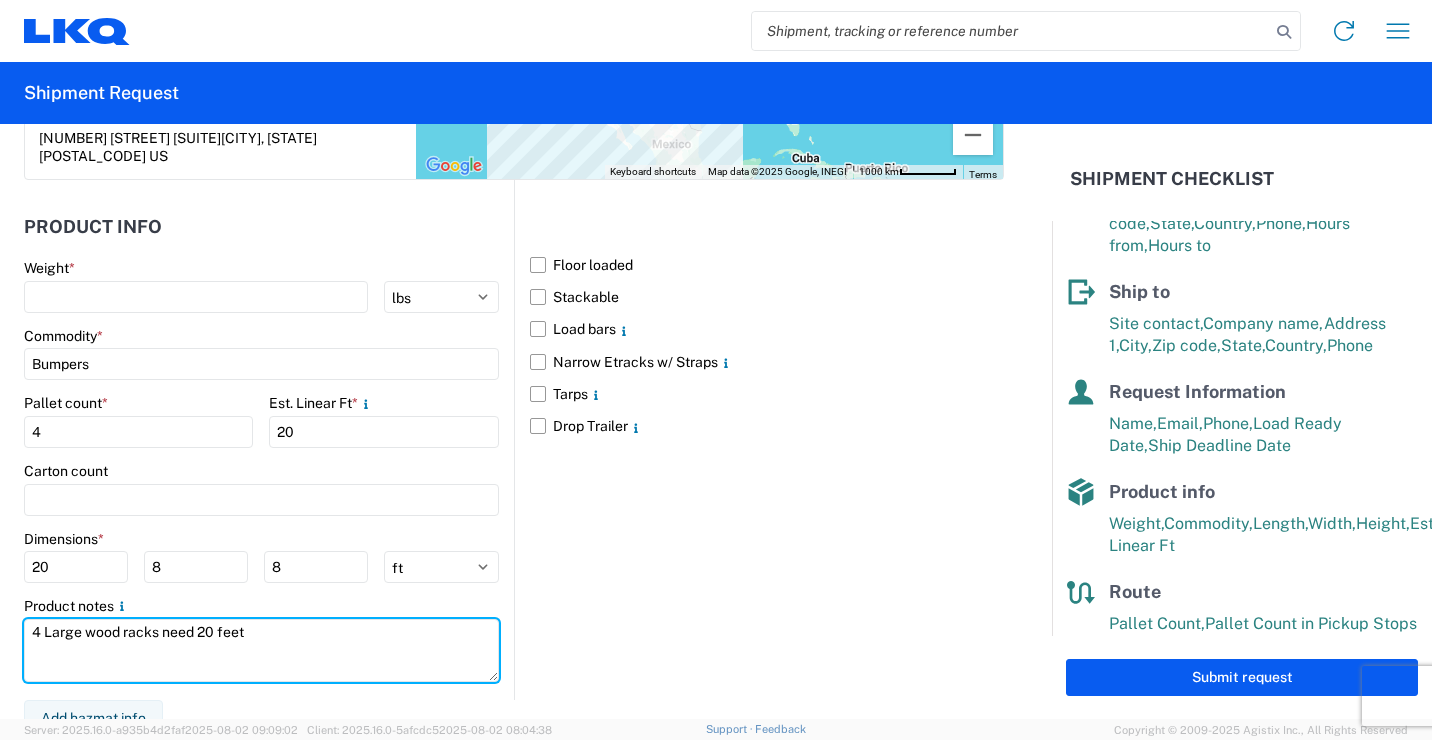 scroll, scrollTop: 252, scrollLeft: 0, axis: vertical 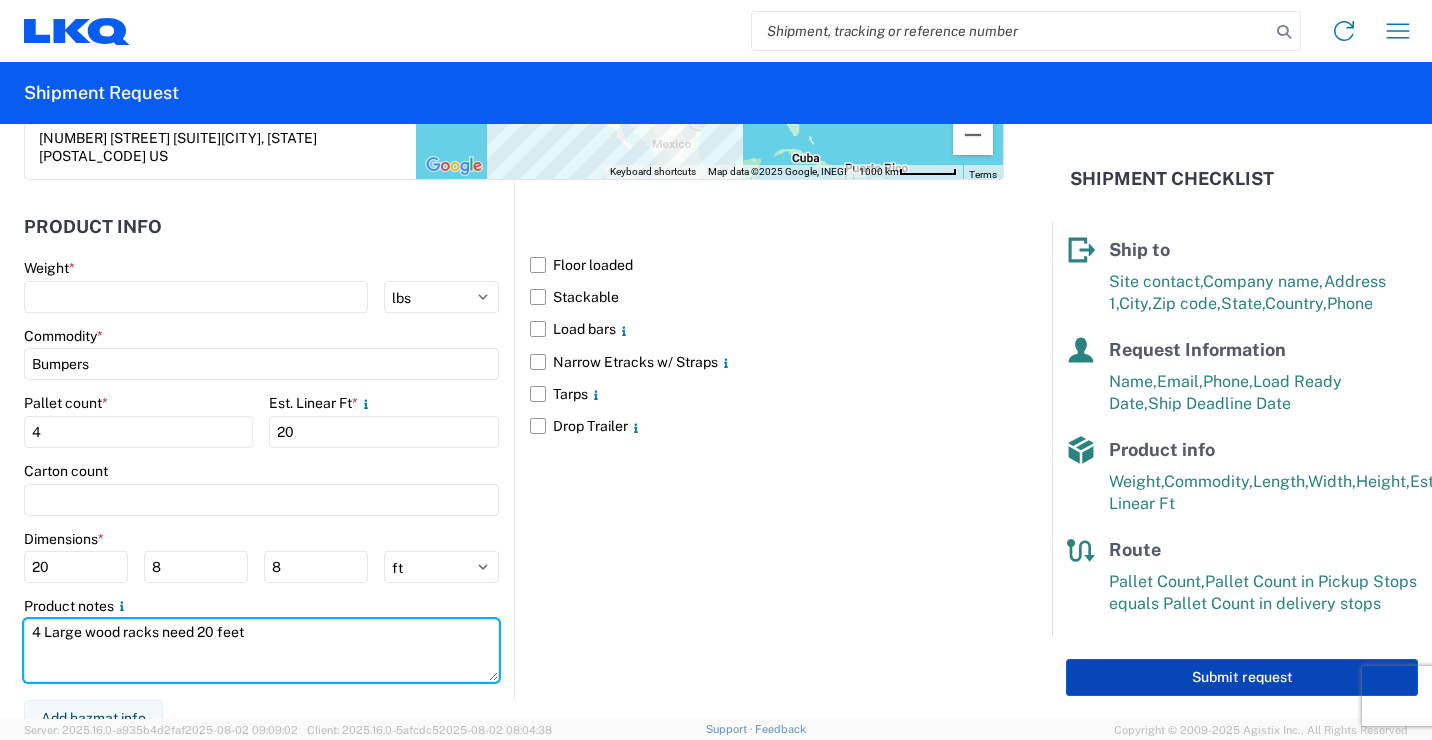type on "4 Large wood racks need 20 feet" 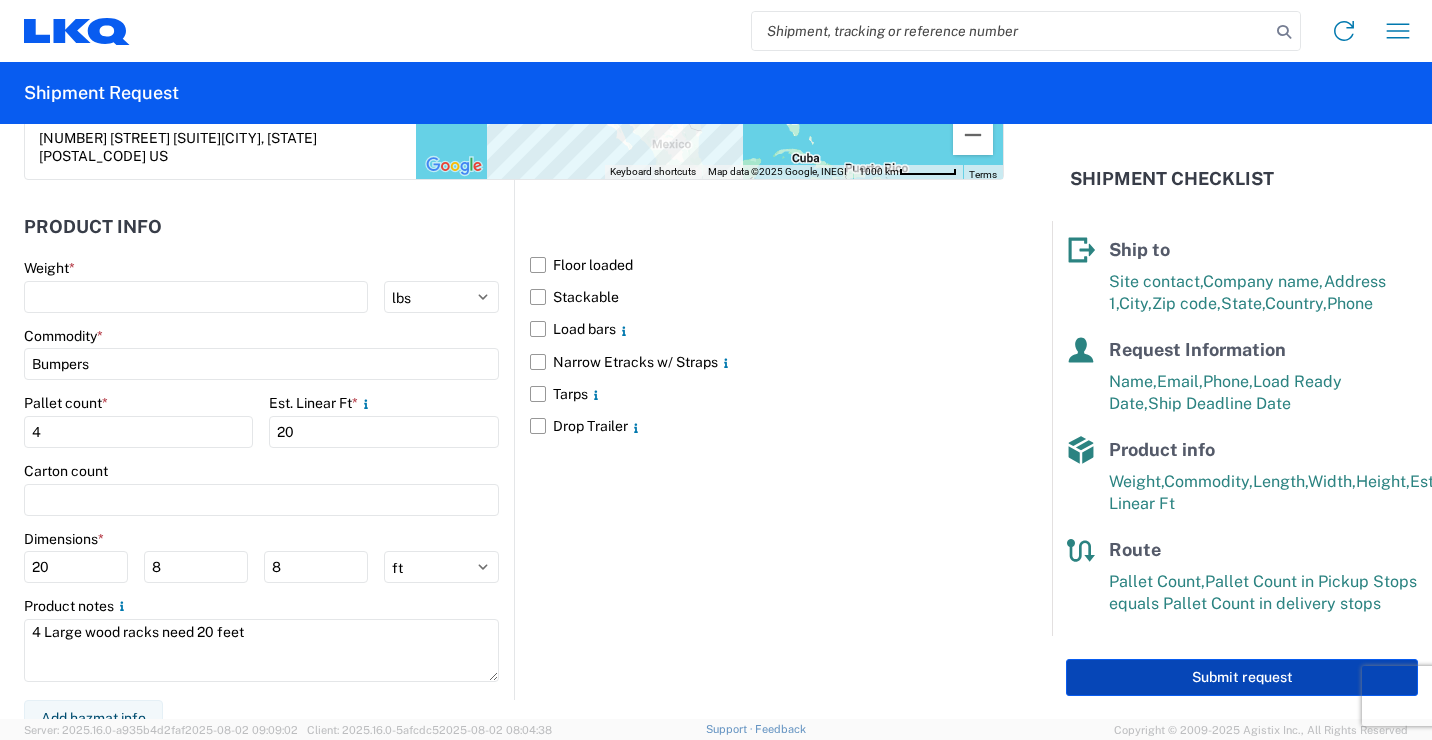 click on "Submit request" 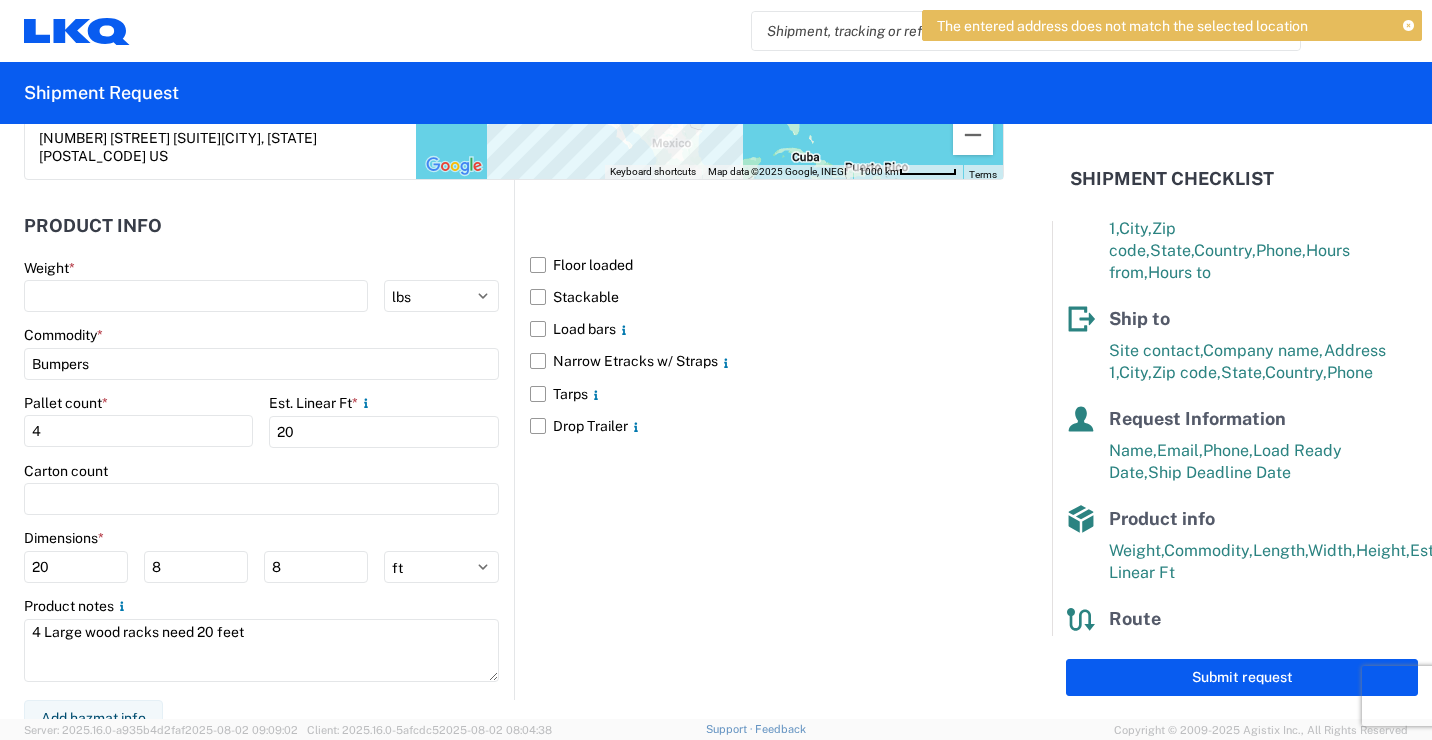 scroll, scrollTop: 152, scrollLeft: 0, axis: vertical 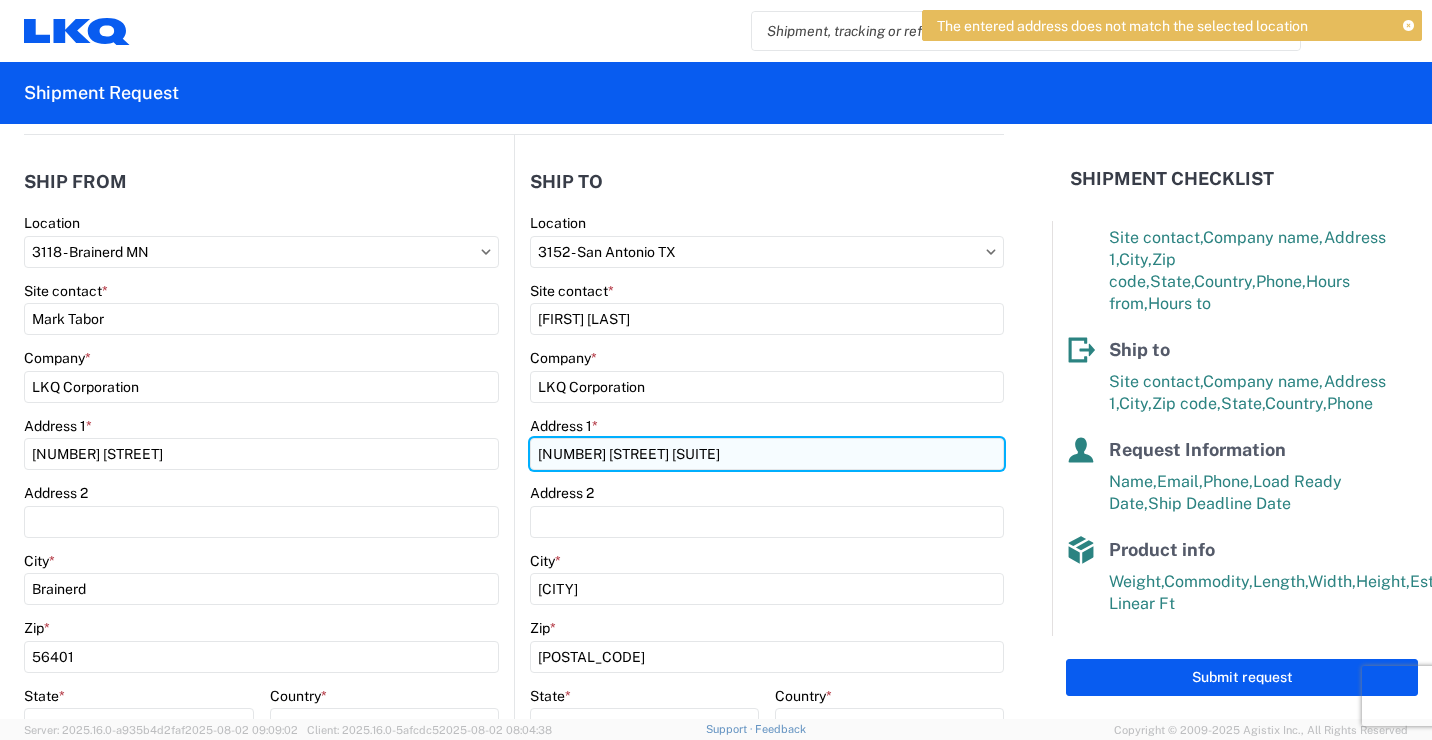 click on "[NUMBER] [STREET] [SUITE]" at bounding box center [261, 454] 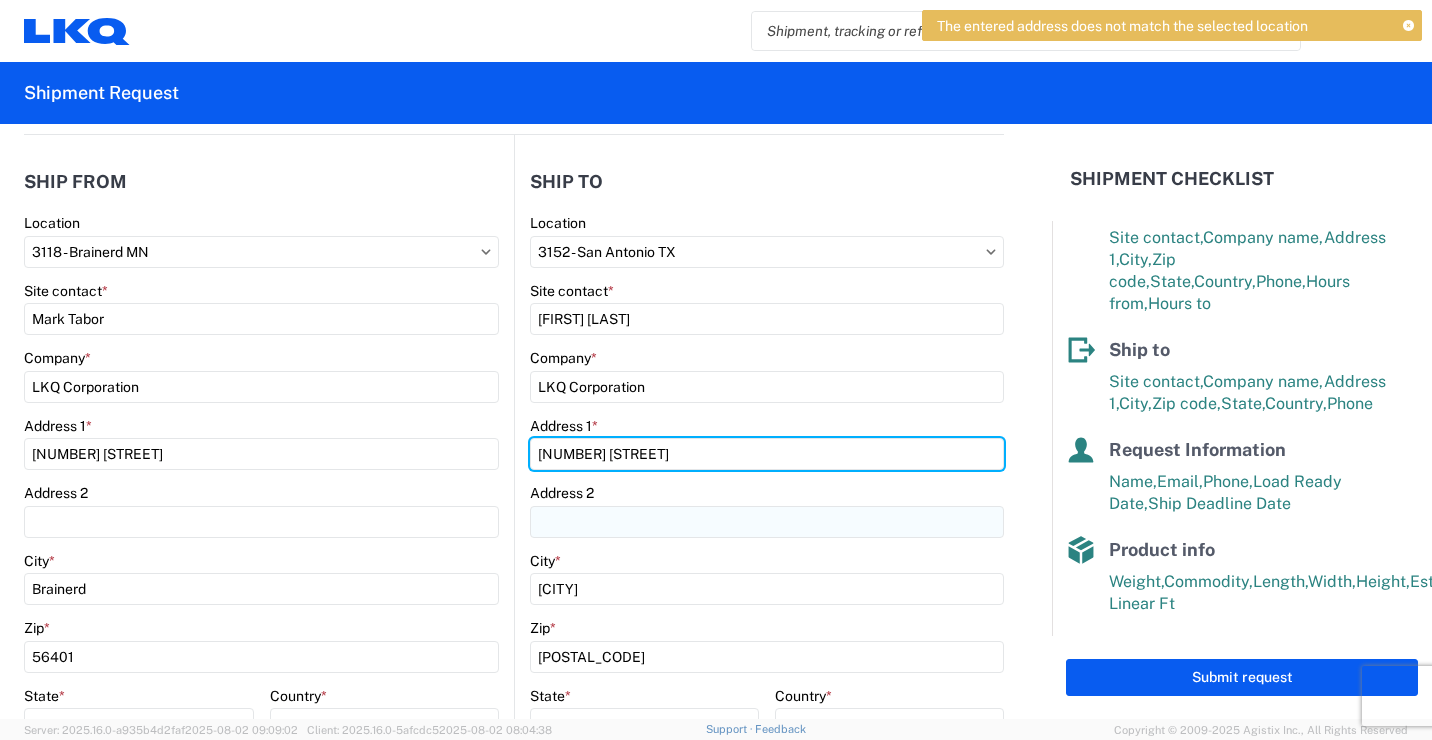 type on "[NUMBER] [STREET]" 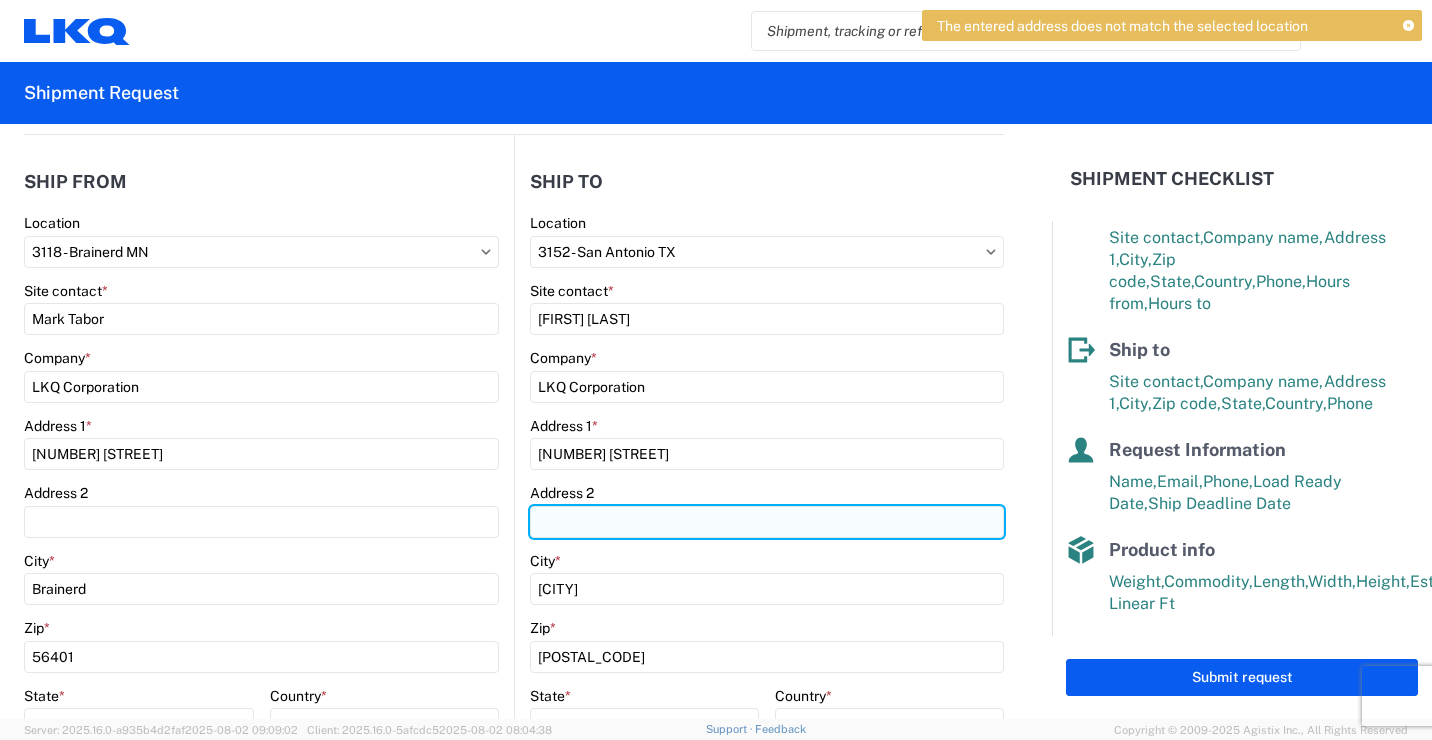 click on "Address 2" at bounding box center (261, 522) 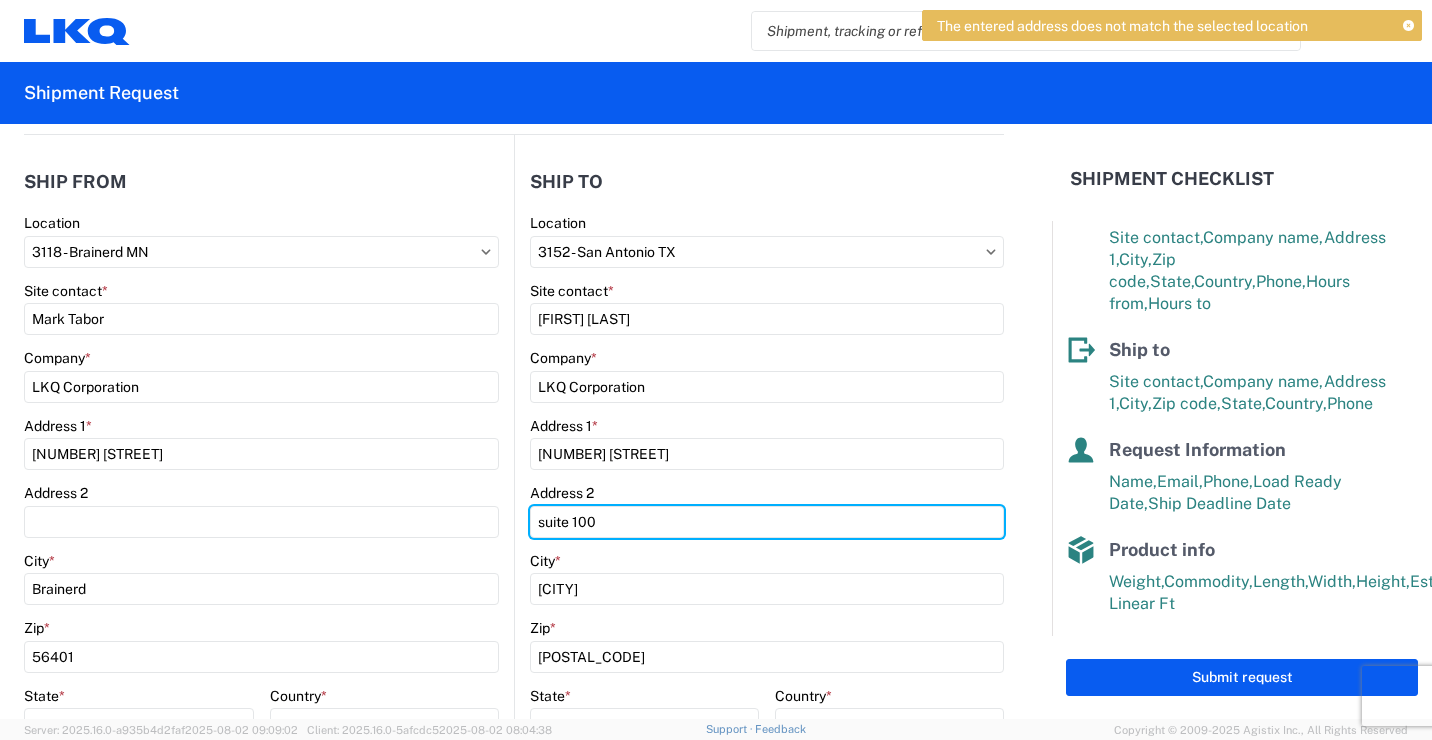 type on "suite 100" 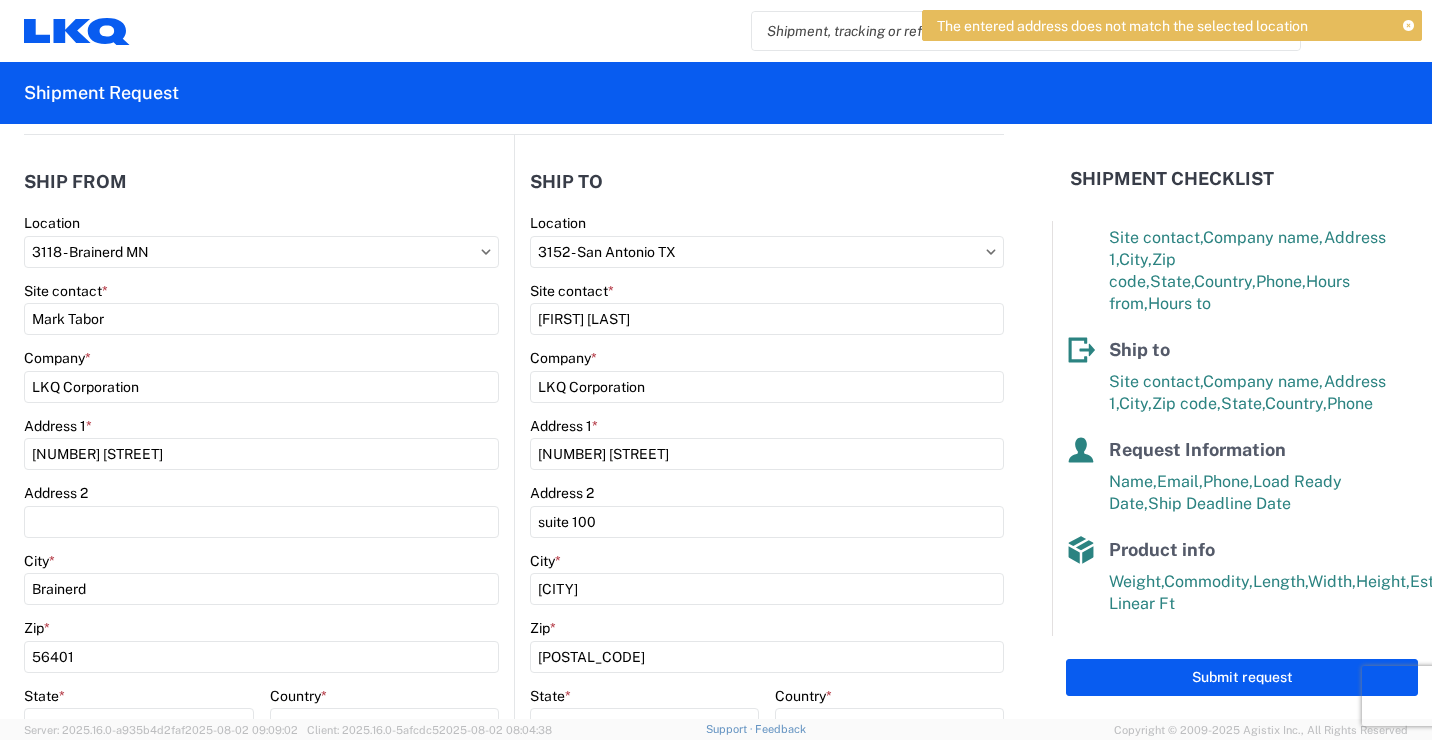click on "[NUMBER] [STREET], [CITY], [STATE]  [POSTAL_CODE], US" 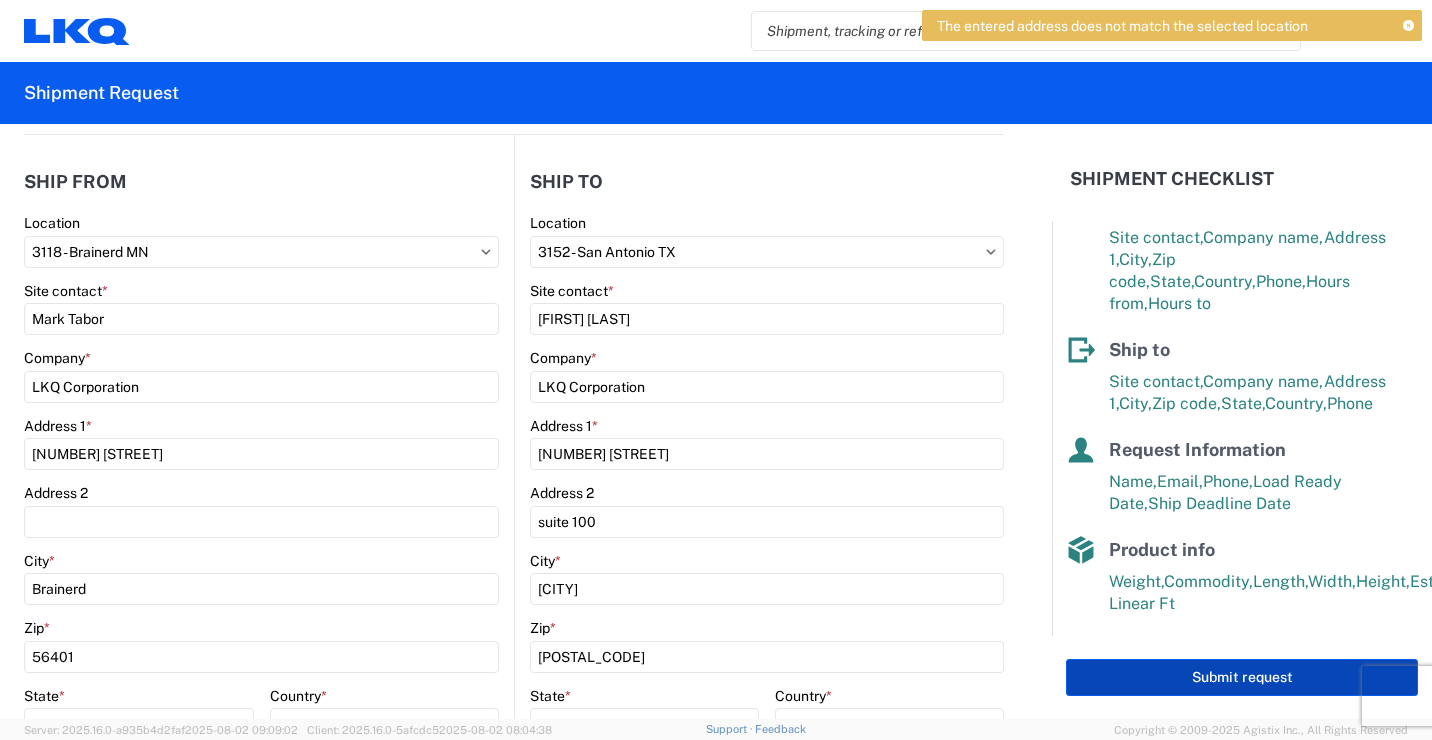 click on "Submit request" 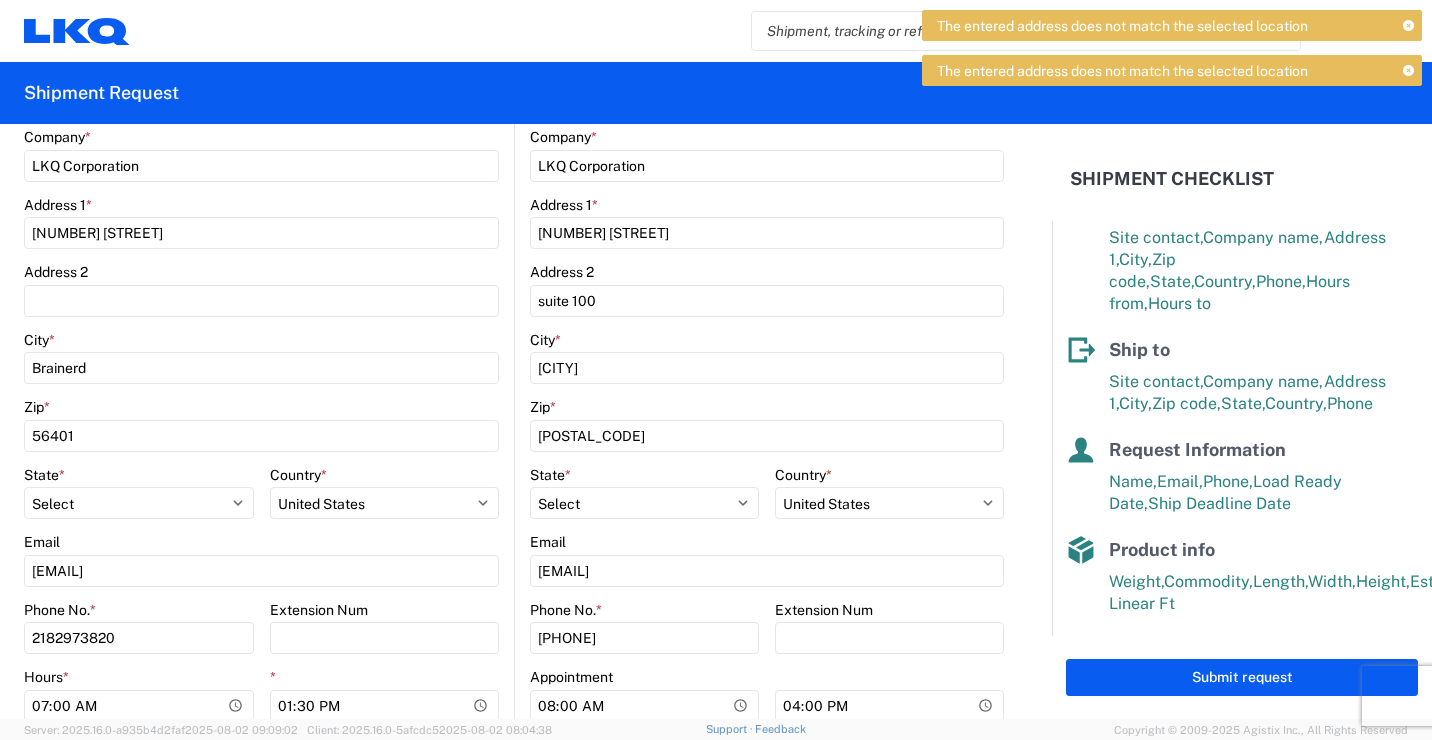 scroll, scrollTop: 404, scrollLeft: 0, axis: vertical 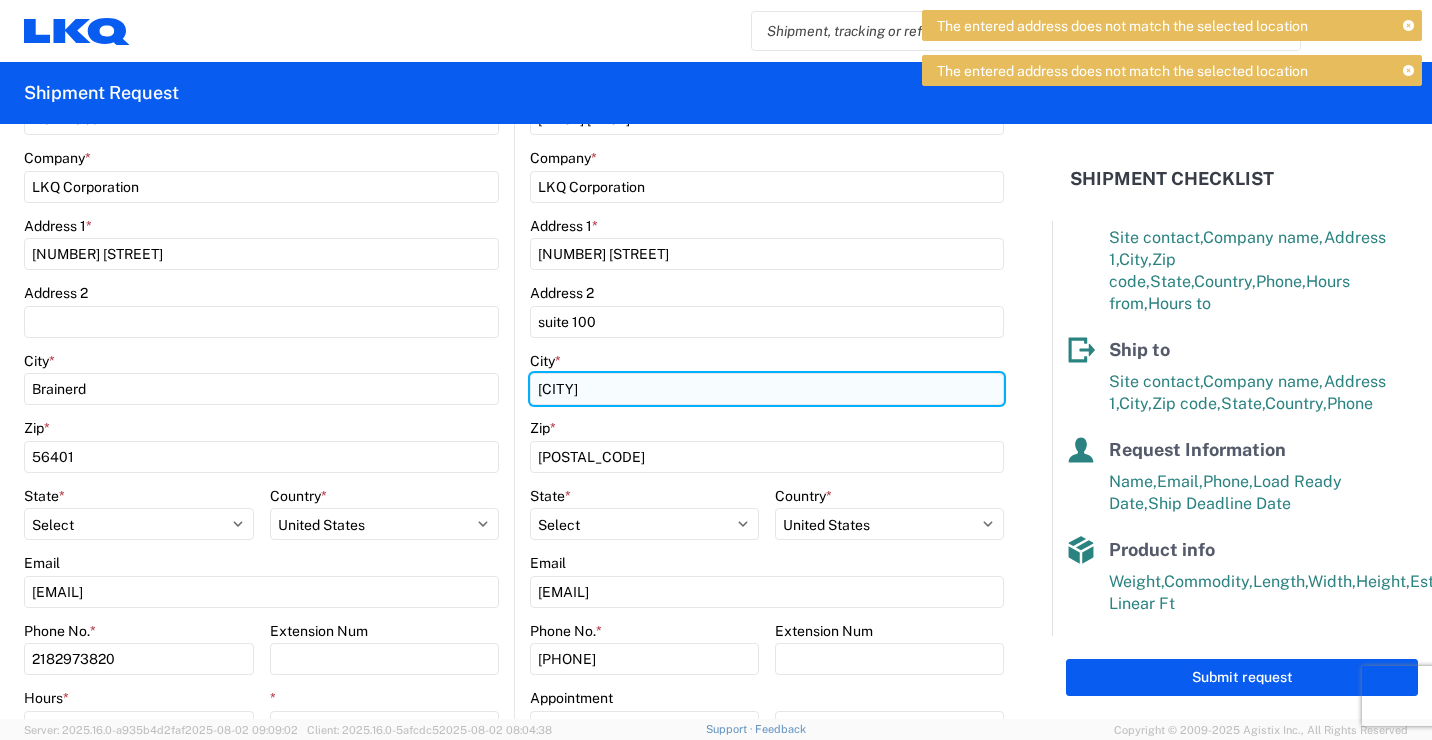 click on "[CITY]" at bounding box center [261, 389] 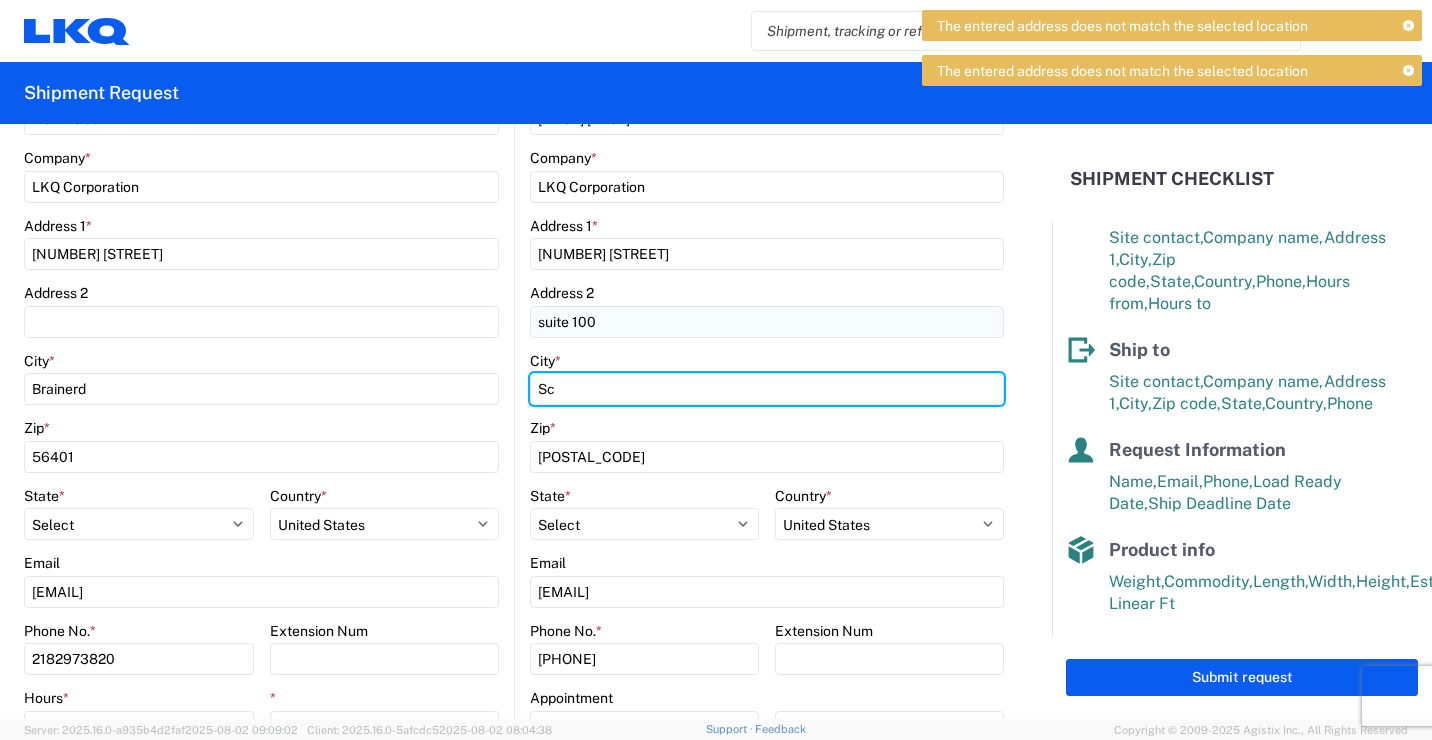 type on "S" 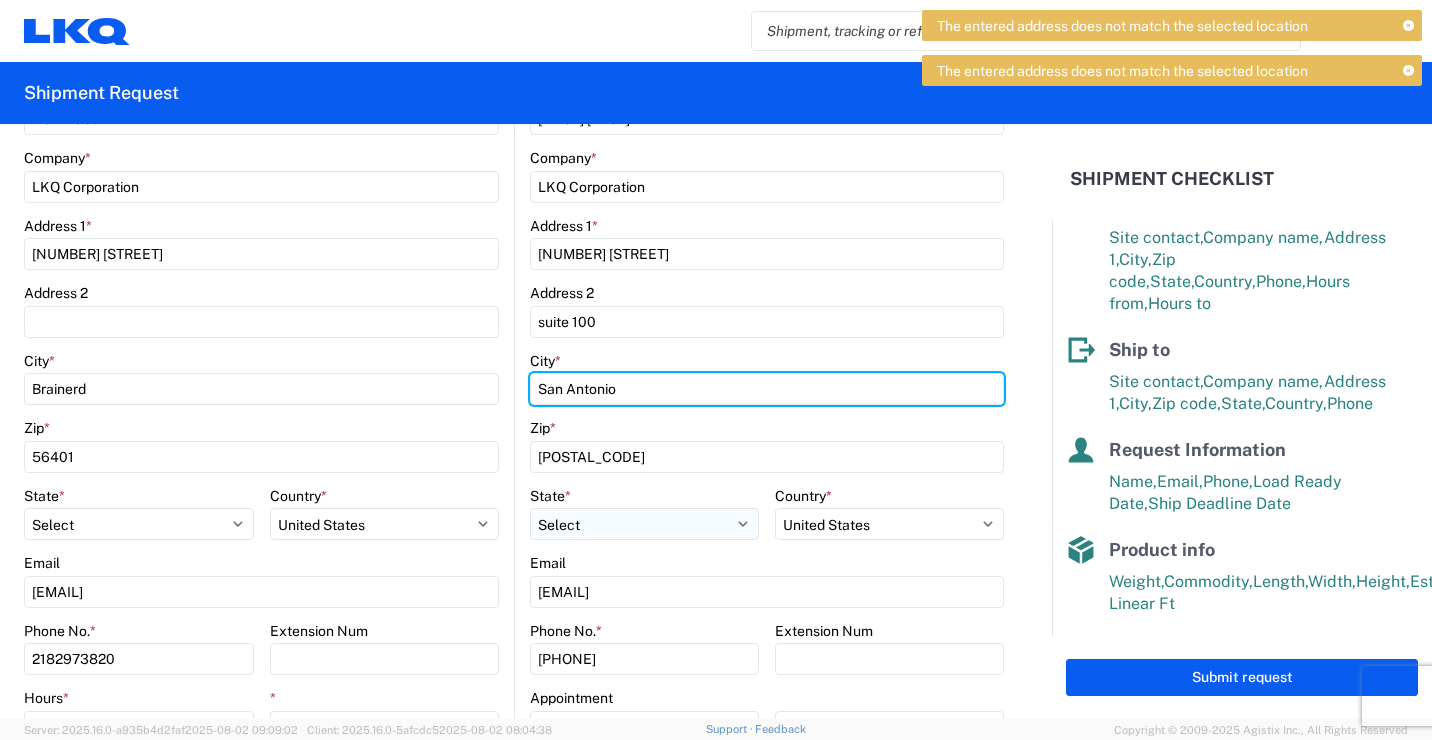 type on "San Antonio" 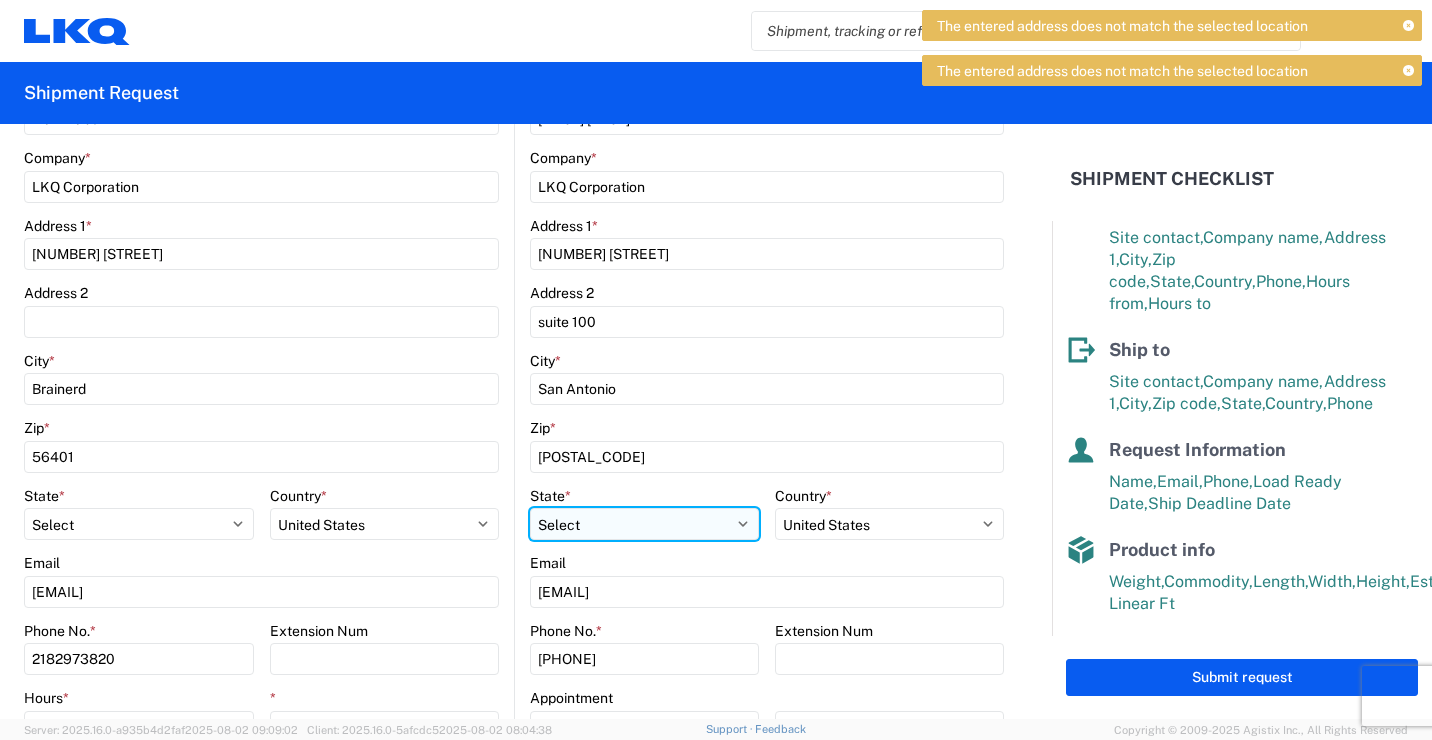 click on "Select Alabama Alaska Arizona Arkansas Armed Forces Americas Armed Forces Europe Armed Forces Pacific California Colorado Connecticut Delaware District of Columbia Florida Georgia Hawaii Idaho Illinois Indiana Iowa Kansas Kentucky Louisiana Maine Maryland Massachusetts Michigan Minnesota Mississippi Missouri Montana Nebraska Nevada New Hampshire New Jersey New Mexico New York North Carolina North Dakota Ohio Oklahoma Oregon Palau Pennsylvania Puerto Rico Rhode Island South Carolina South Dakota Tennessee Texas Utah Vermont Virginia Washington West Virginia Wisconsin Wyoming" at bounding box center (644, 524) 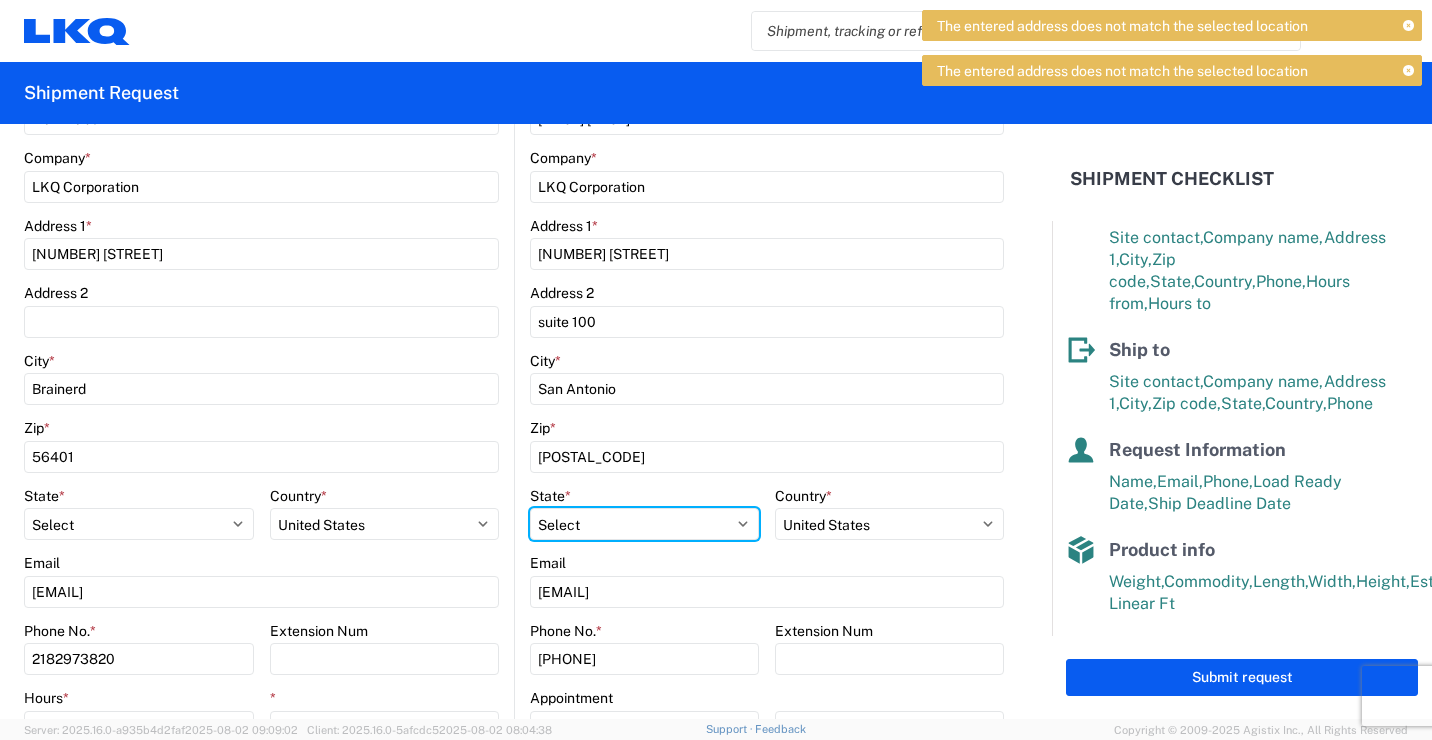 select on "TX" 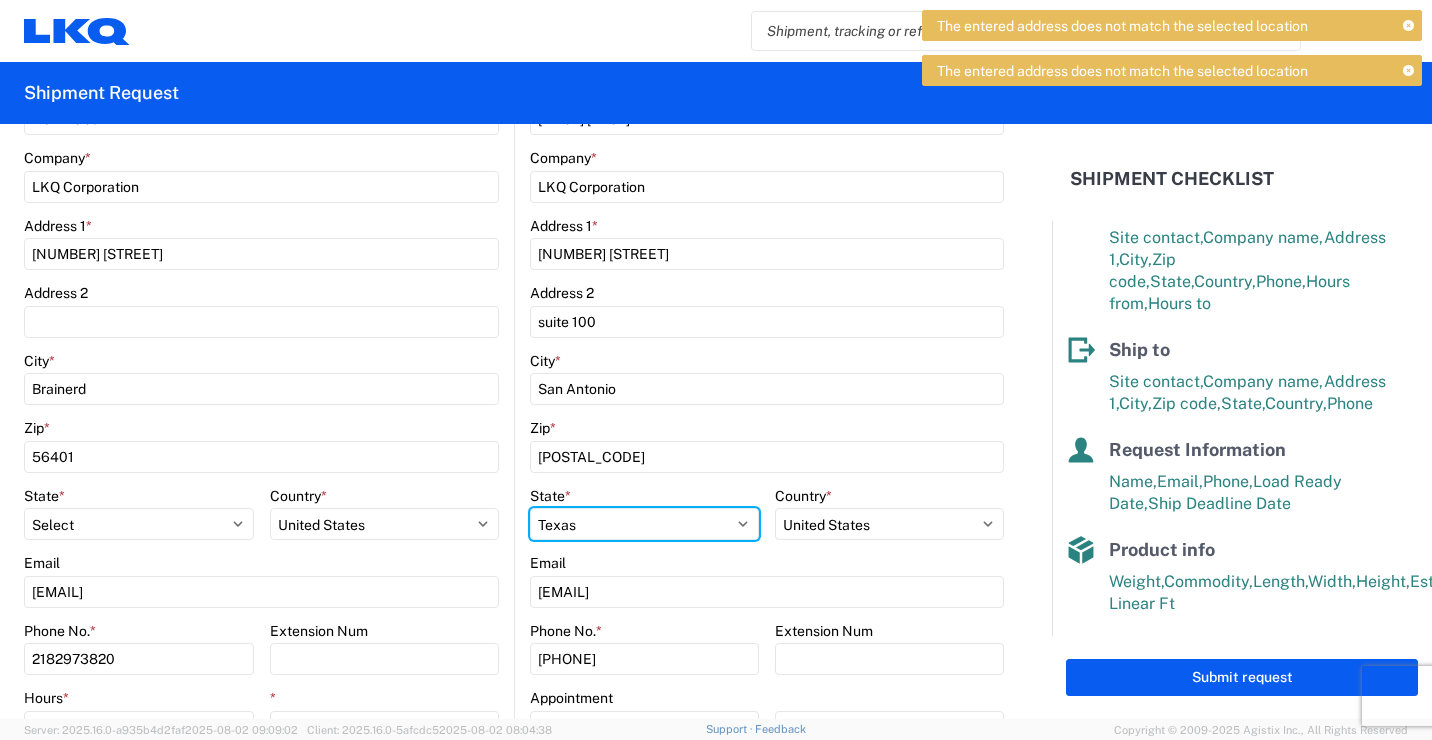 click on "Select Alabama Alaska Arizona Arkansas Armed Forces Americas Armed Forces Europe Armed Forces Pacific California Colorado Connecticut Delaware District of Columbia Florida Georgia Hawaii Idaho Illinois Indiana Iowa Kansas Kentucky Louisiana Maine Maryland Massachusetts Michigan Minnesota Mississippi Missouri Montana Nebraska Nevada New Hampshire New Jersey New Mexico New York North Carolina North Dakota Ohio Oklahoma Oregon Palau Pennsylvania Puerto Rico Rhode Island South Carolina South Dakota Tennessee Texas Utah Vermont Virginia Washington West Virginia Wisconsin Wyoming" at bounding box center [644, 524] 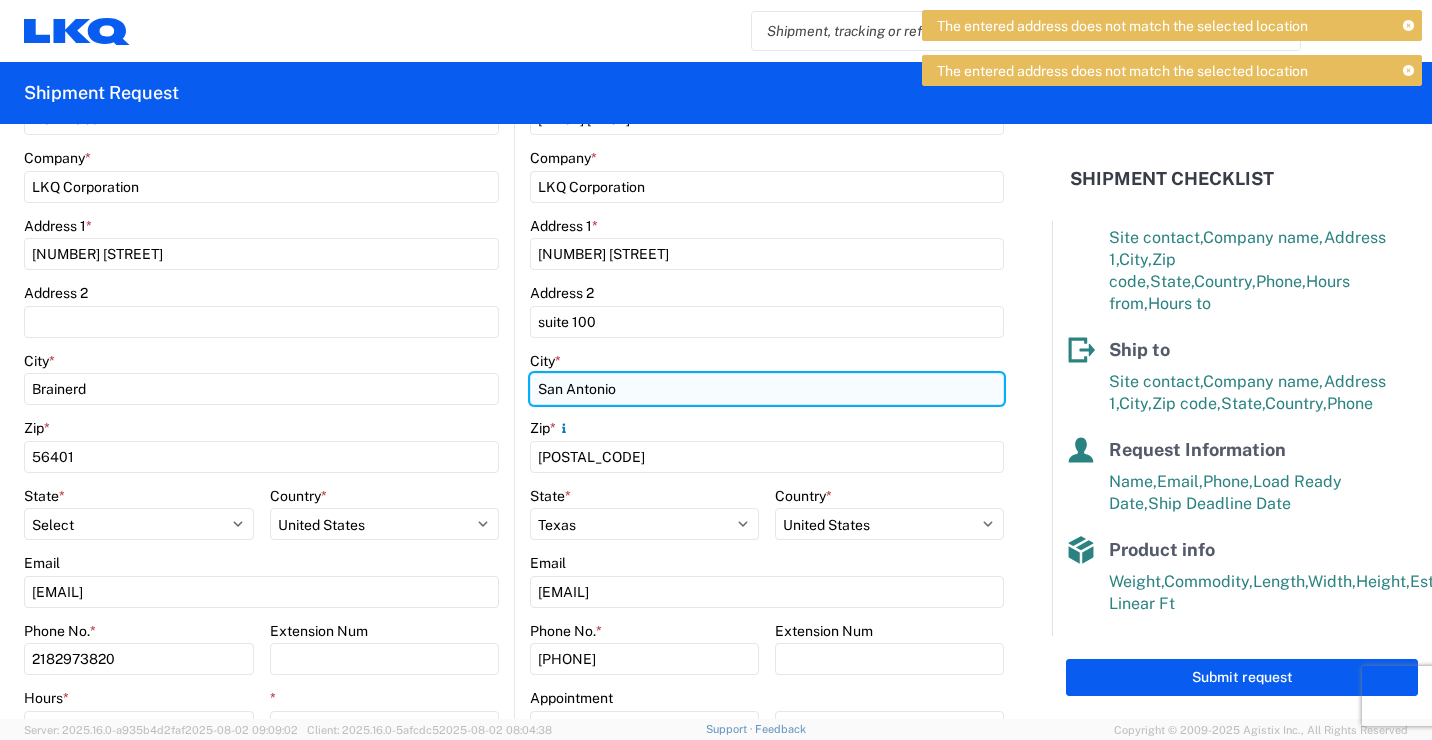 click on "San Antonio" at bounding box center [767, 389] 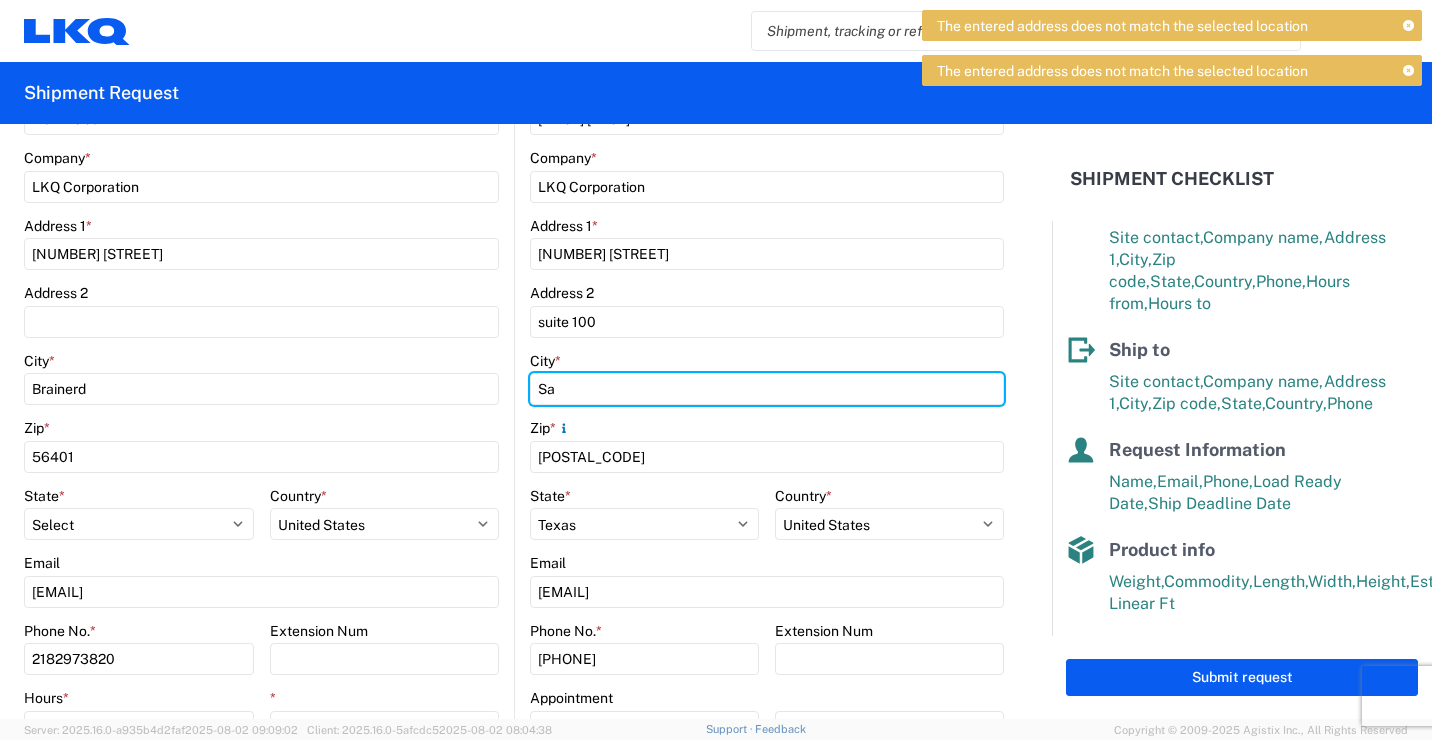 type on "S" 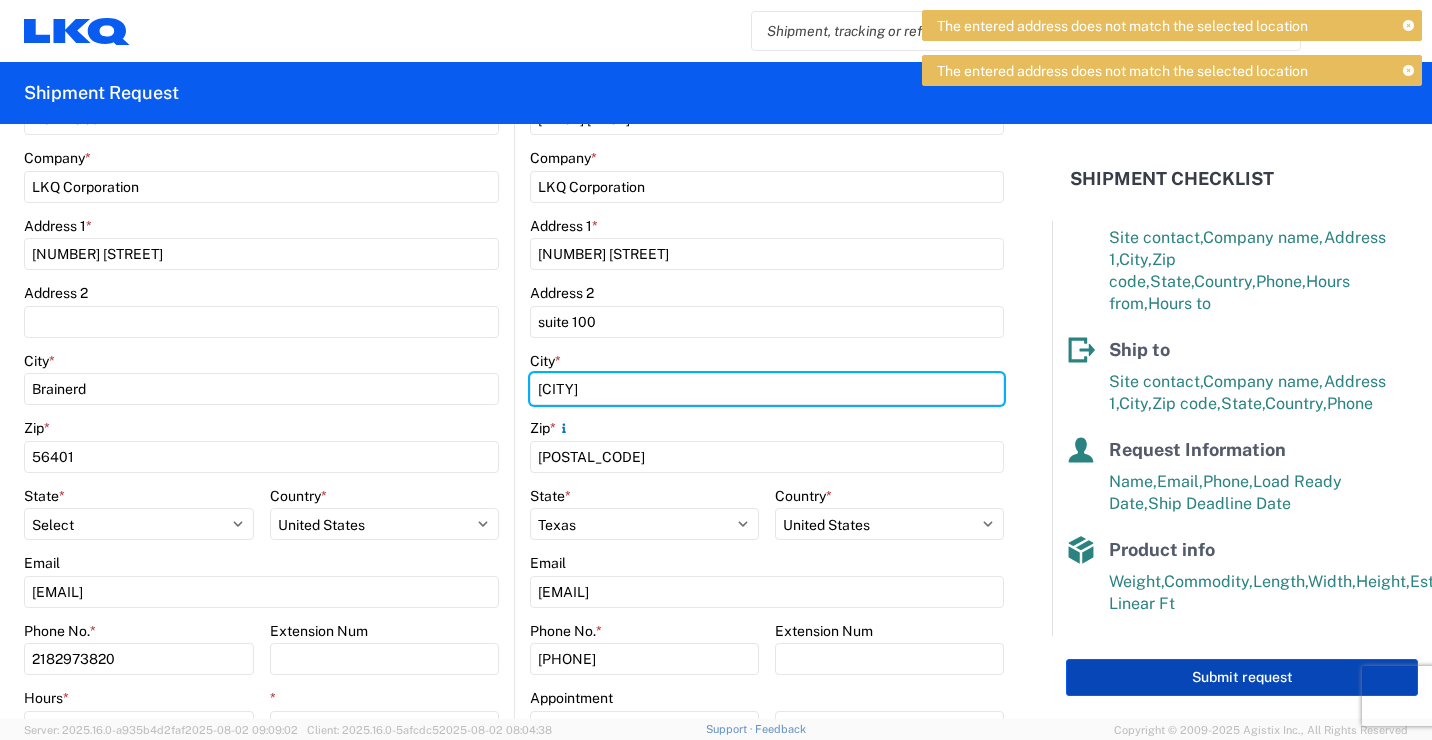 type on "[CITY]" 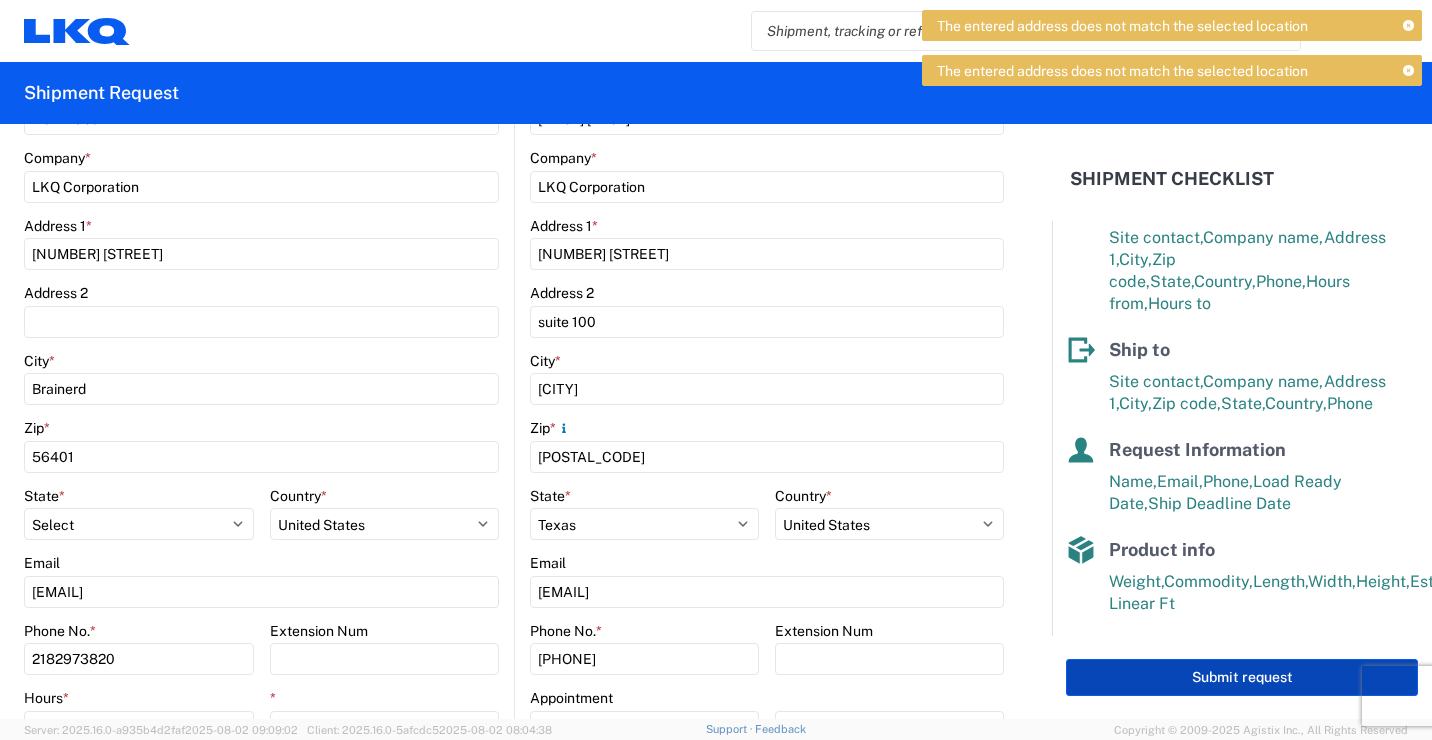 click on "Submit request" 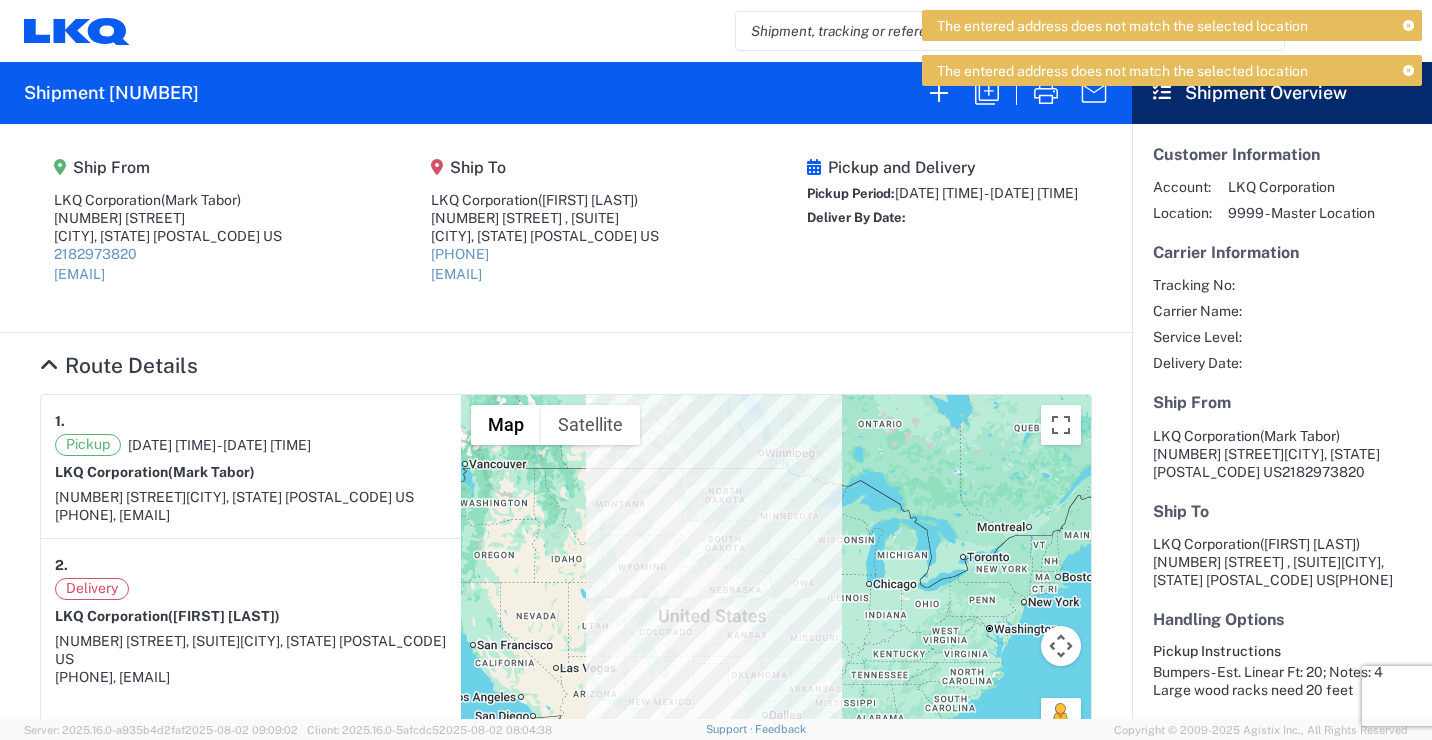 click on "The entered address does not match the selected location The entered address does not match the selected location" 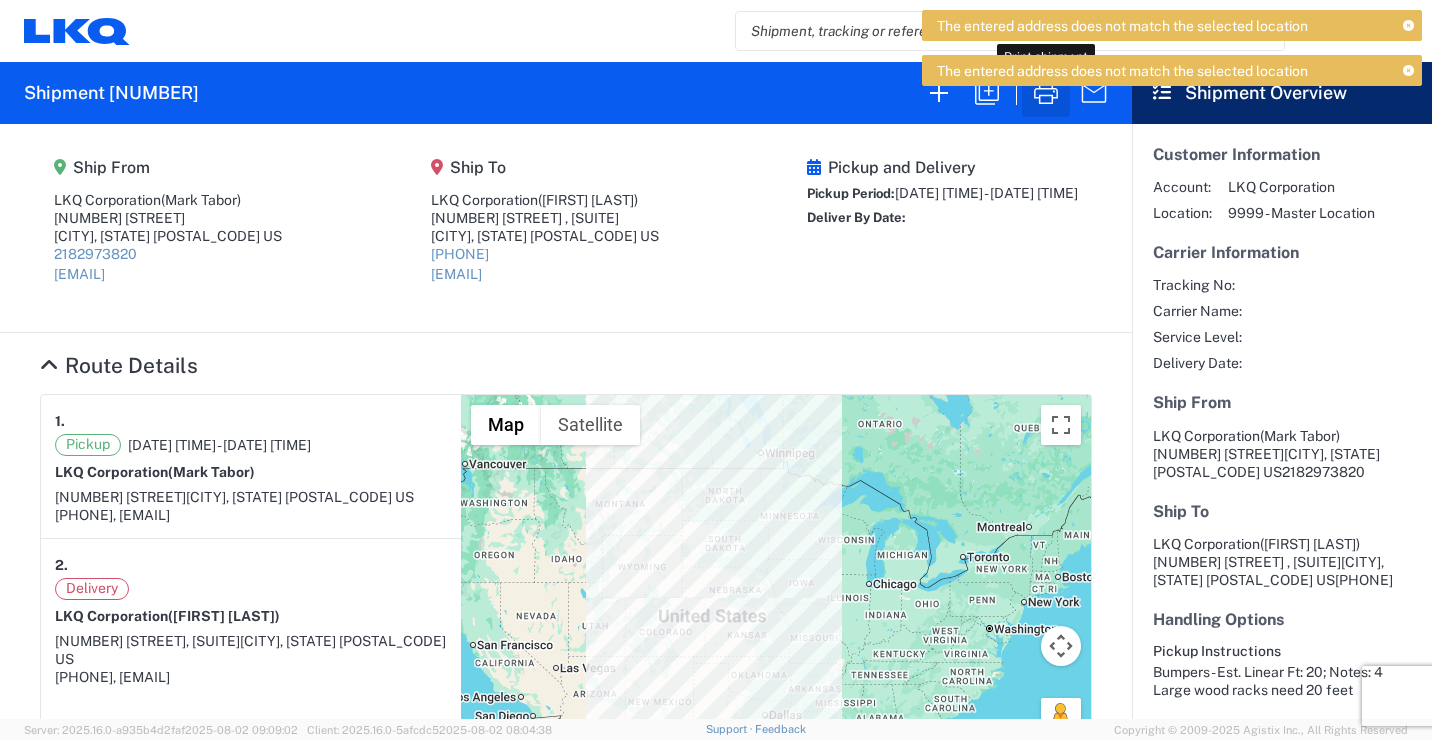 click 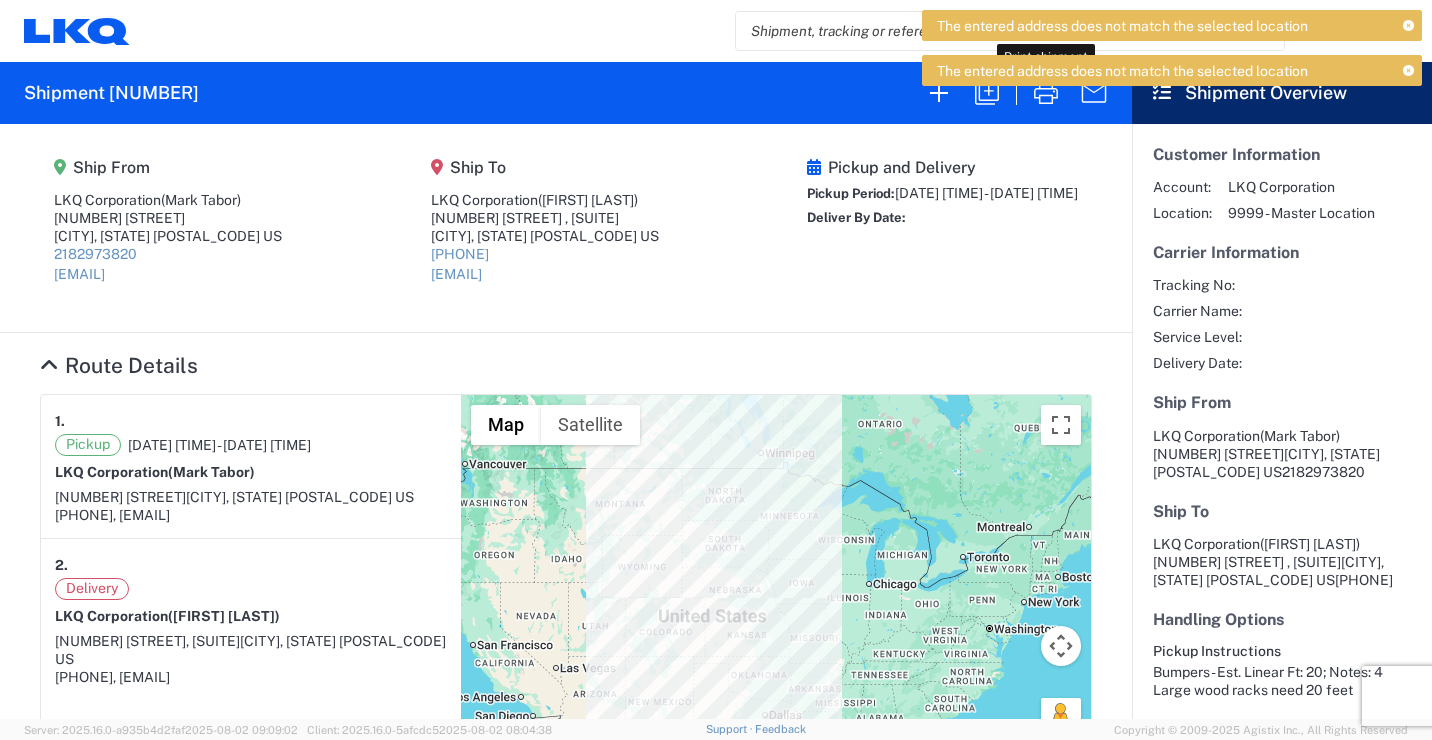 click 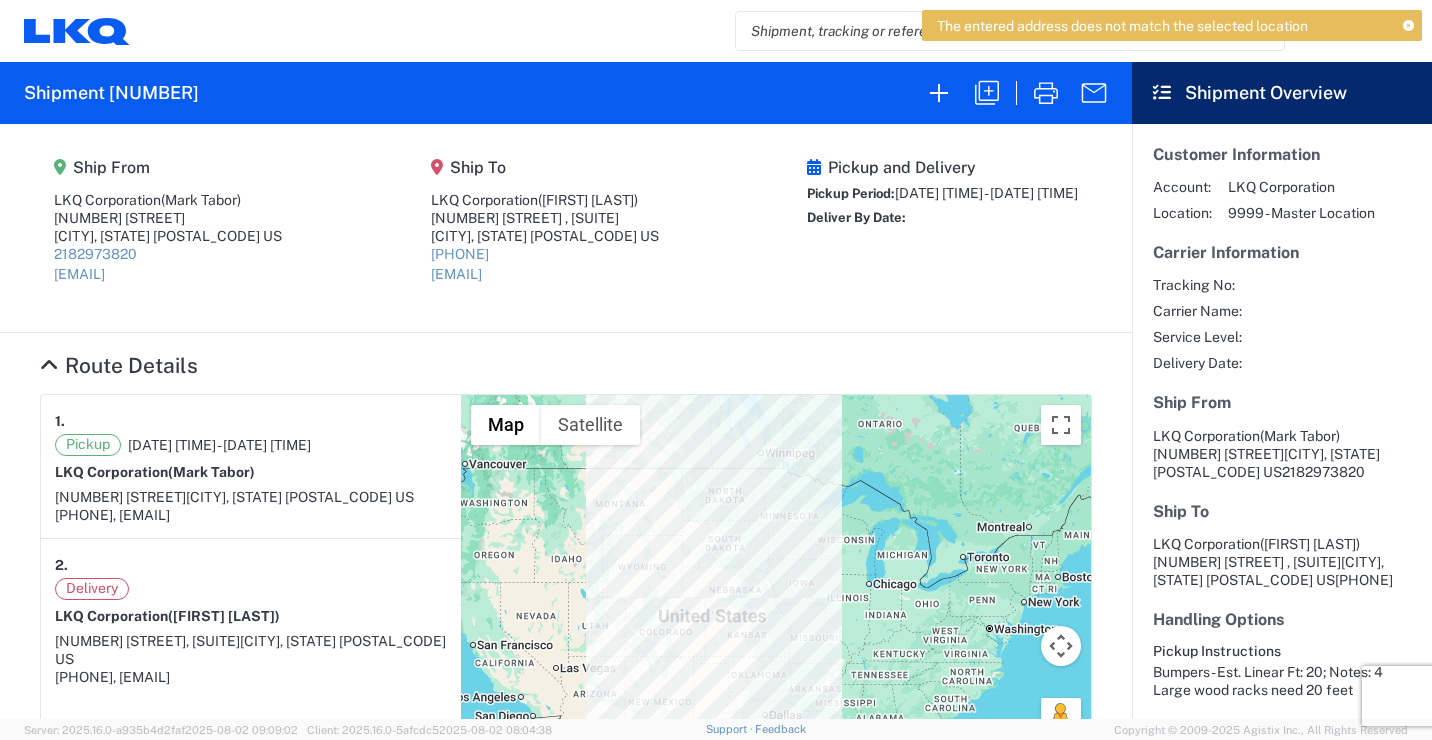 click 